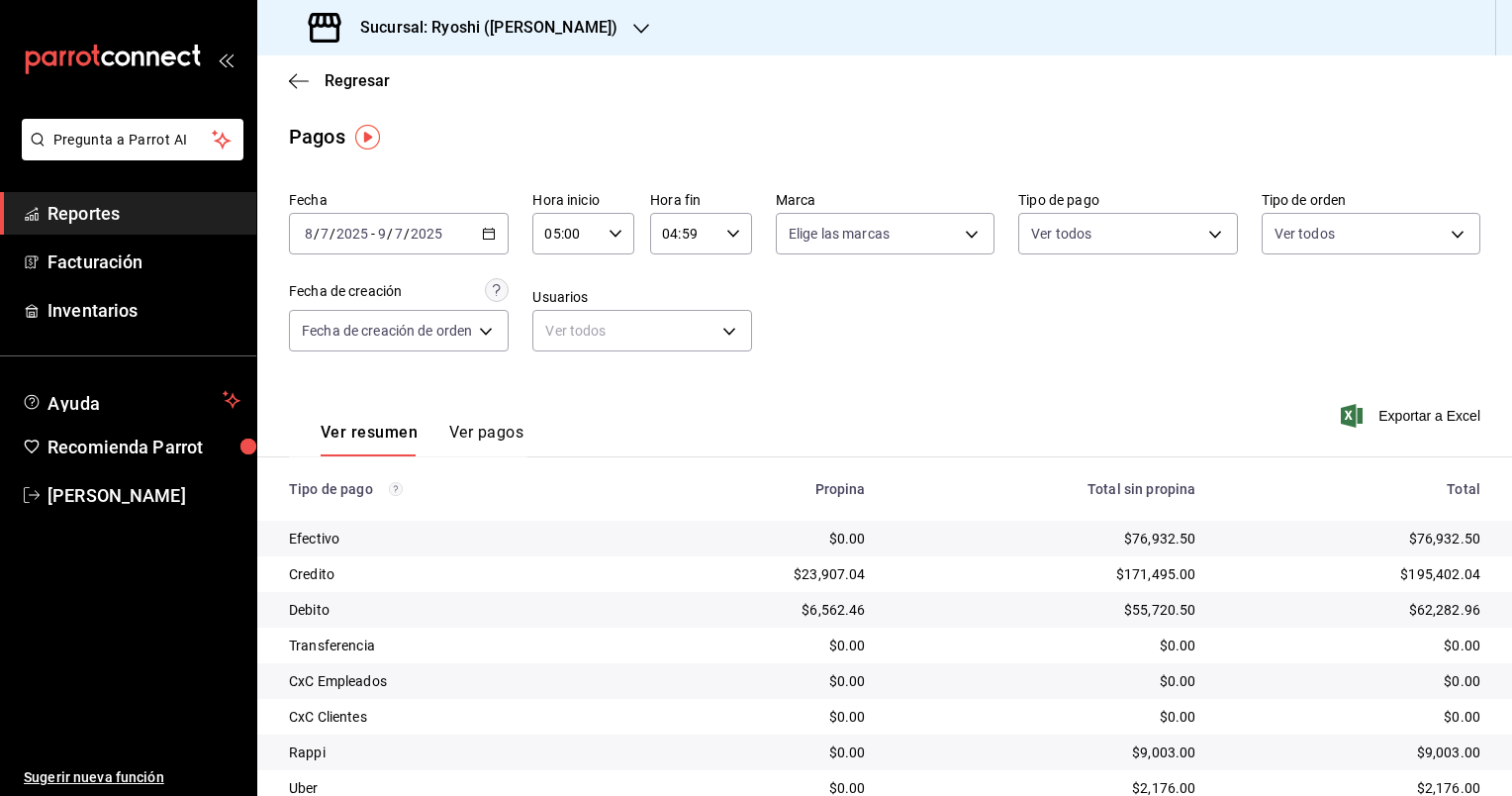 scroll, scrollTop: 0, scrollLeft: 0, axis: both 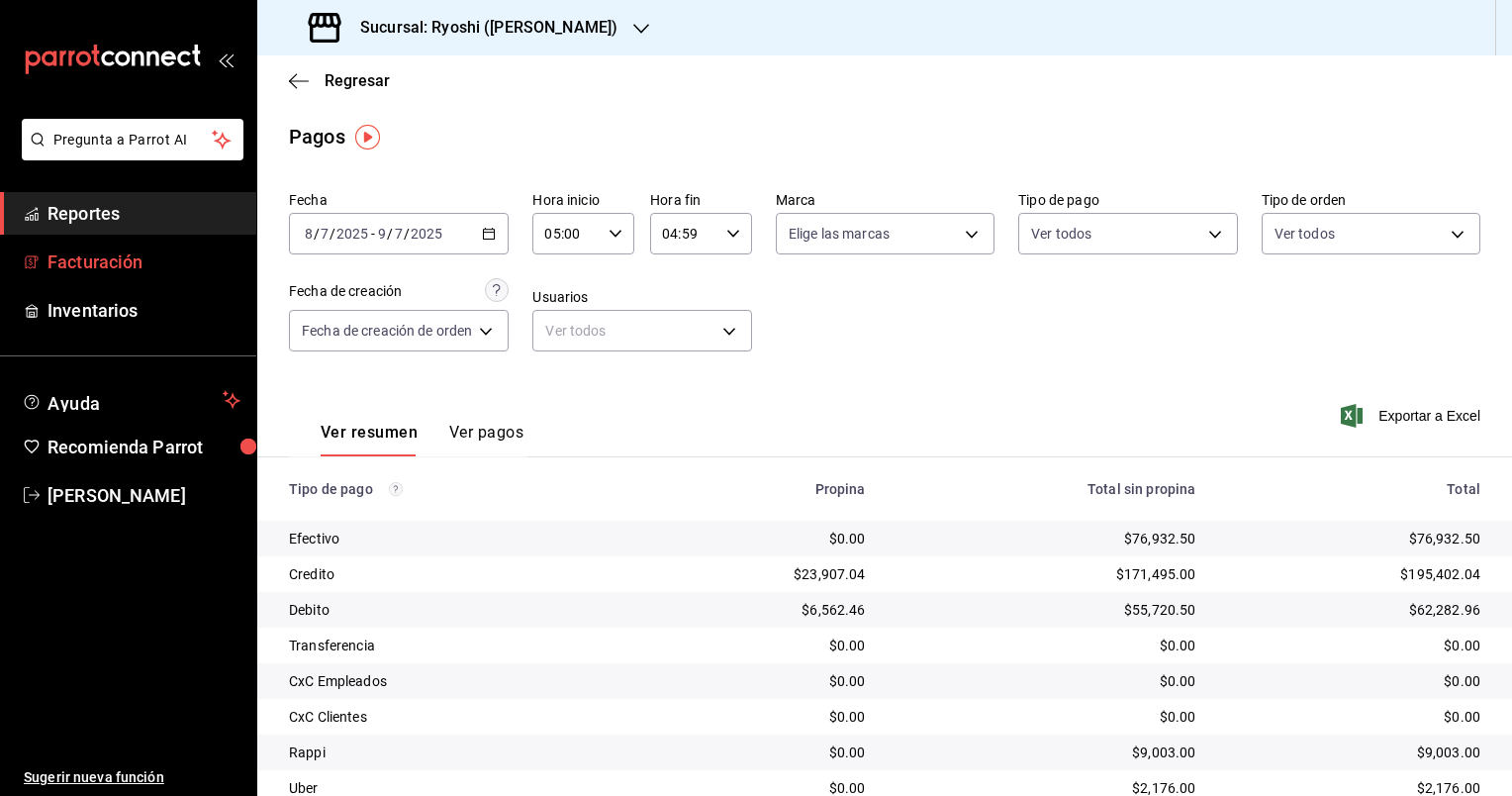 click on "Facturación" at bounding box center (143, 261) 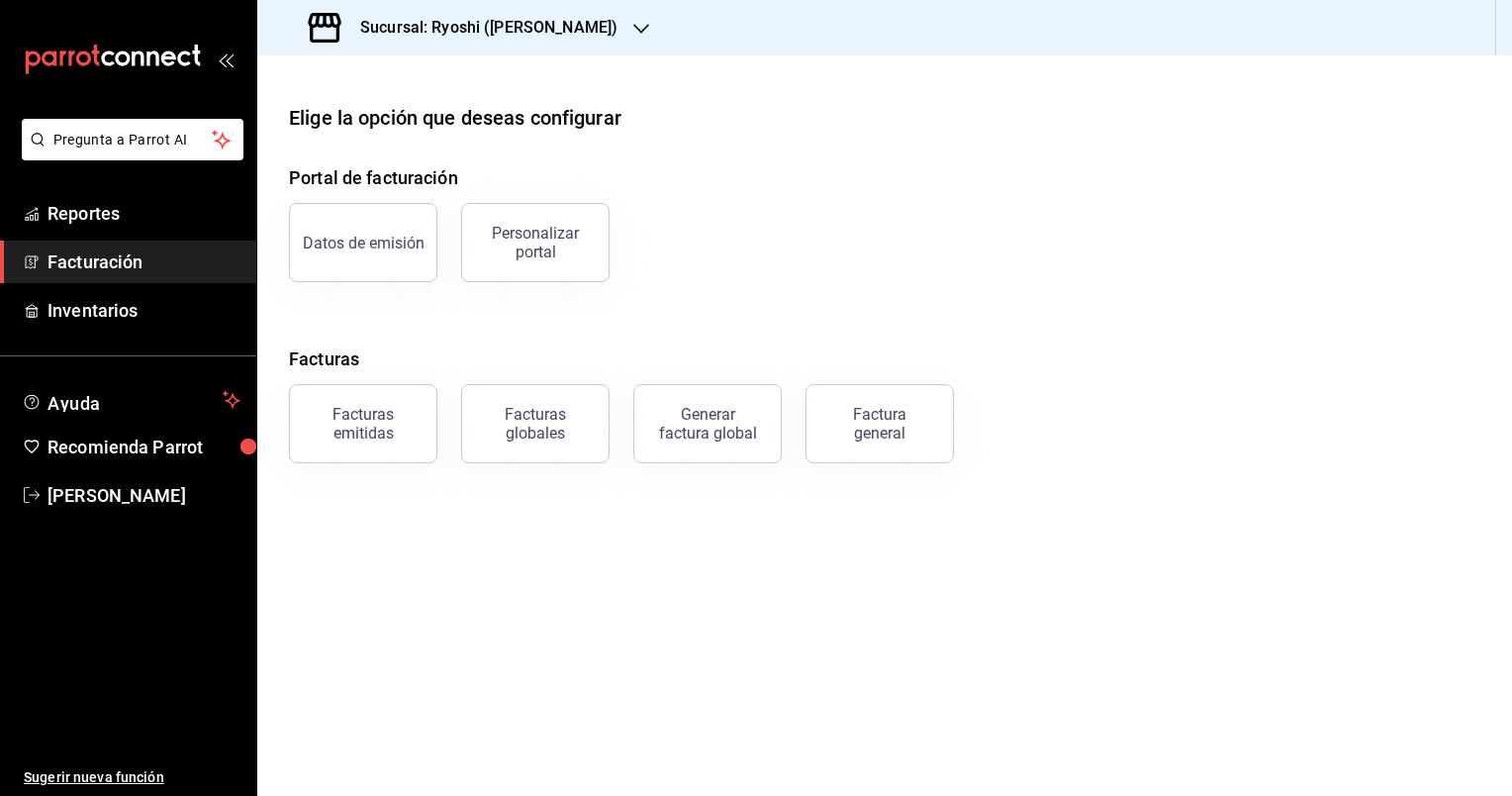 click 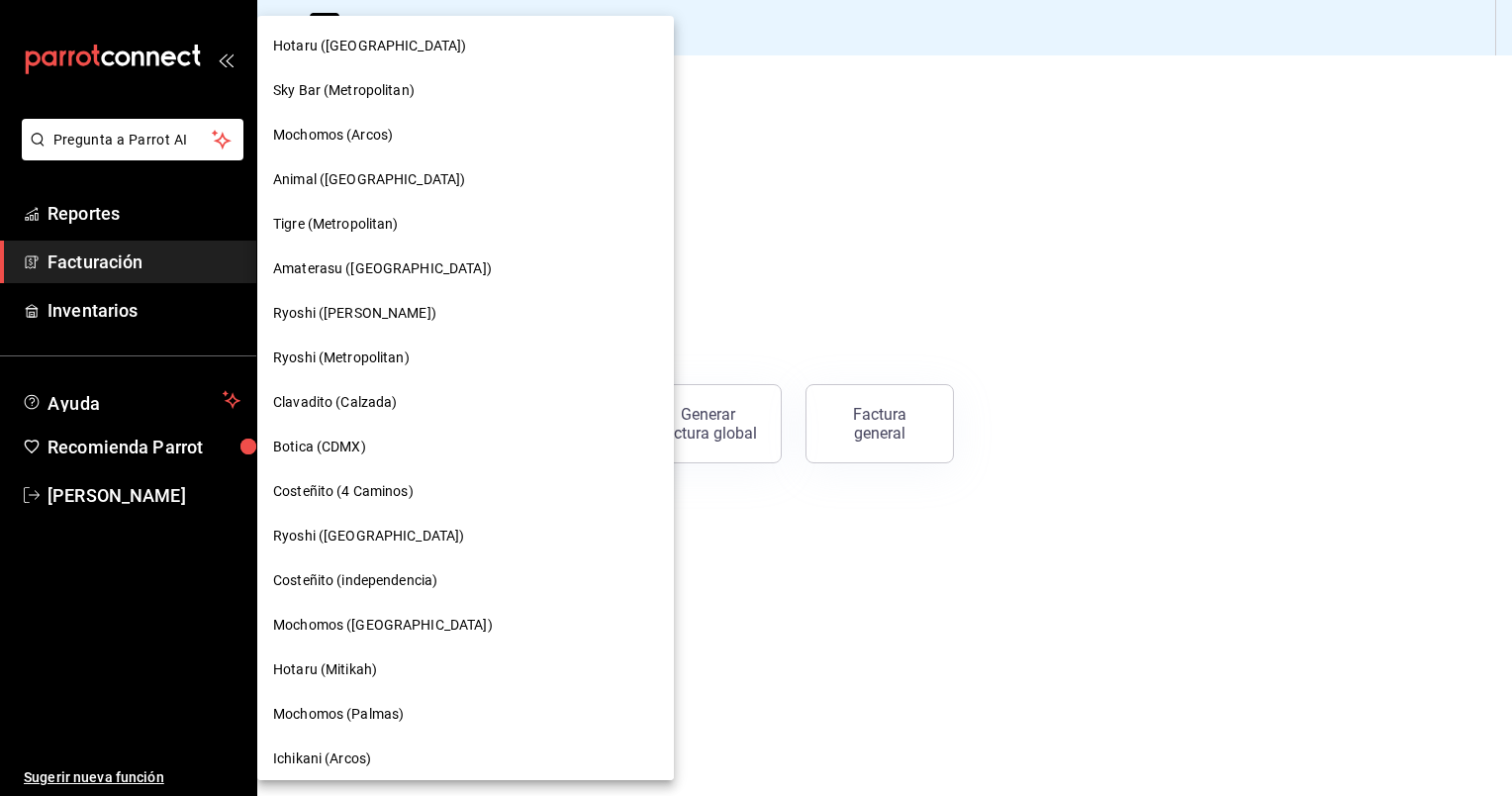 click on "Mochomos ([GEOGRAPHIC_DATA])" at bounding box center (383, 625) 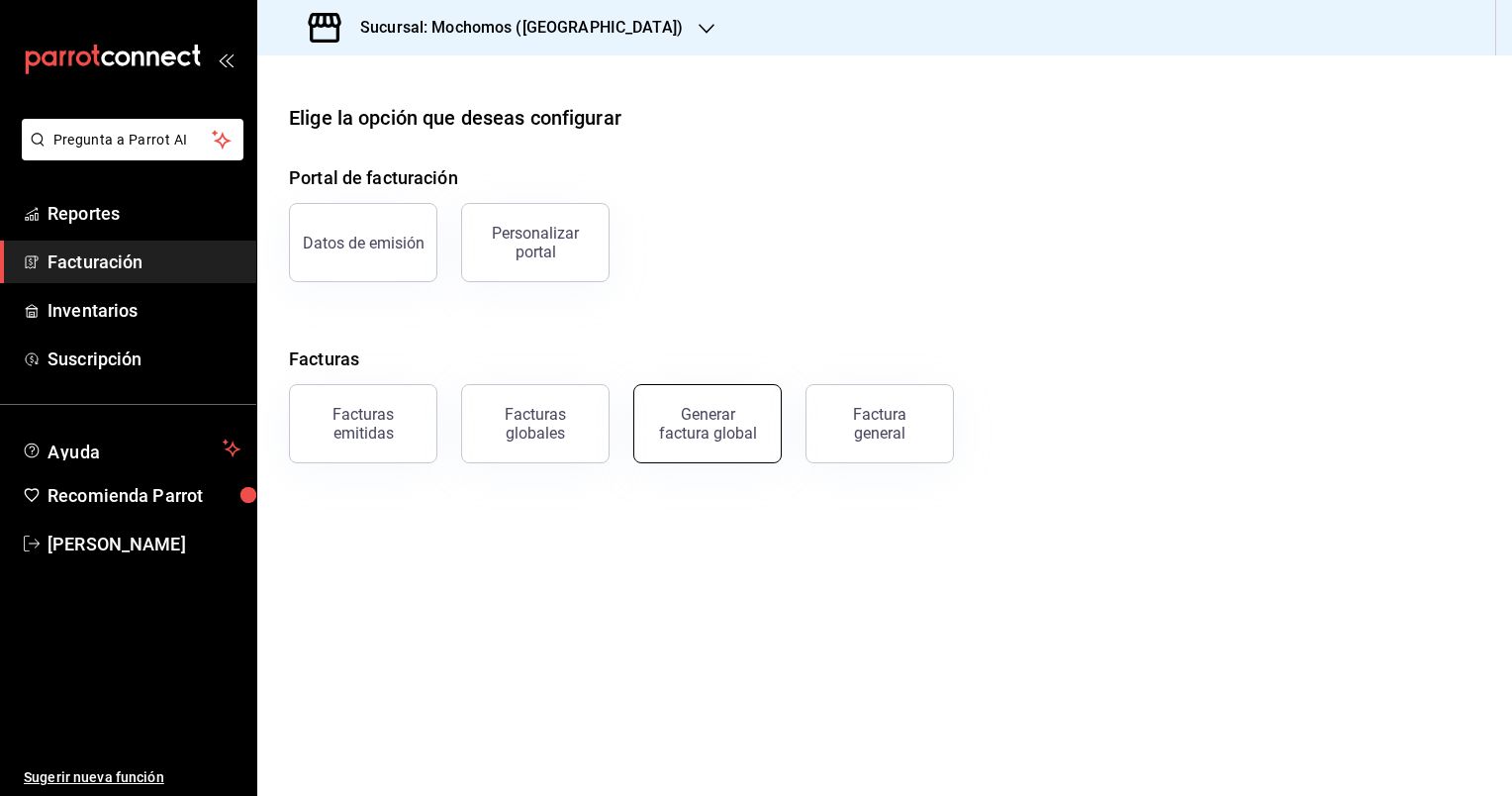 click on "Generar factura global" at bounding box center (708, 424) 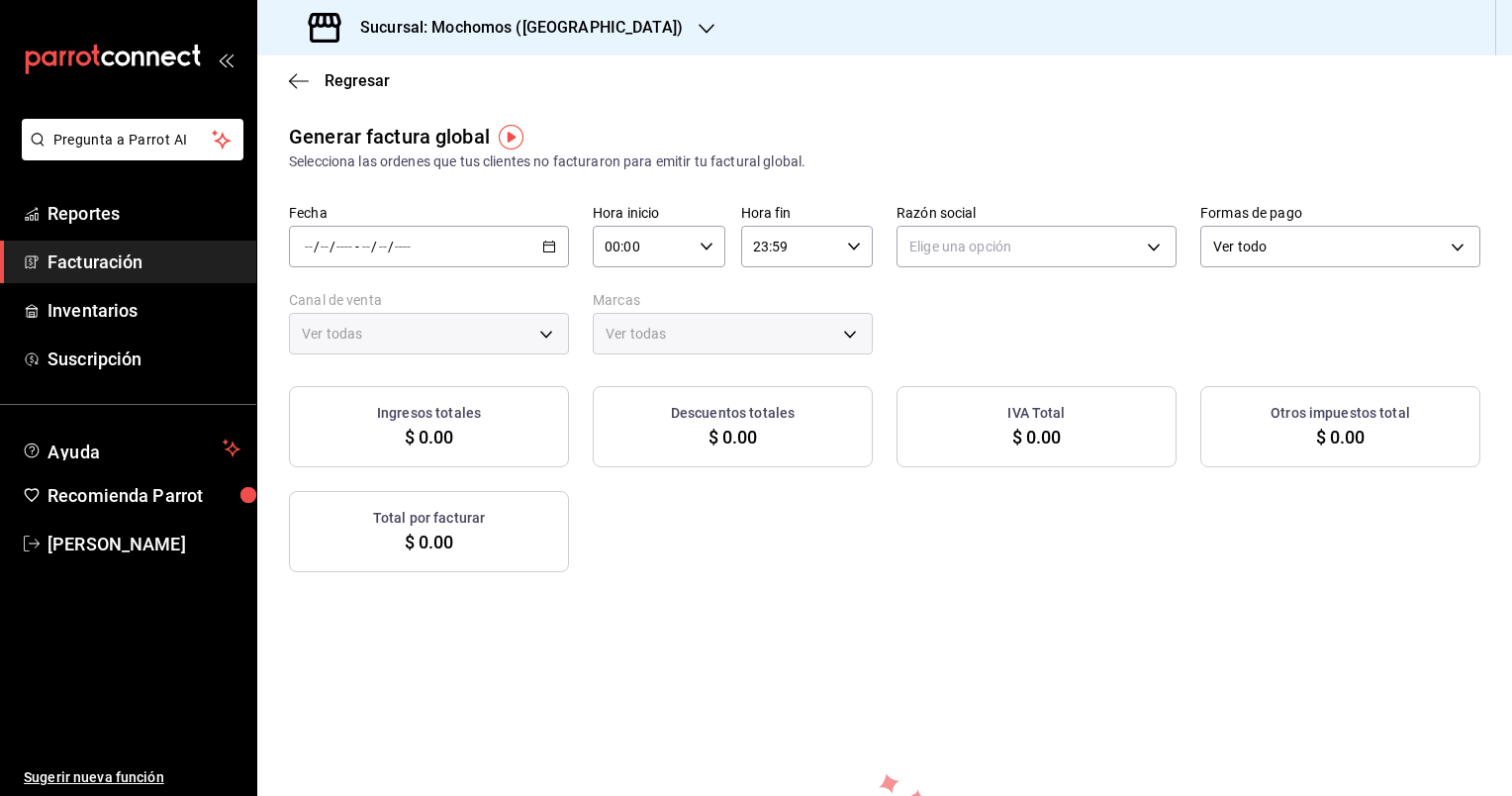 click 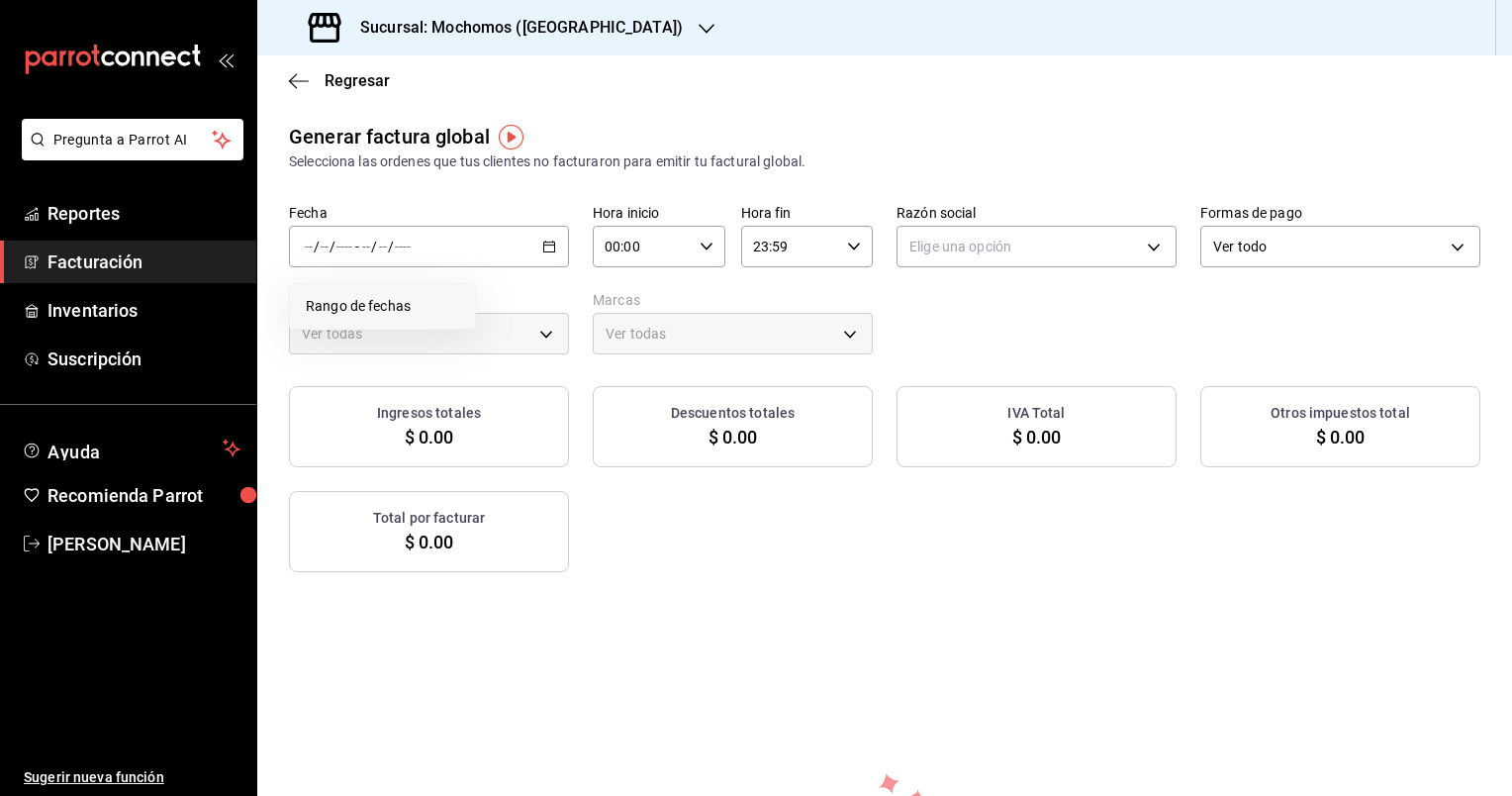 click on "Rango de fechas" at bounding box center (382, 306) 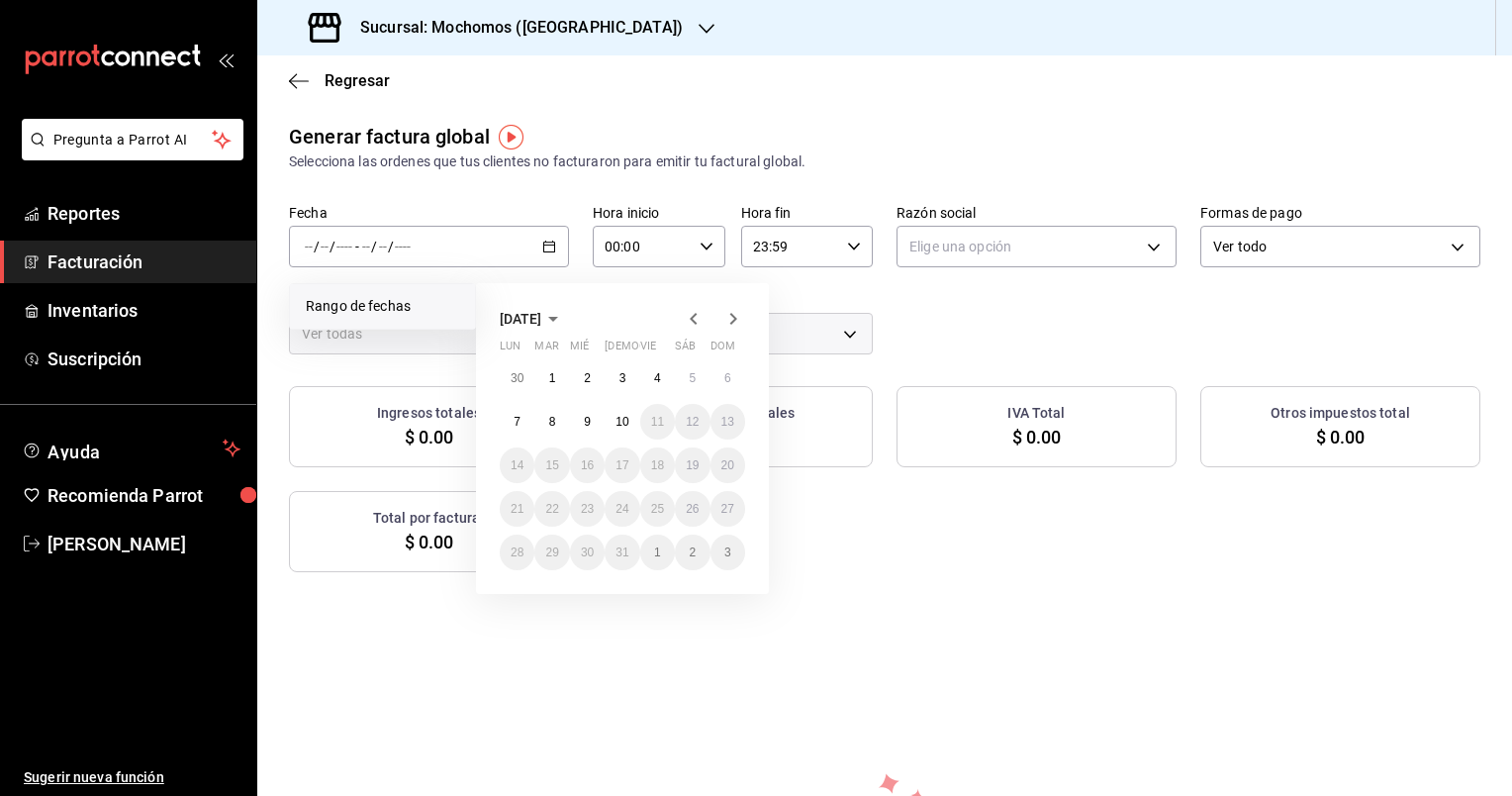 type on "PARROT,UBER_EATS,RAPPI,DIDI_FOOD,ONLINE" 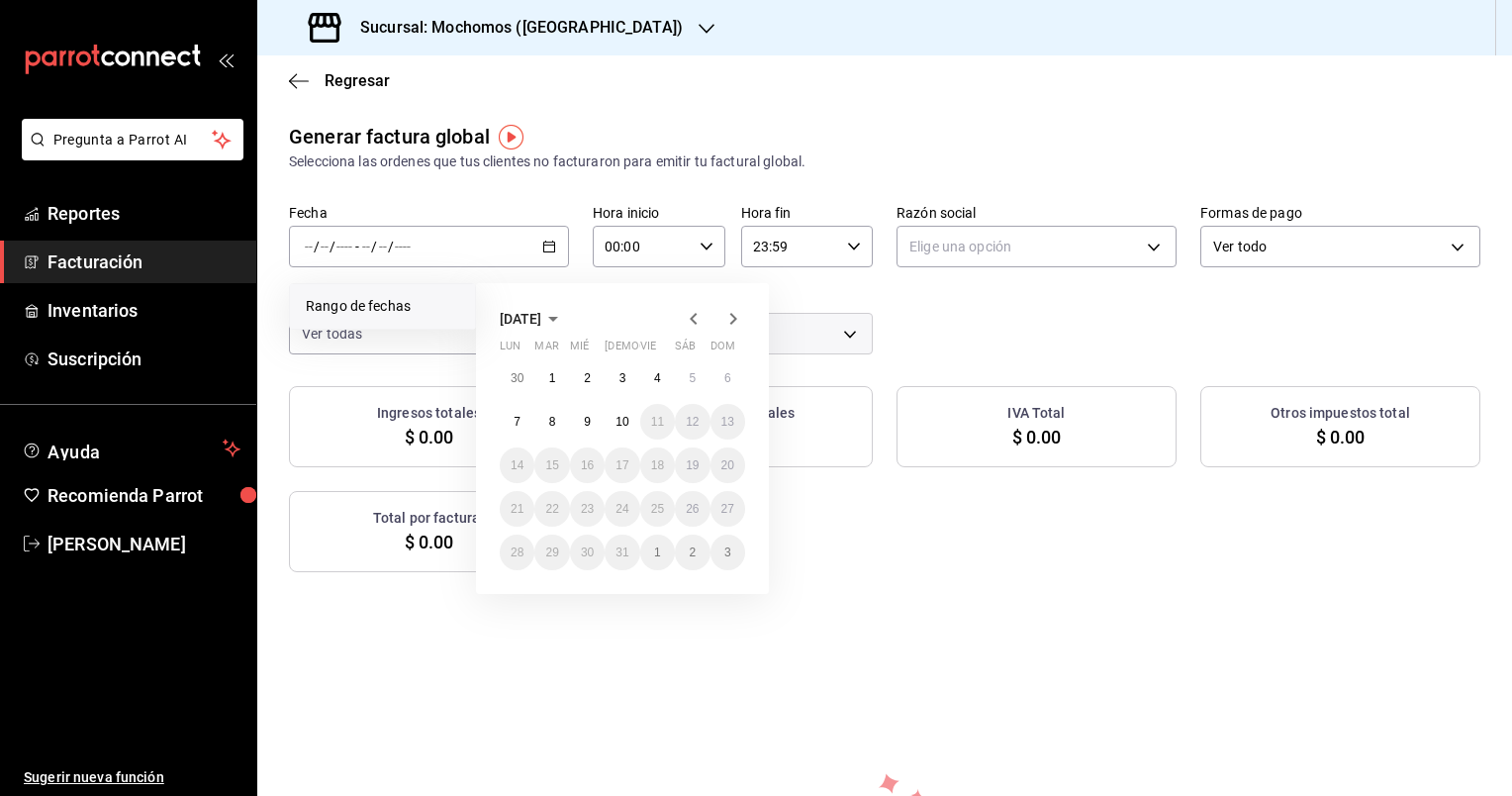 click 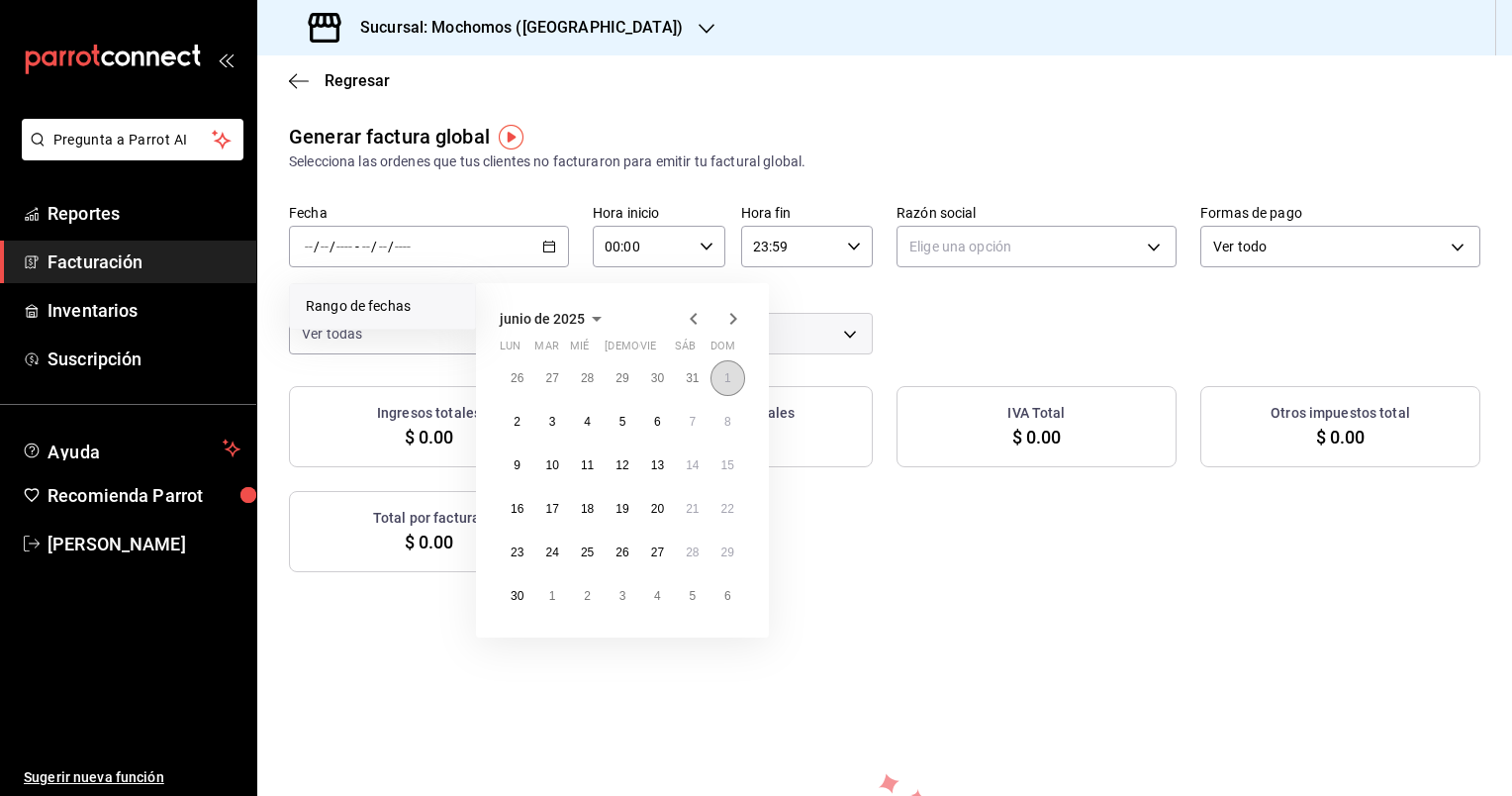 click on "1" at bounding box center (727, 378) 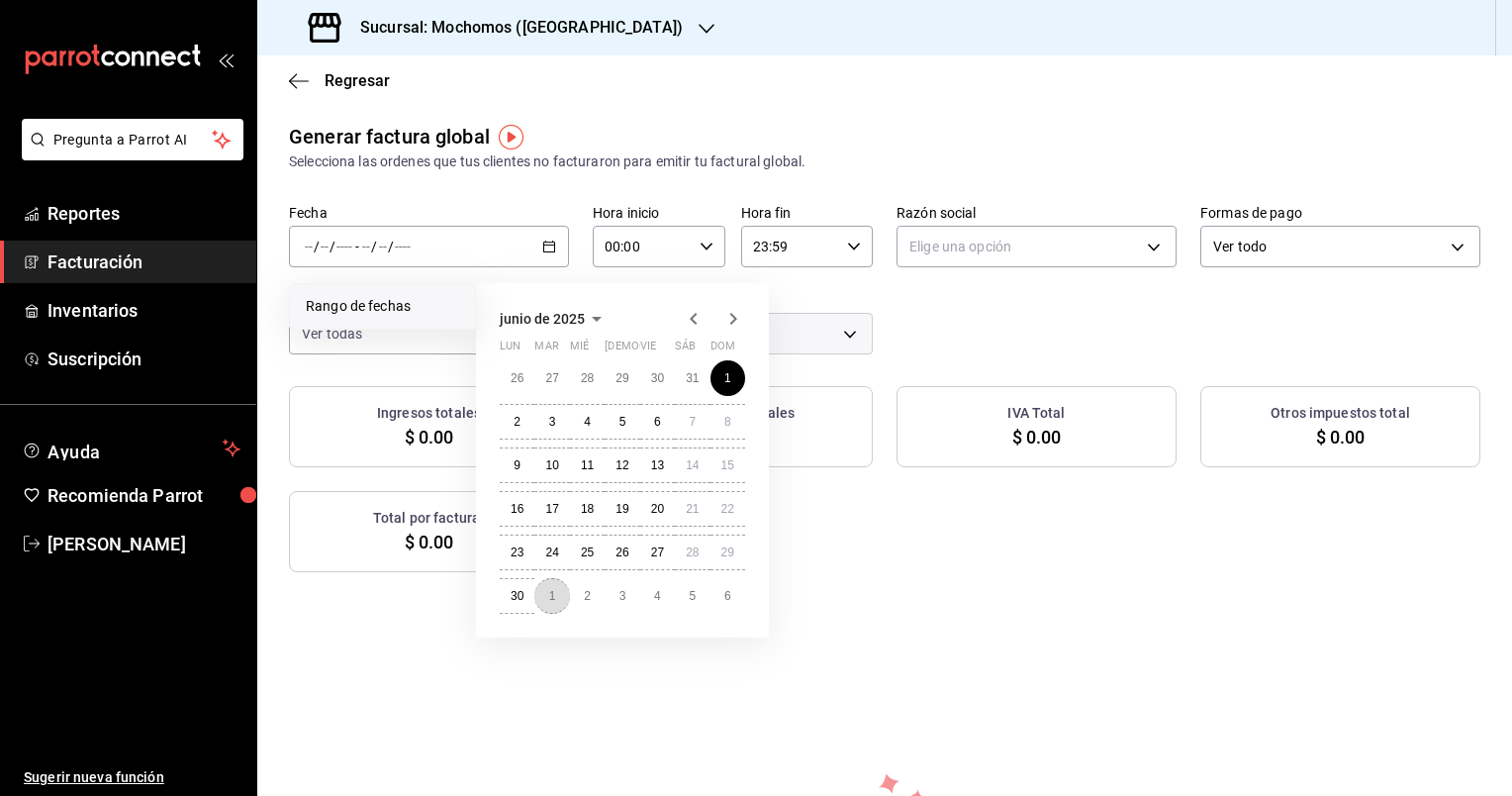 click on "1" at bounding box center (551, 596) 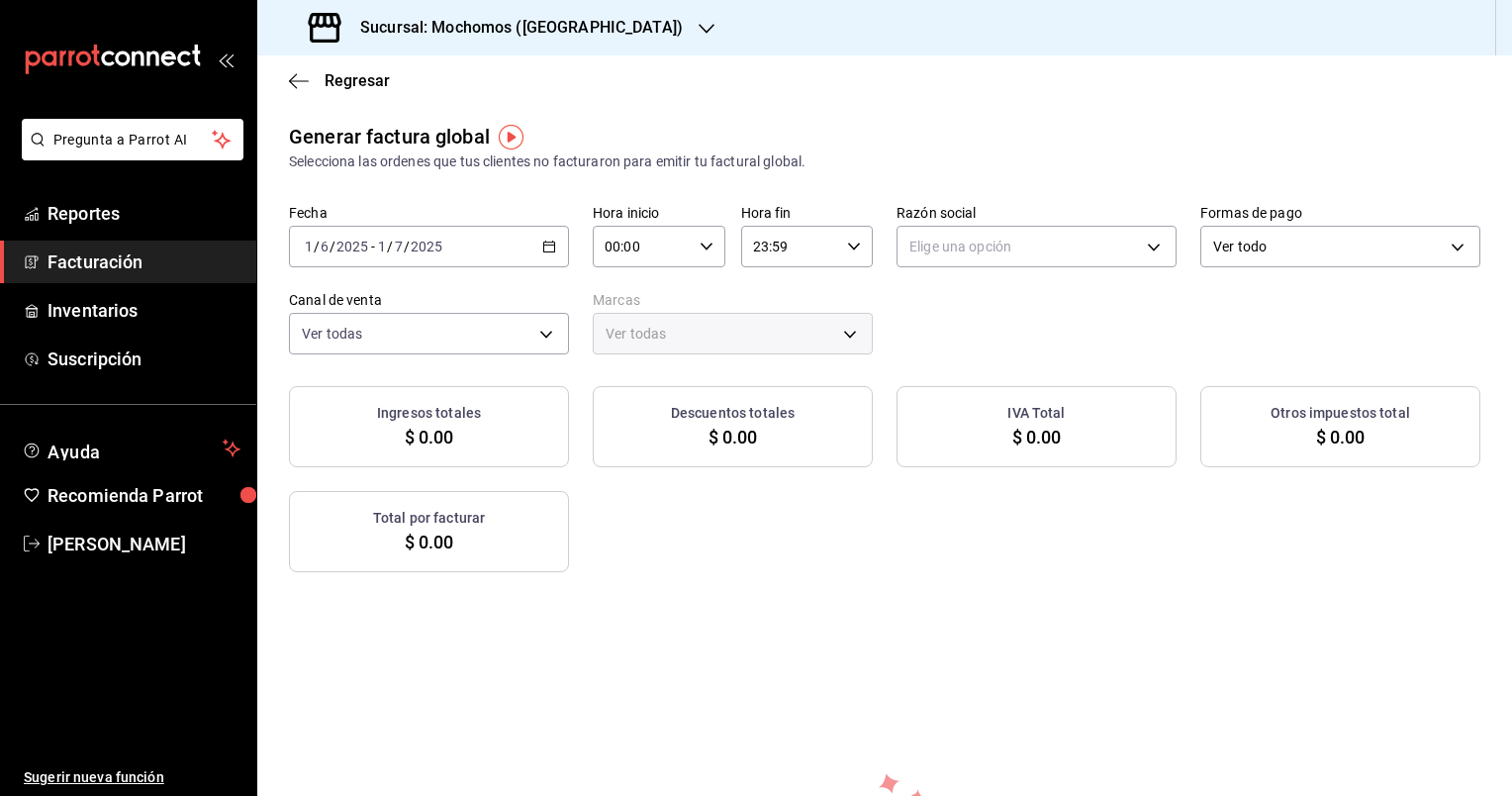 click 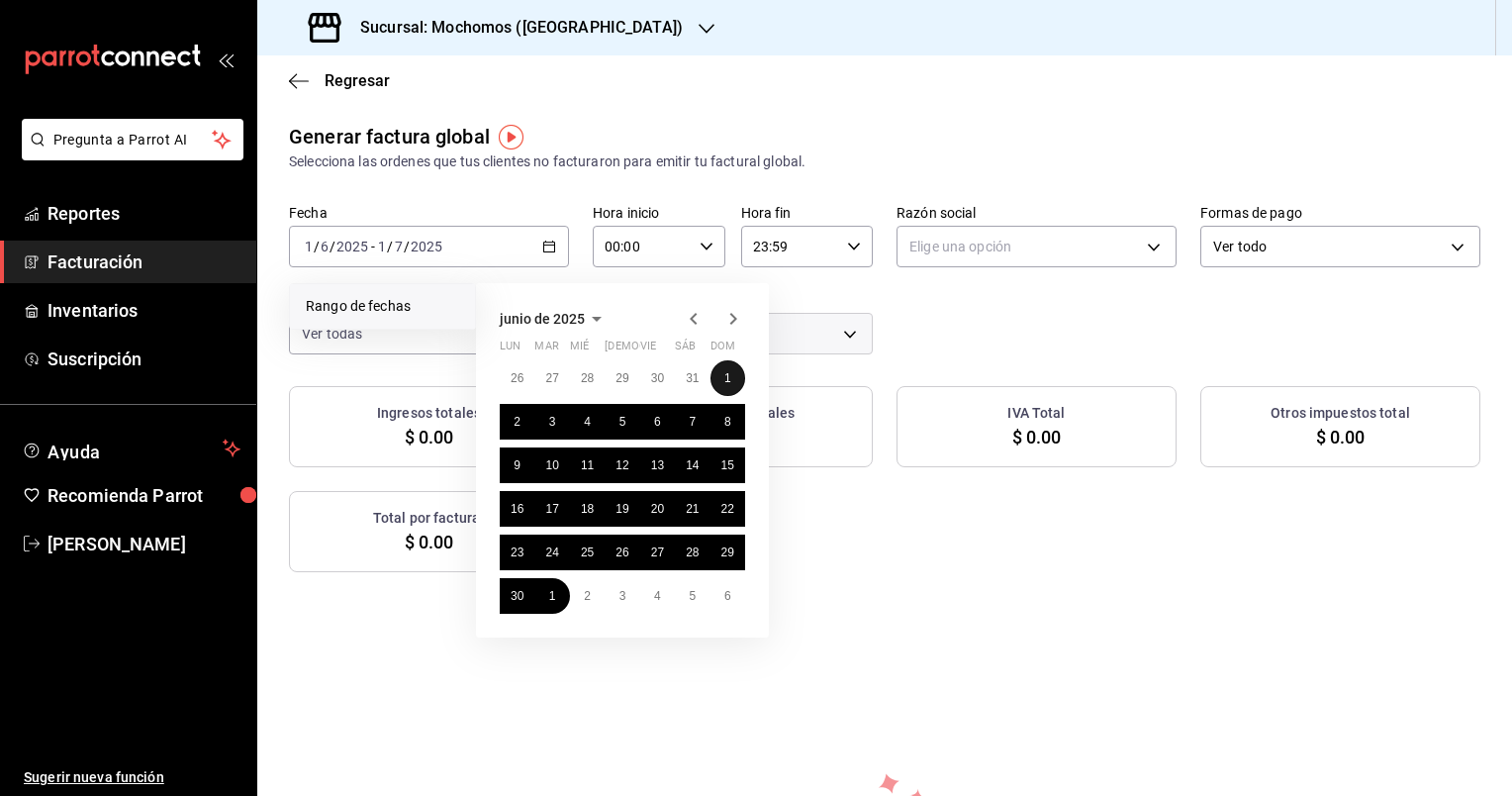 click on "1" at bounding box center [727, 378] 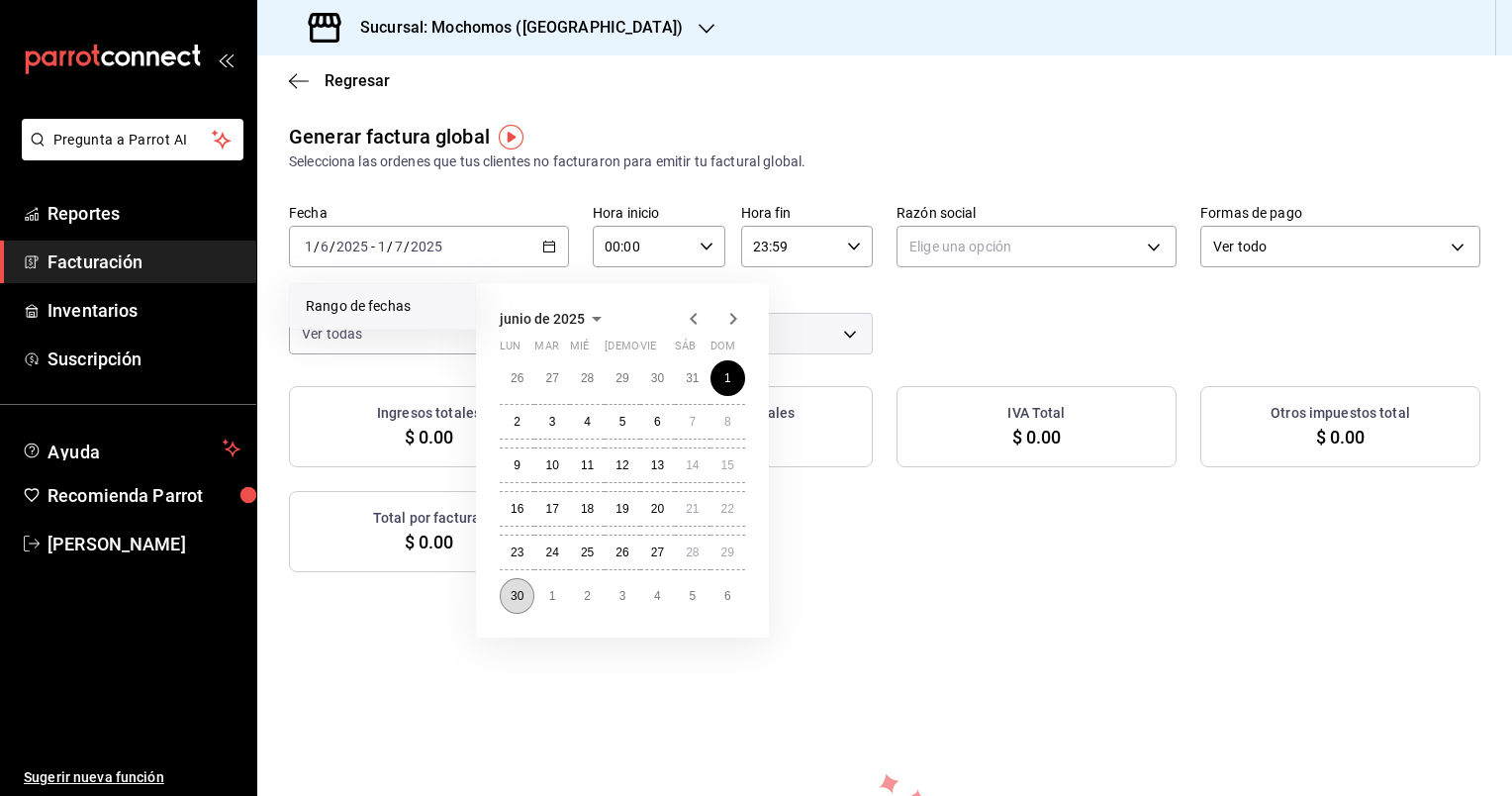click on "30" at bounding box center [517, 596] 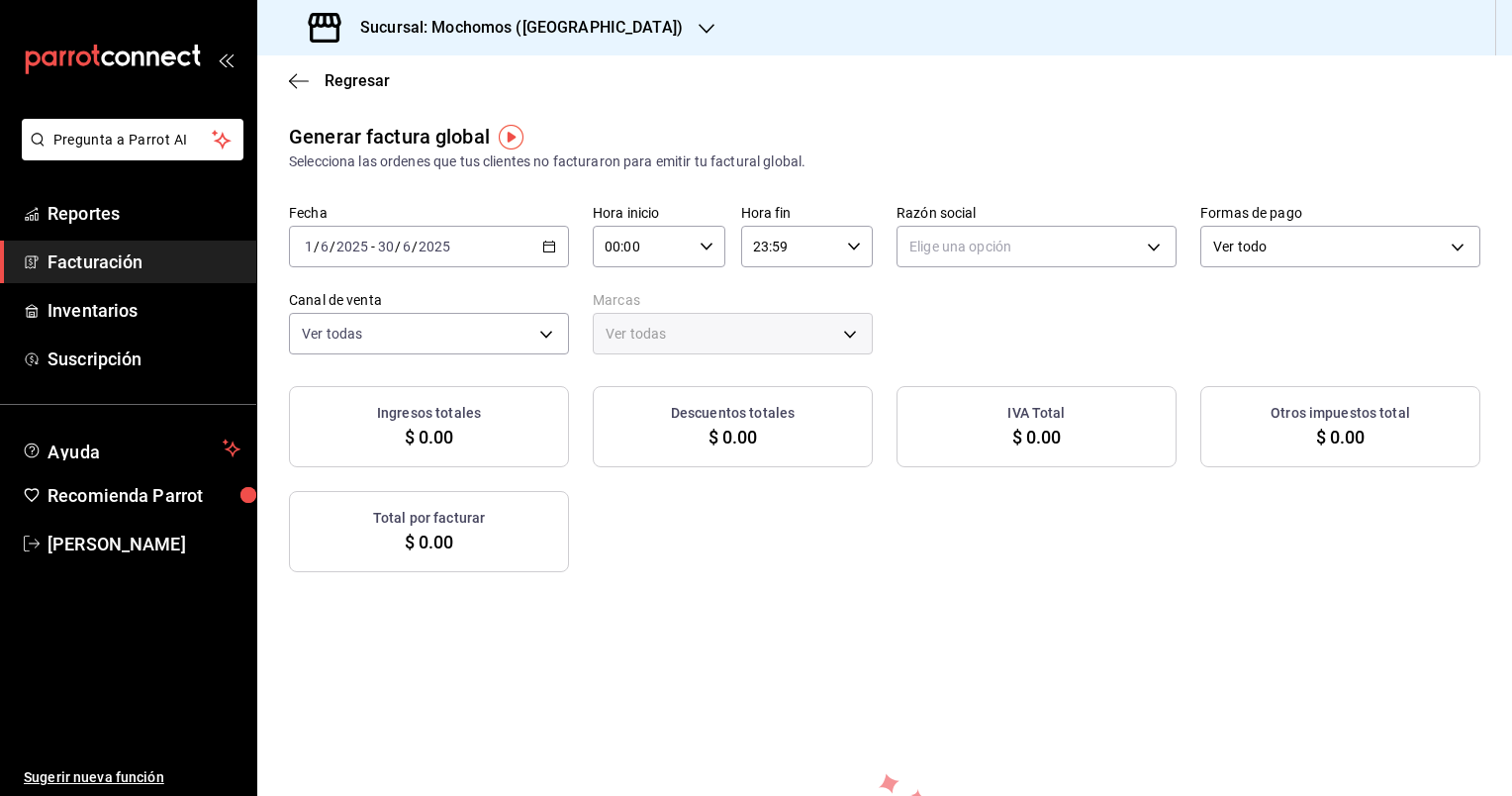 click on "00:00" at bounding box center [642, 247] 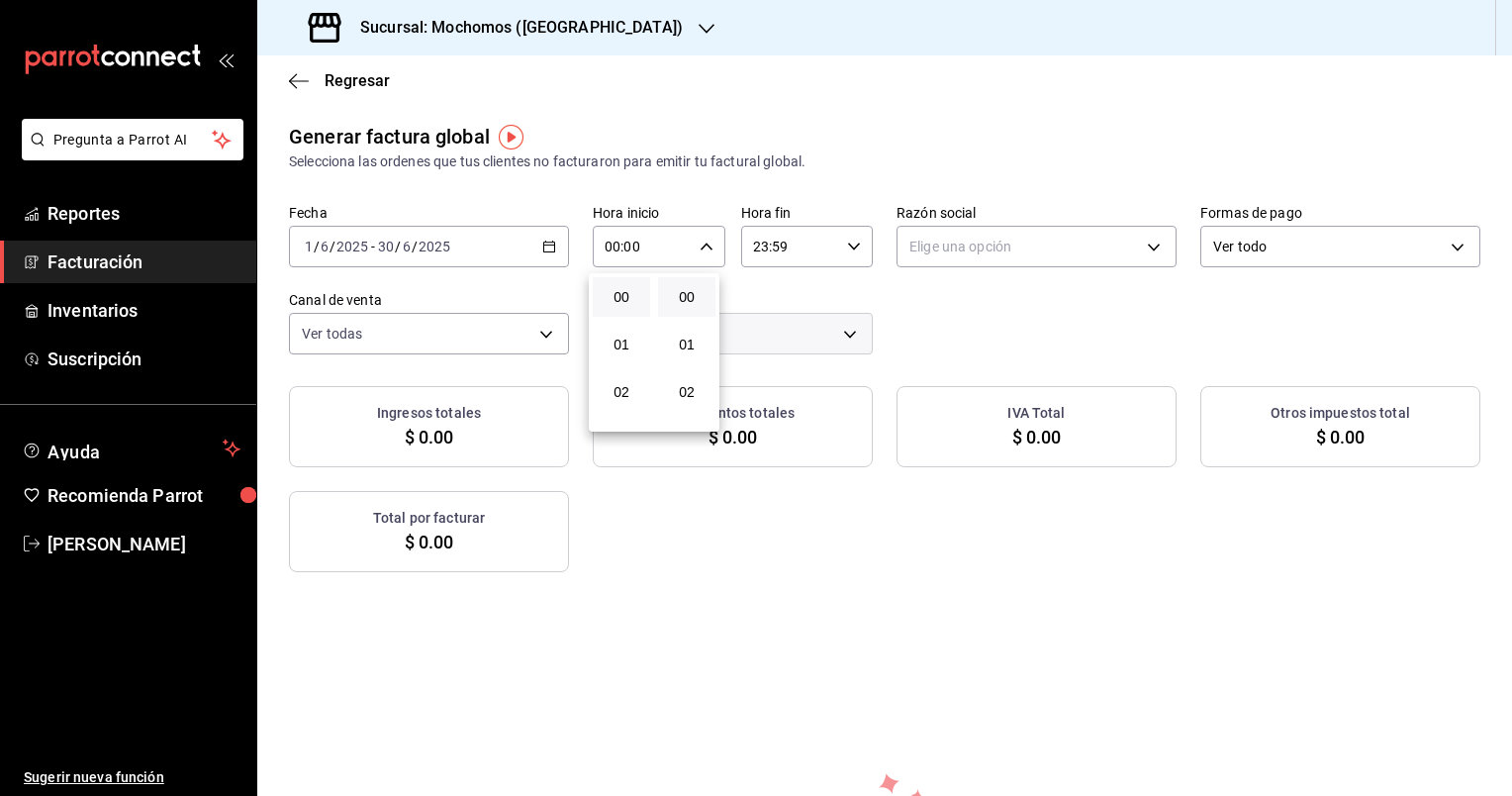 click at bounding box center (756, 398) 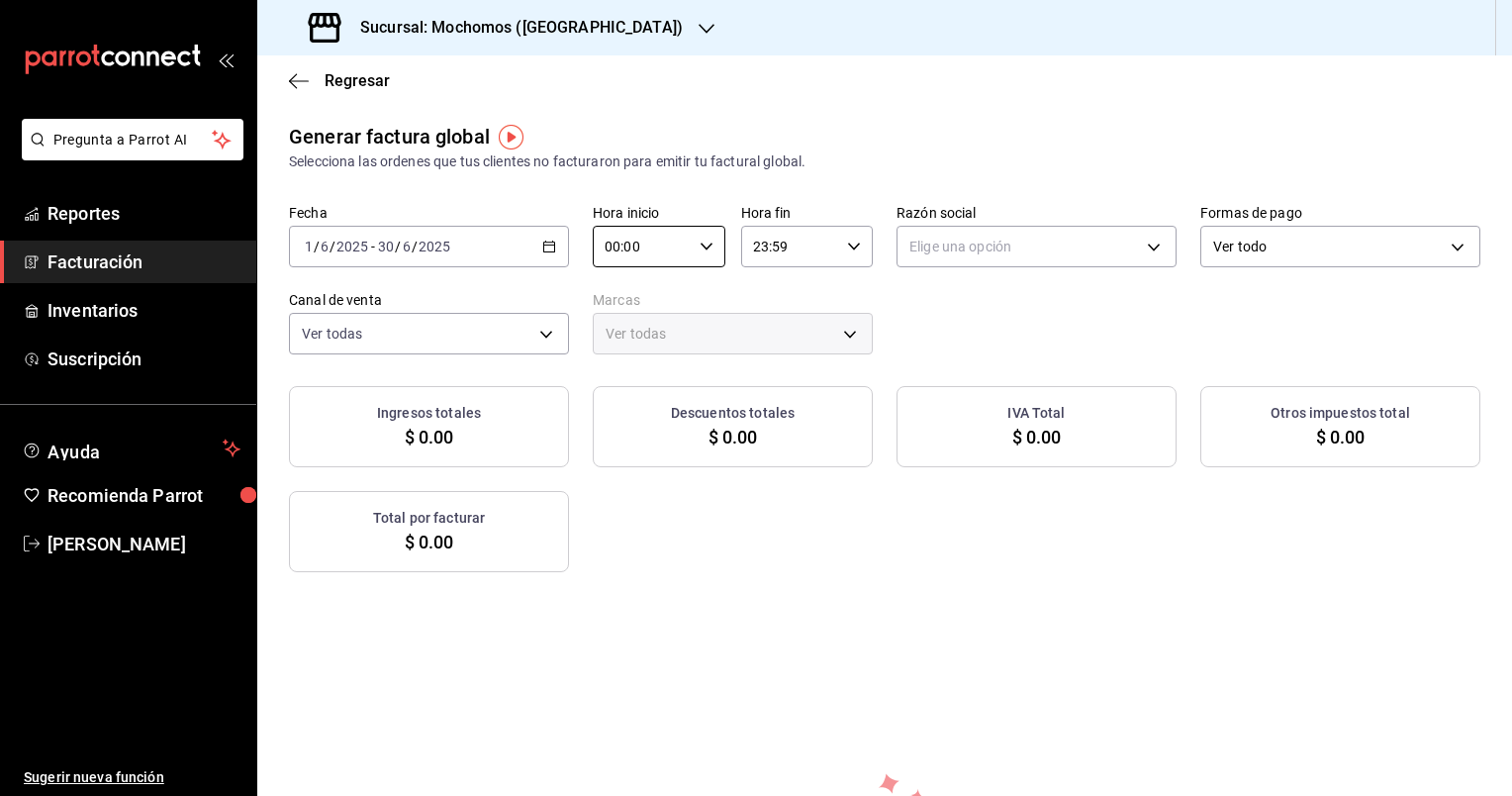 click 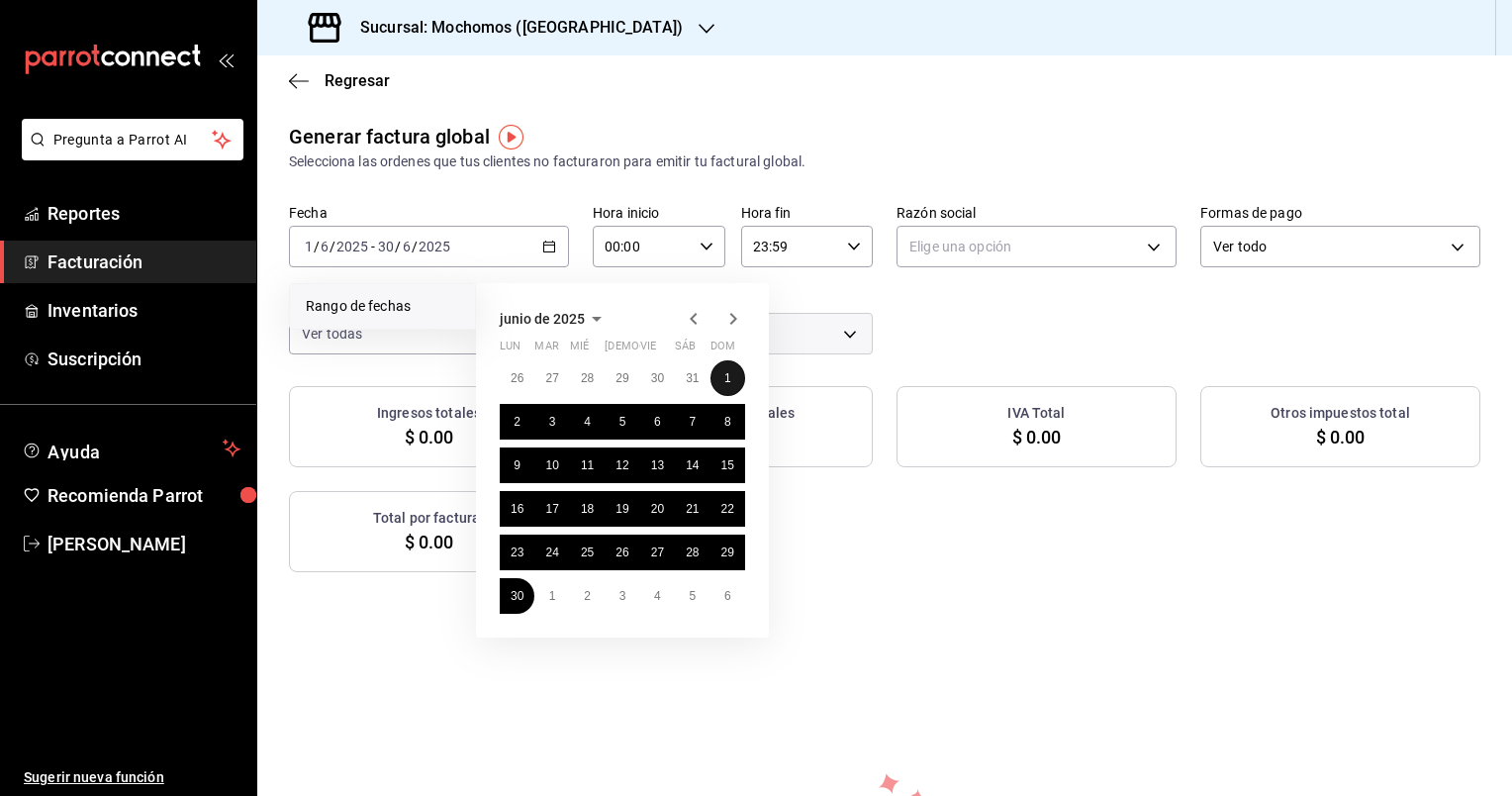 click on "1" at bounding box center [727, 378] 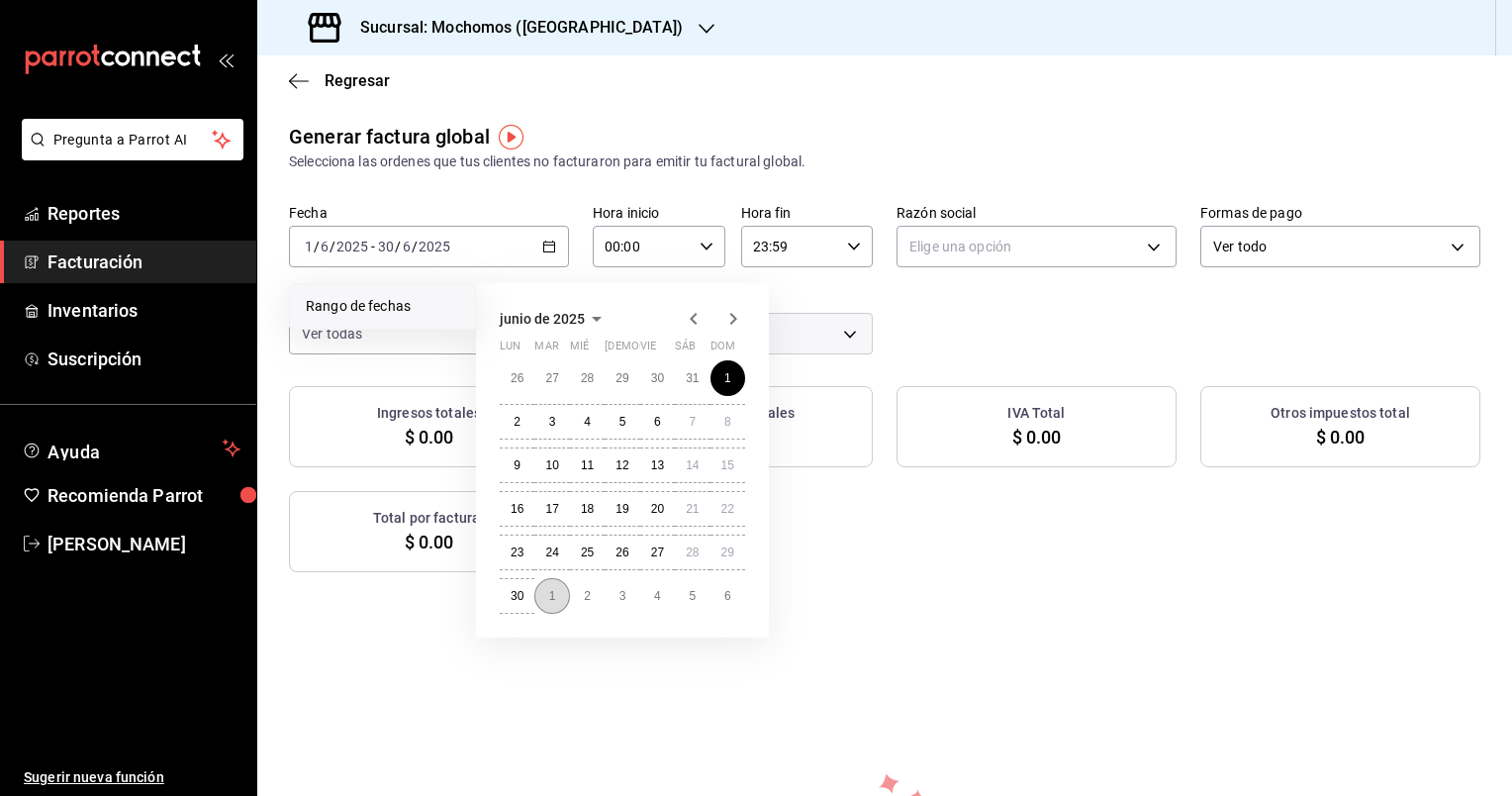 click on "1" at bounding box center [551, 596] 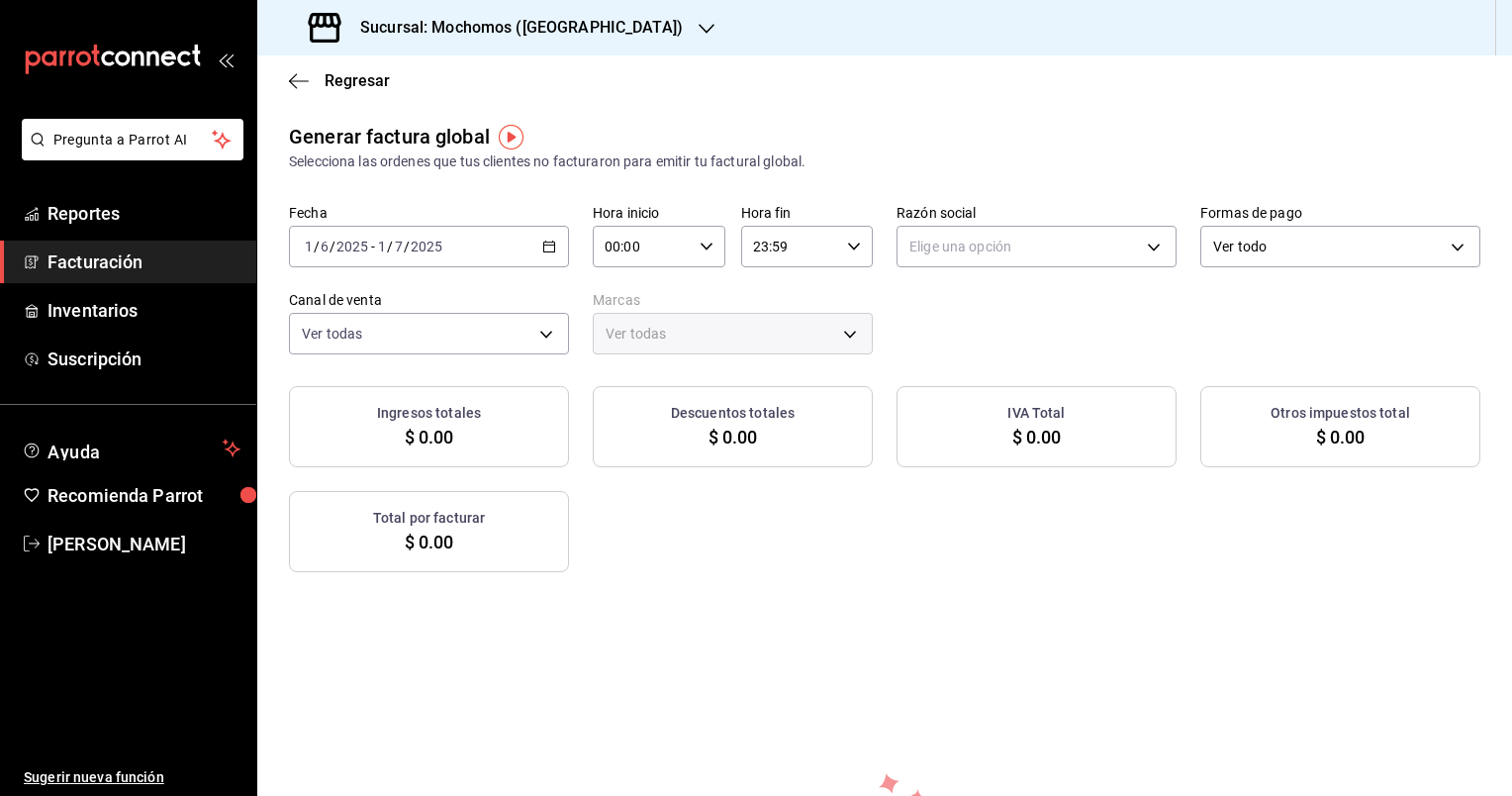 click on "00:00" at bounding box center (642, 247) 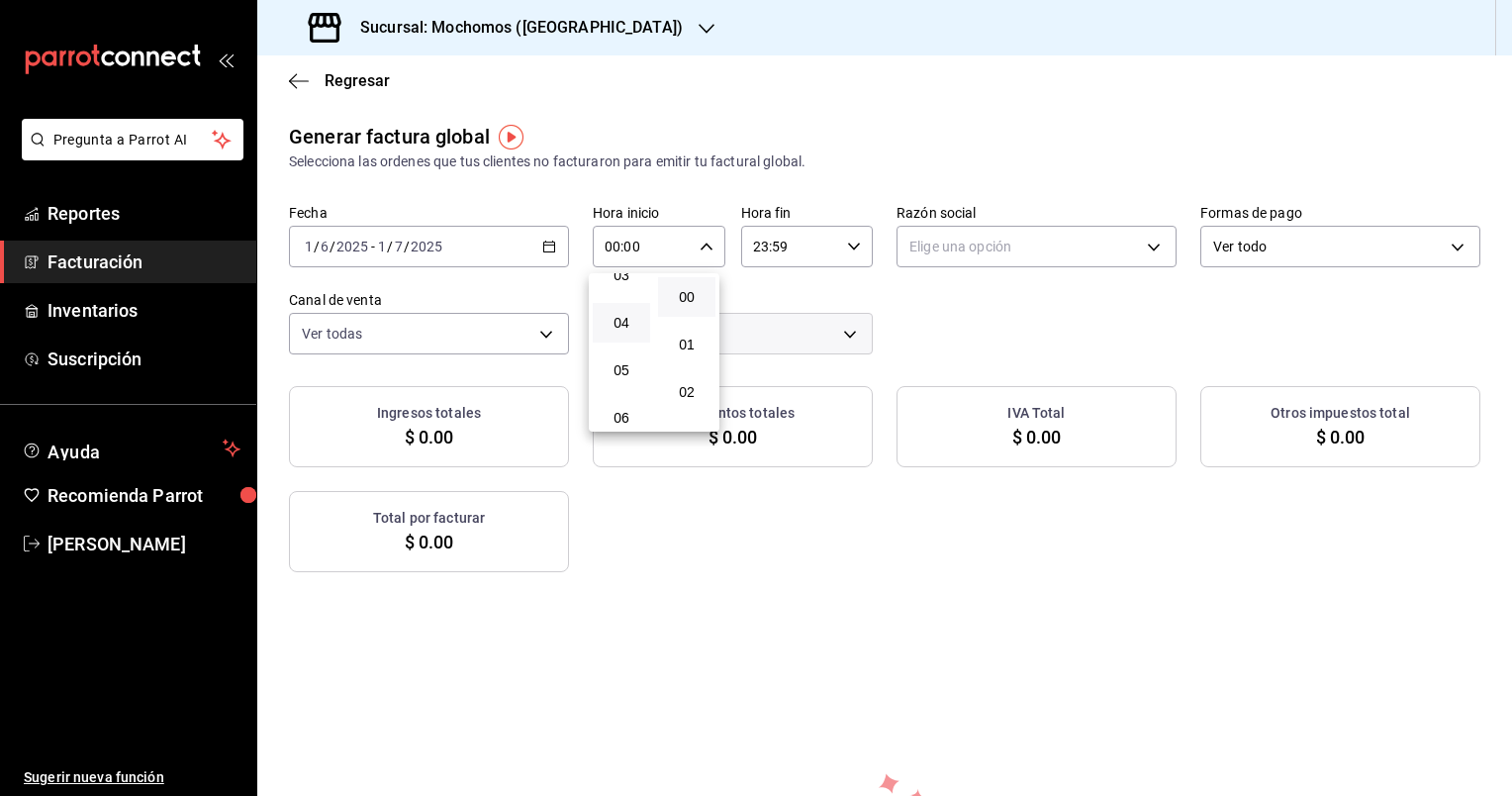 scroll, scrollTop: 198, scrollLeft: 0, axis: vertical 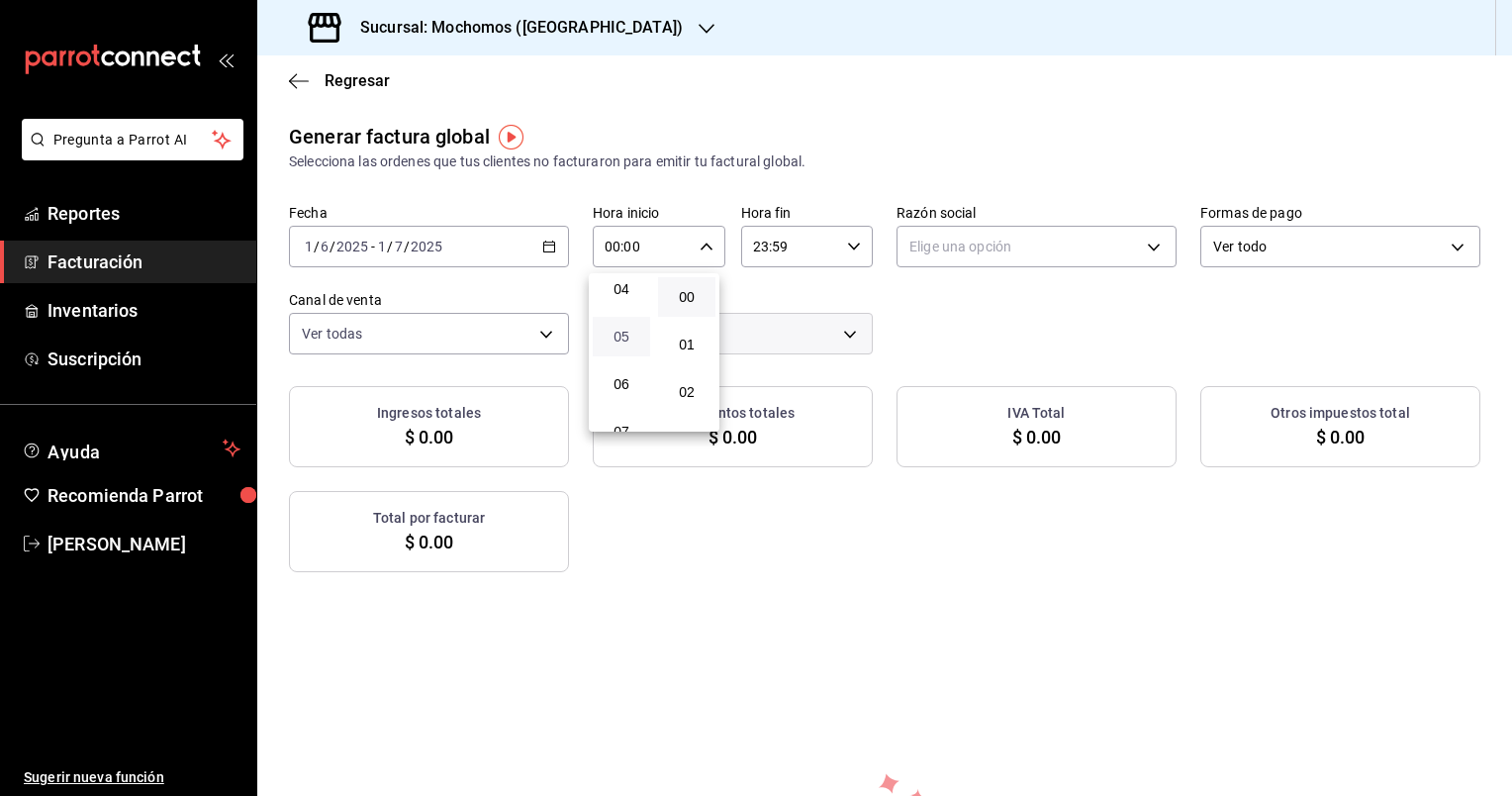 click on "05" at bounding box center [621, 337] 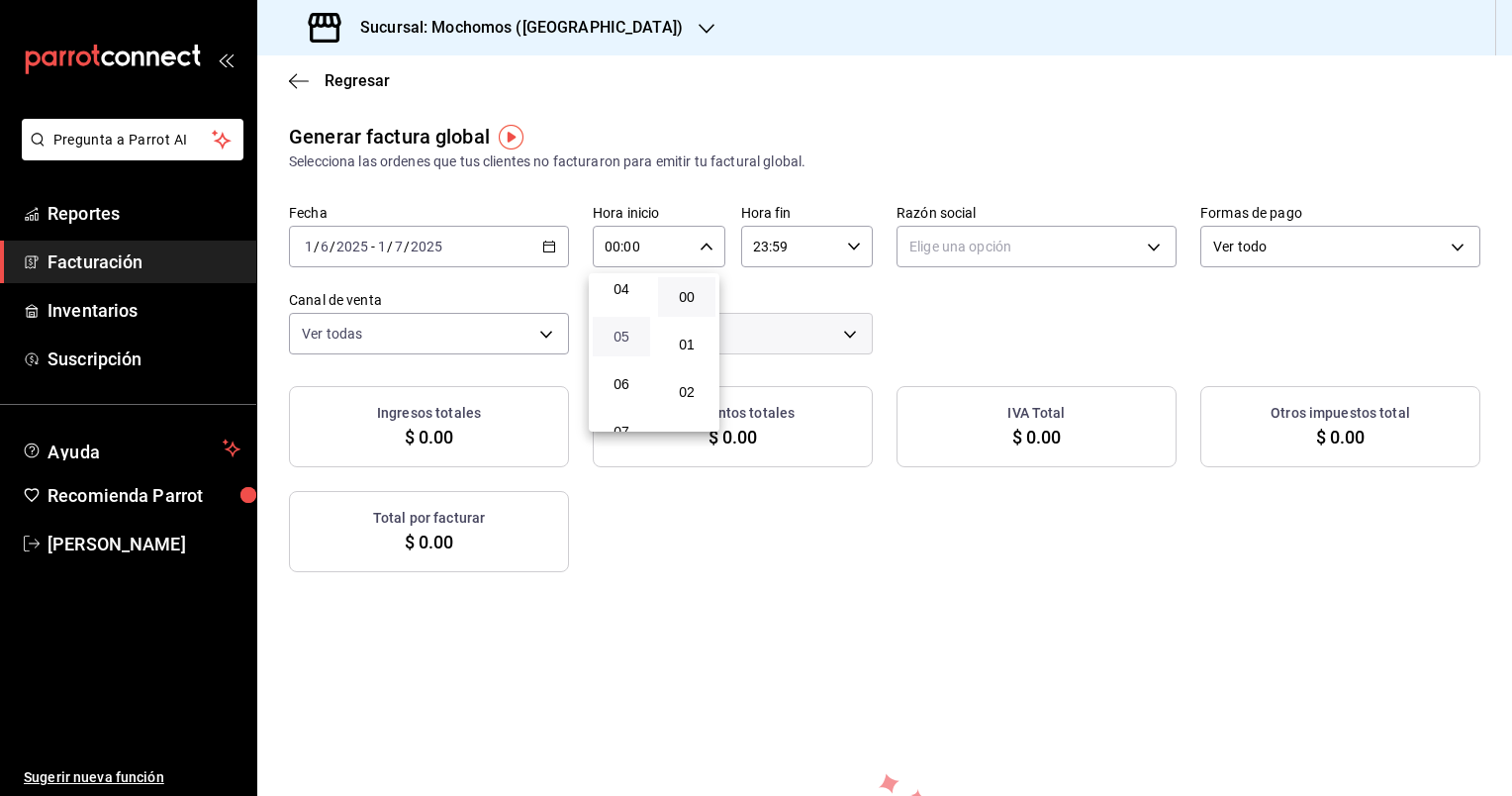 type on "05:00" 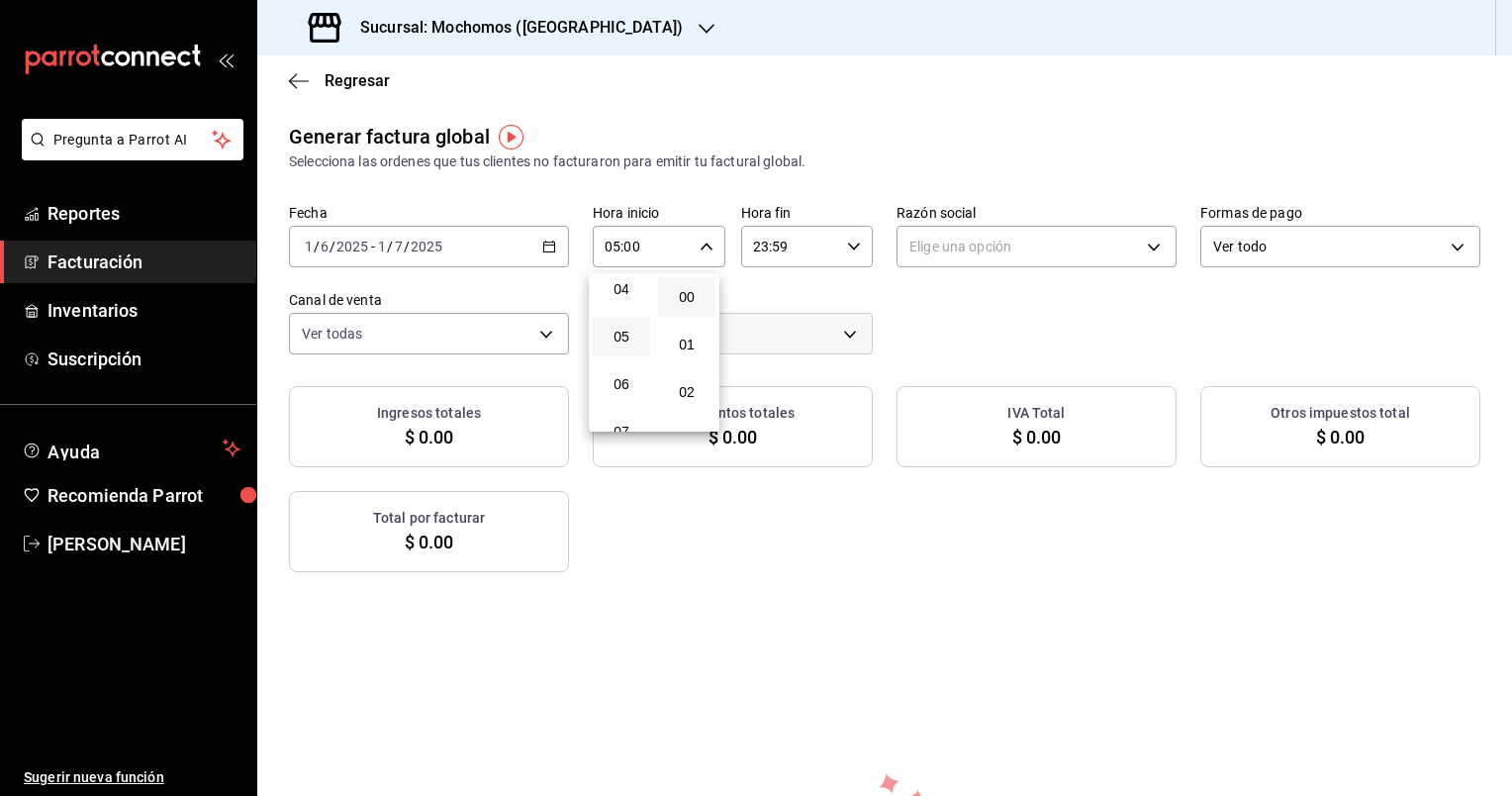 click at bounding box center (756, 398) 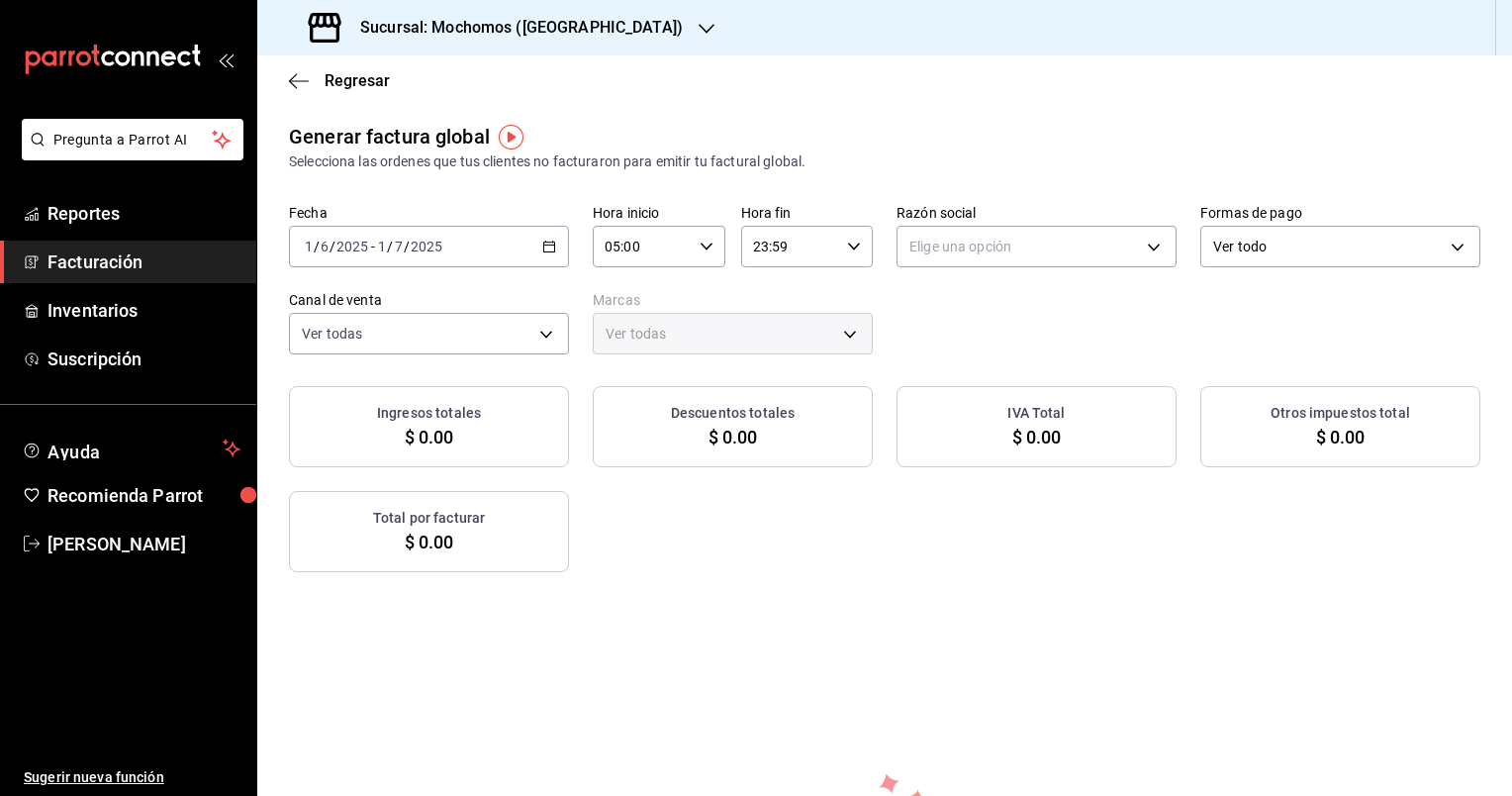 click on "23:59" at bounding box center (791, 247) 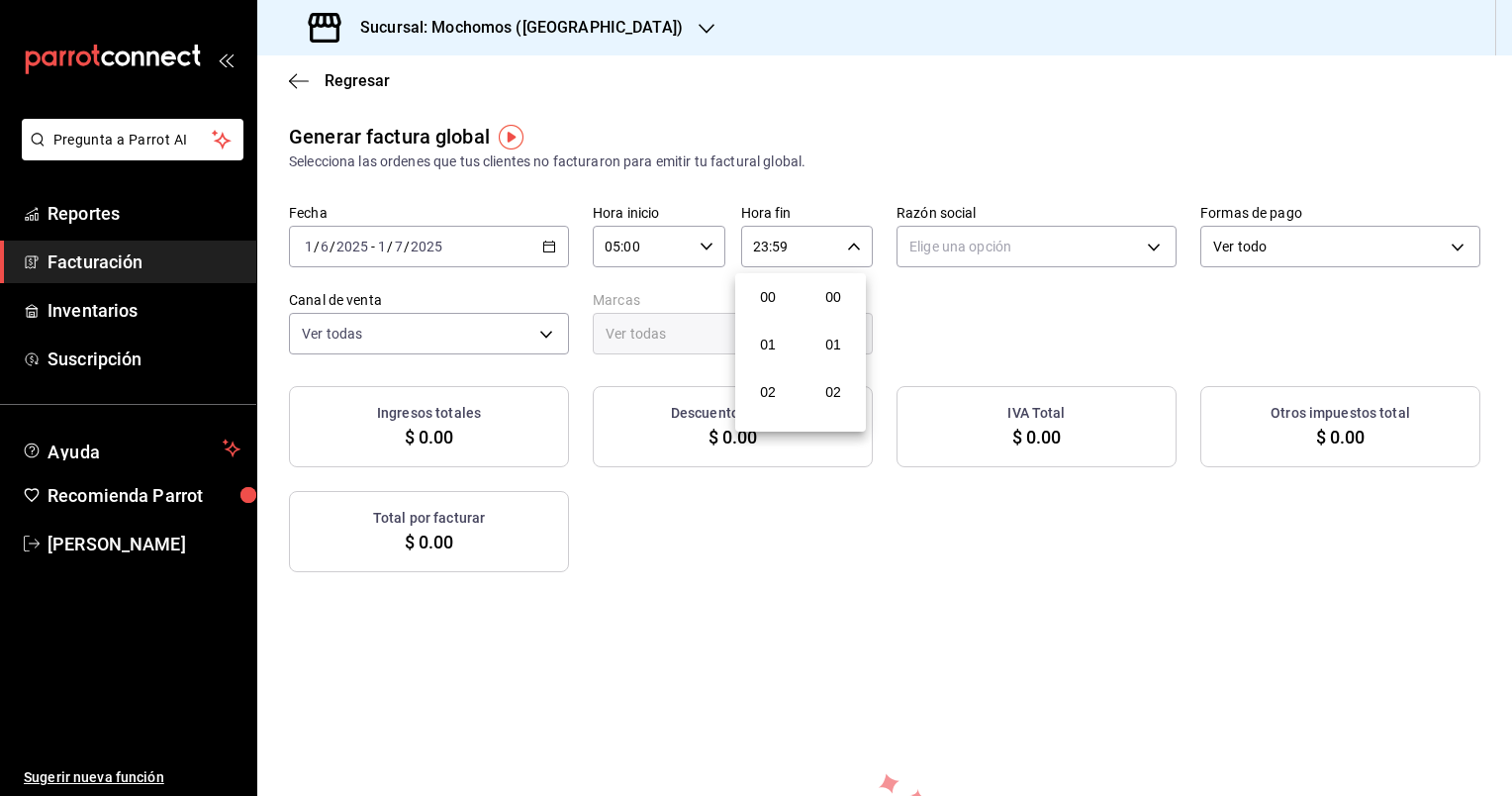 scroll, scrollTop: 1001, scrollLeft: 0, axis: vertical 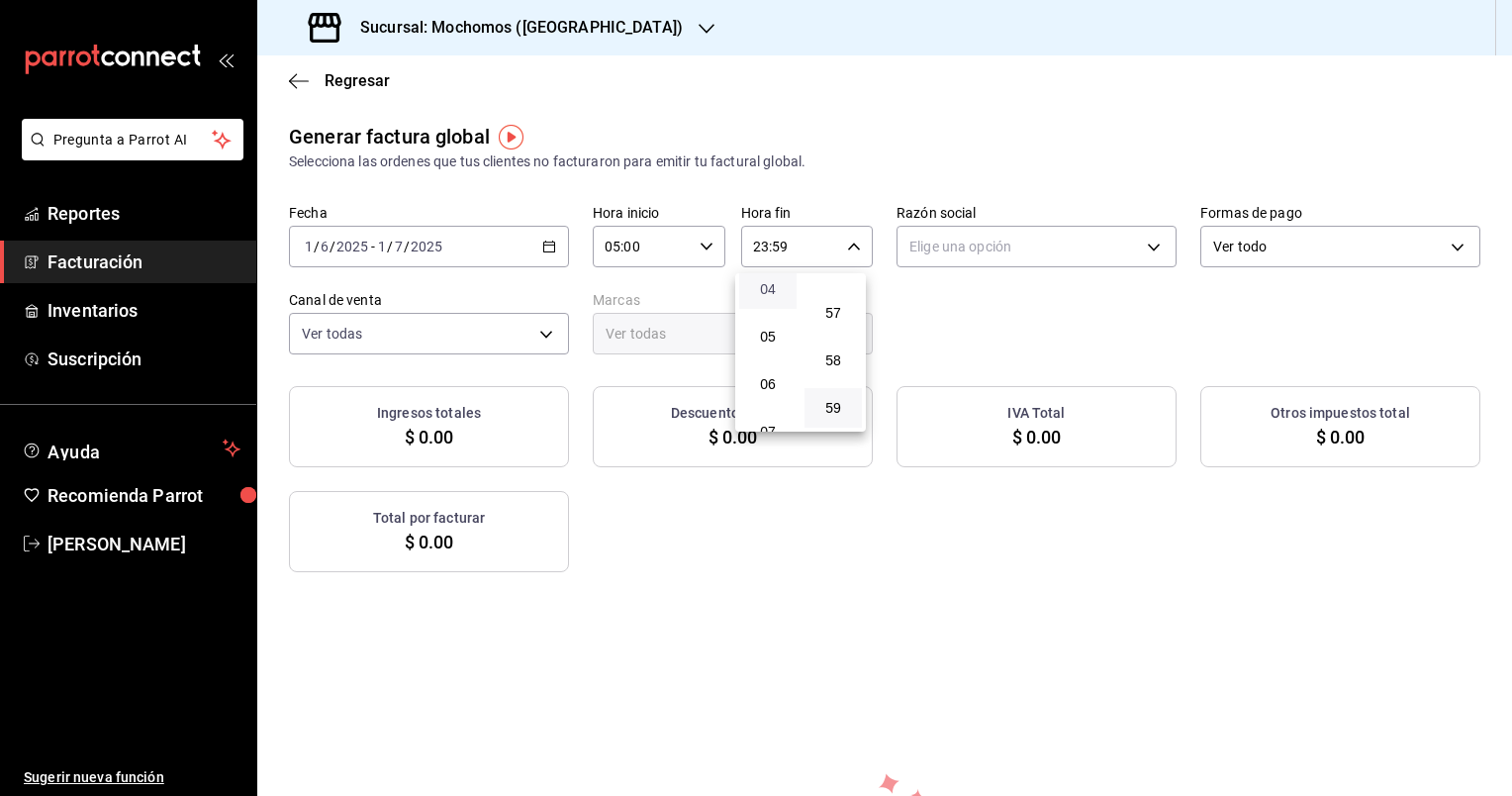 click on "04" at bounding box center [768, 289] 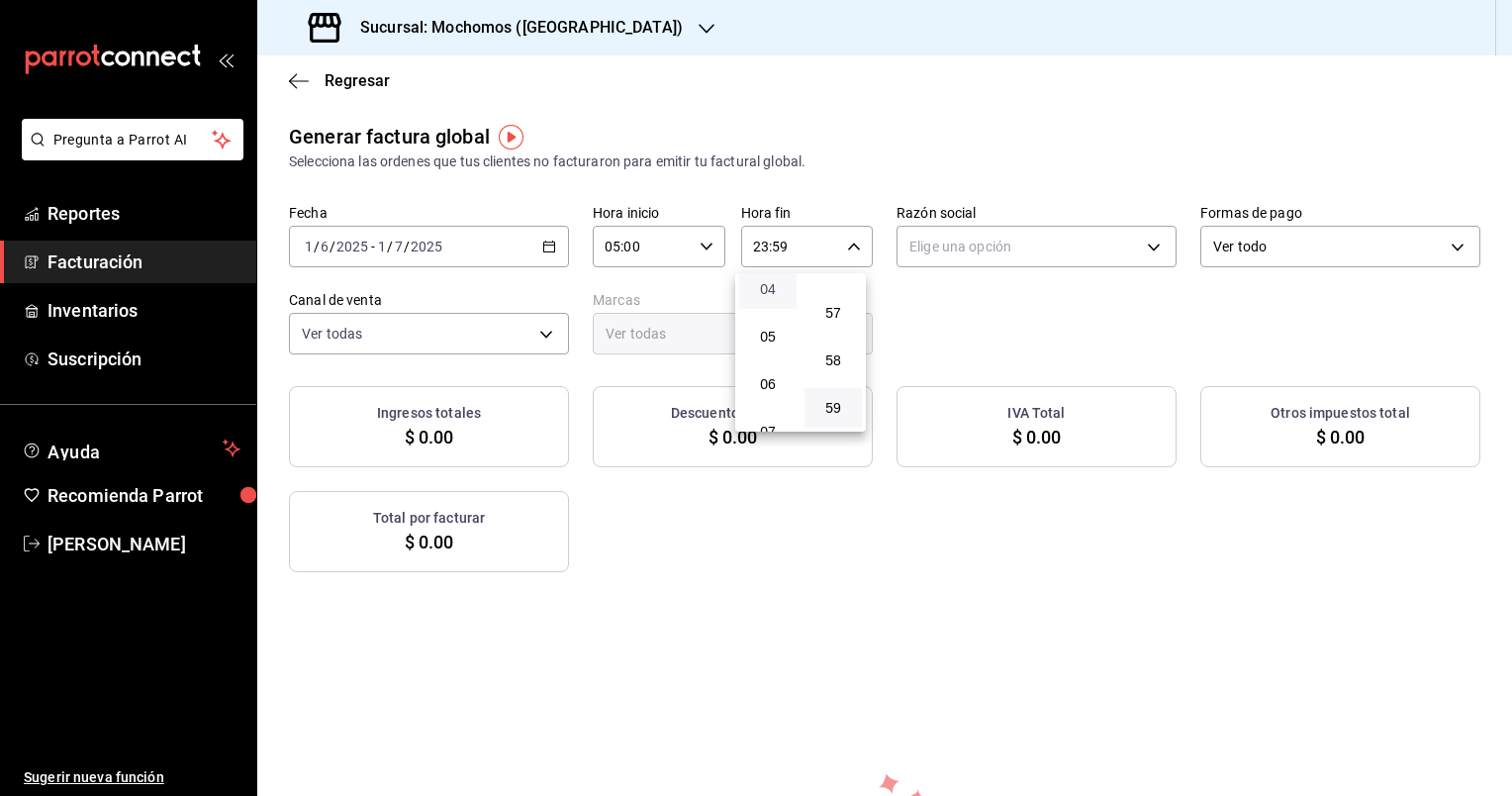 type on "04:59" 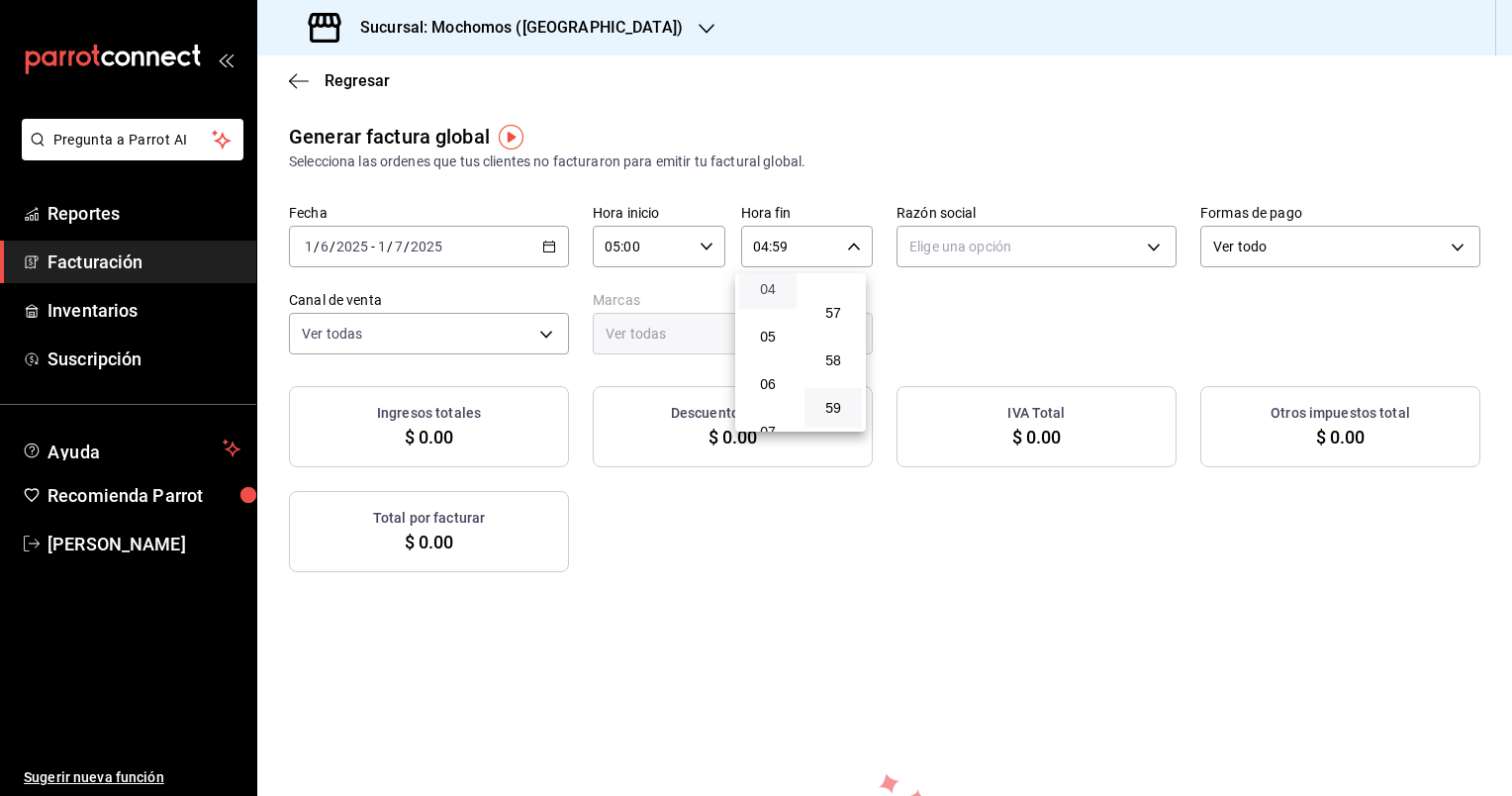 click on "04" at bounding box center (768, 289) 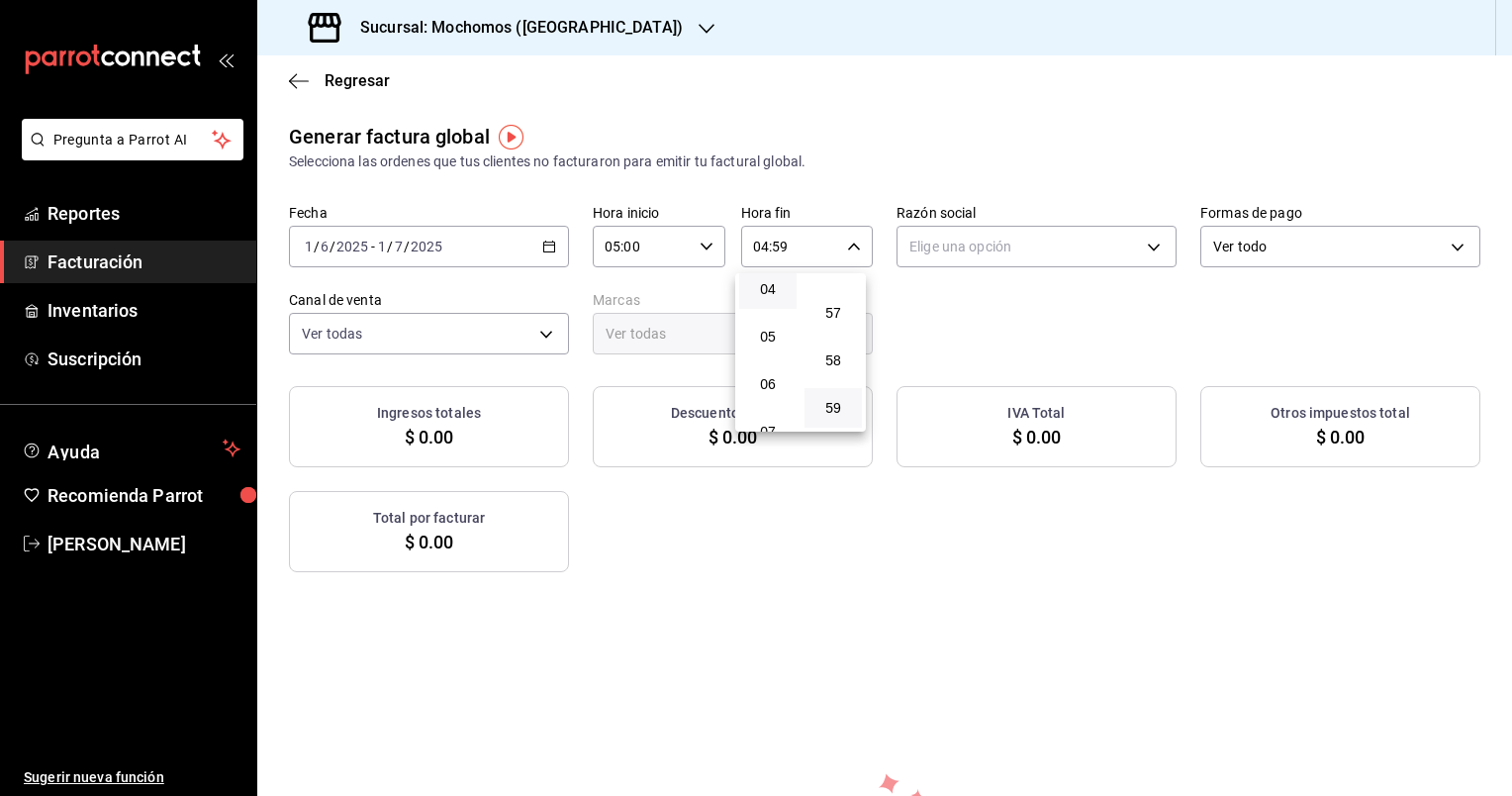 click at bounding box center [756, 398] 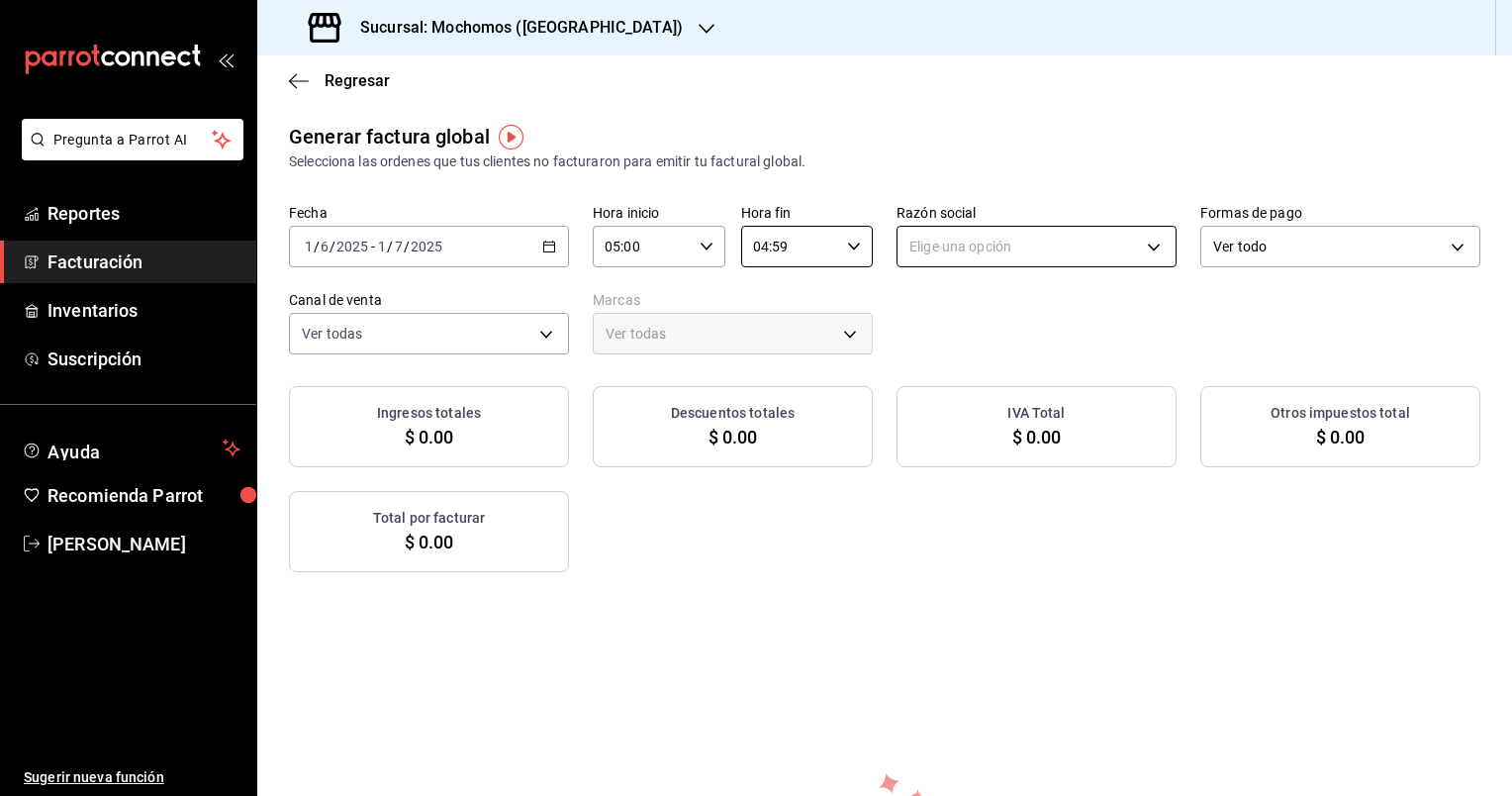 click on "Pregunta a Parrot AI Reportes   Facturación   Inventarios   Suscripción   Ayuda Recomienda Parrot   [PERSON_NAME]   Sugerir nueva función   Sucursal: Mochomos ([GEOGRAPHIC_DATA]) Regresar Generar factura global Selecciona las ordenes que tus clientes no facturaron para emitir tu factural global. Fecha [DATE] [DATE] - [DATE] [DATE] Hora inicio 05:00 Hora inicio Hora fin 04:59 Hora fin Razón social Elige una opción Formas de pago Ver todo ALL Canal de venta Ver todas PARROT,UBER_EATS,RAPPI,DIDI_FOOD,ONLINE Marcas Ver todas Ingresos totales $ 0.00 Descuentos totales $ 0.00 IVA Total $ 0.00 Otros impuestos total $ 0.00 Total por facturar $ 0.00 No hay información que mostrar GANA 1 MES GRATIS EN TU SUSCRIPCIÓN AQUÍ ¿Recuerdas cómo empezó tu restaurante?
[DATE] puedes ayudar a un colega a tener el mismo cambio que tú viviste.
Recomienda Parrot directamente desde tu Portal Administrador.
Es fácil y rápido.
🎁 Por cada restaurante que se una, ganas 1 mes gratis. Ver video tutorial Ir a video" at bounding box center [756, 398] 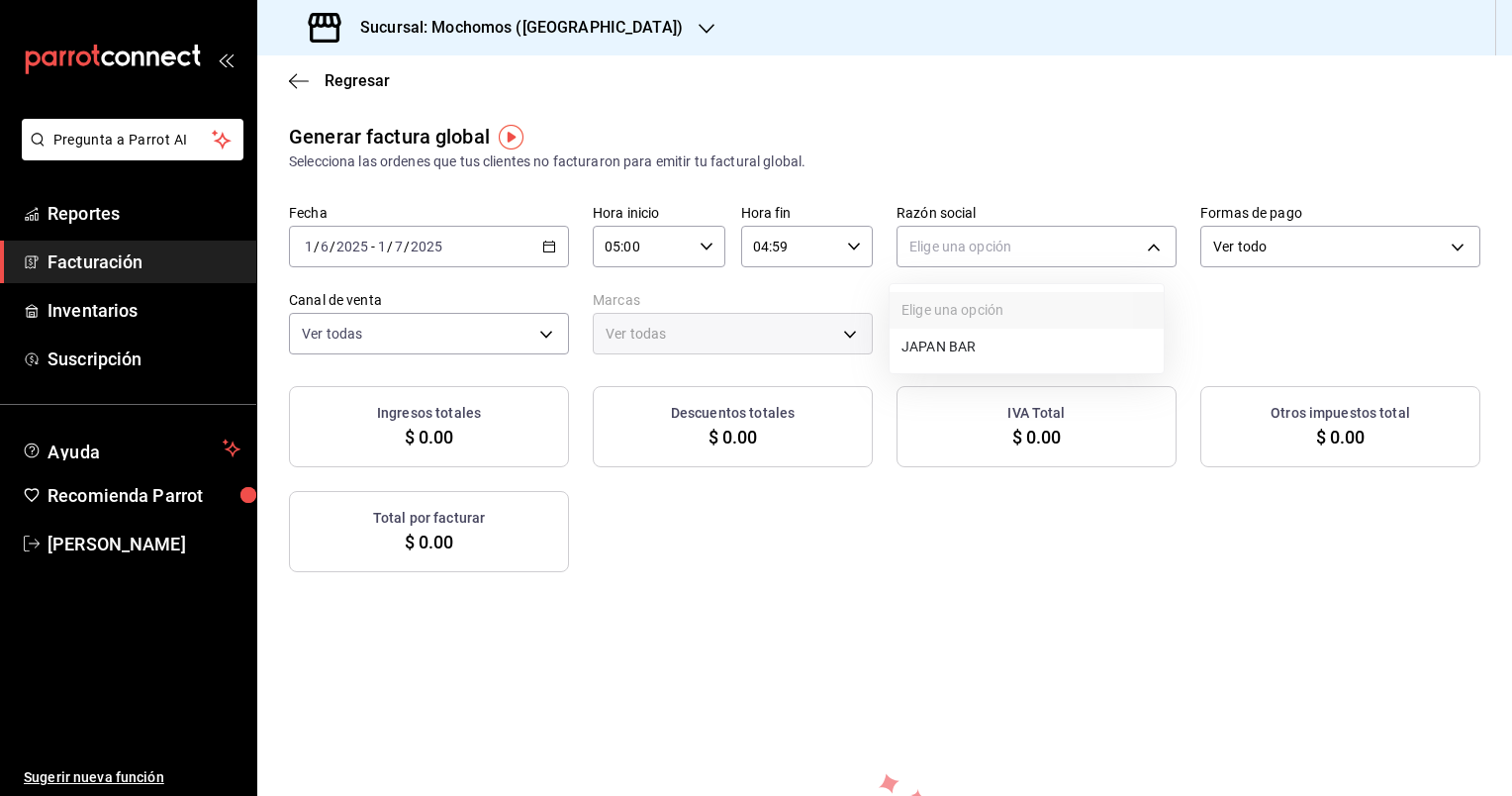 click on "JAPAN BAR" at bounding box center [1026, 347] 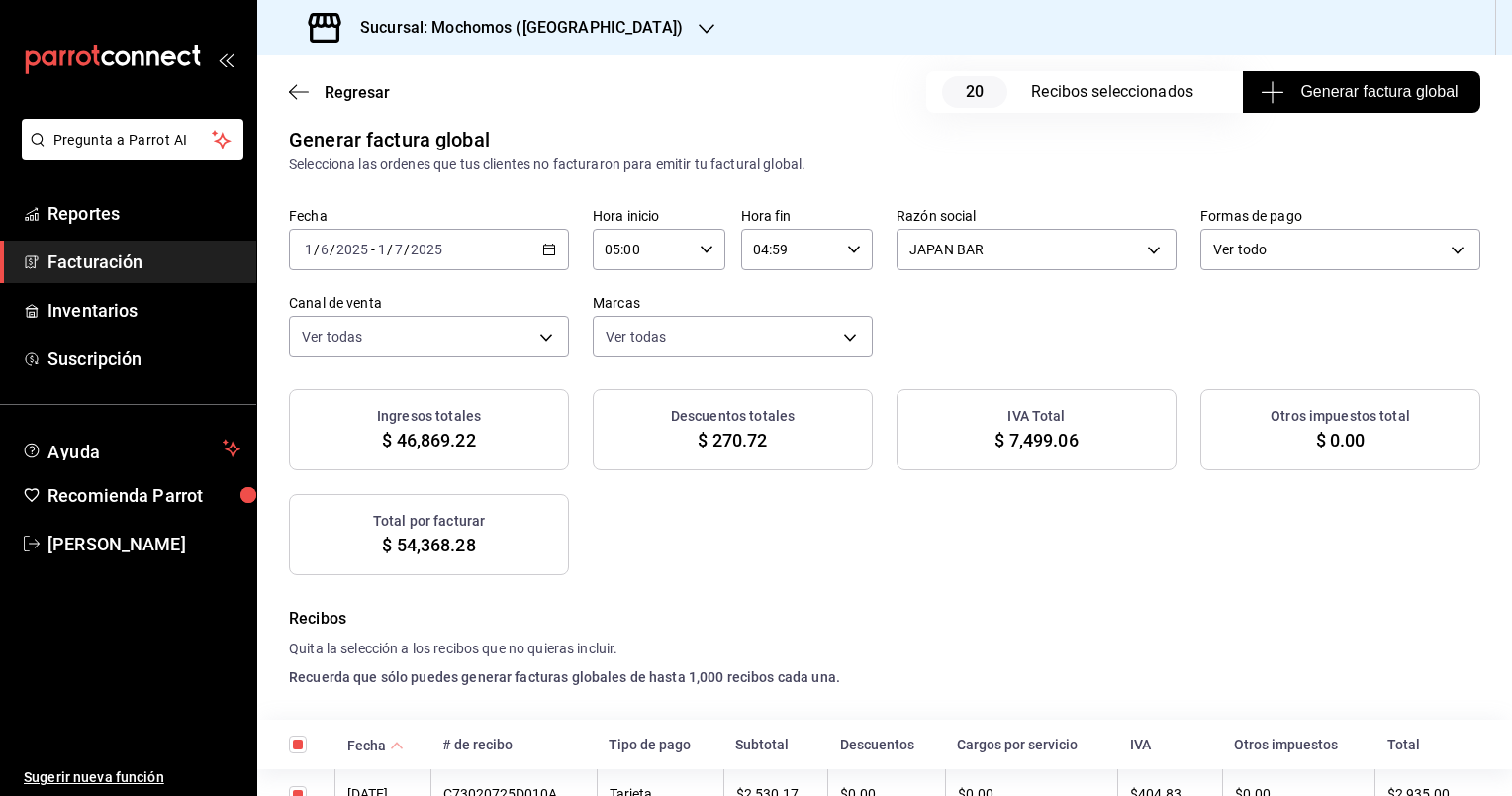 scroll, scrollTop: 0, scrollLeft: 0, axis: both 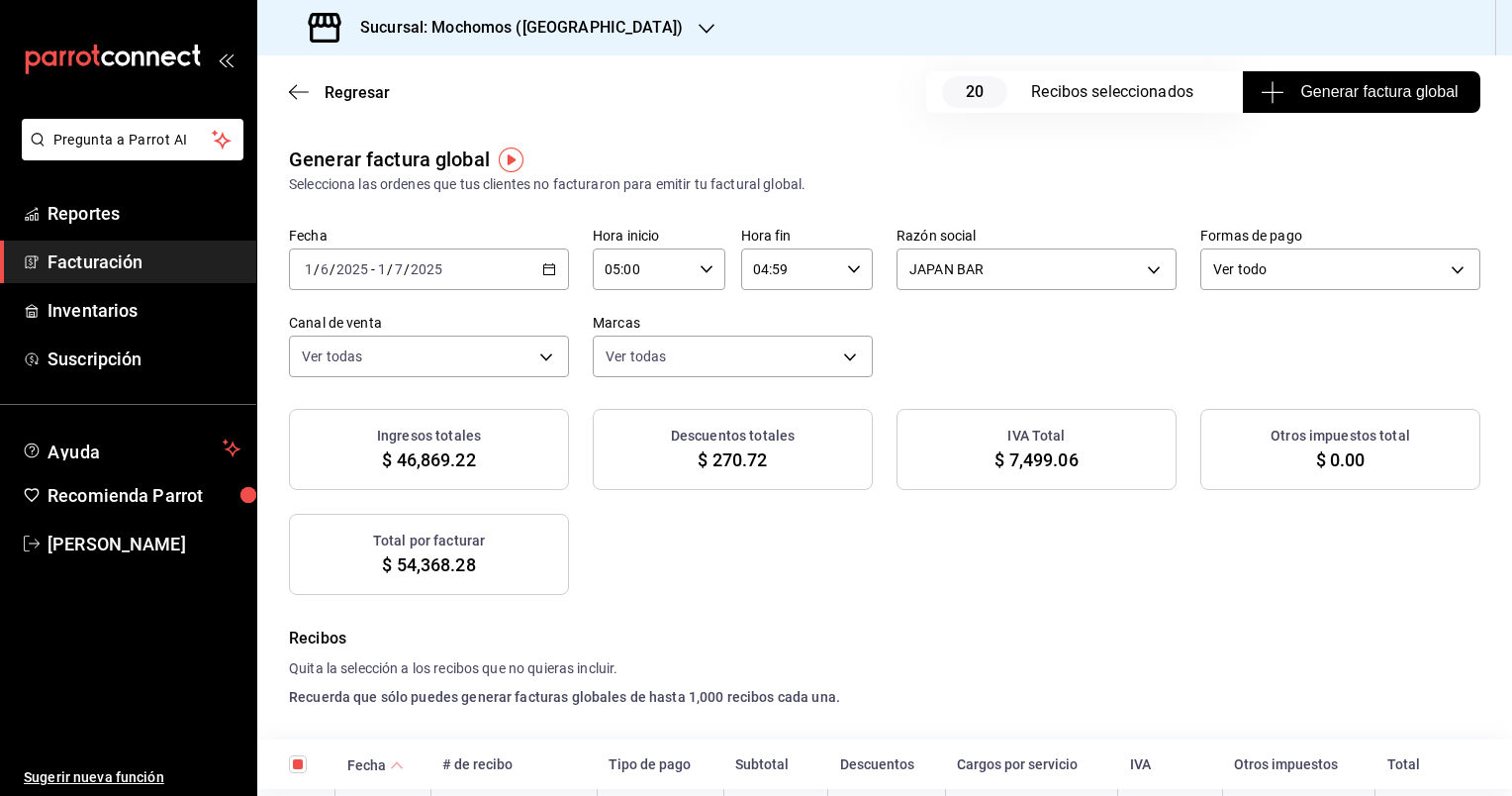 click 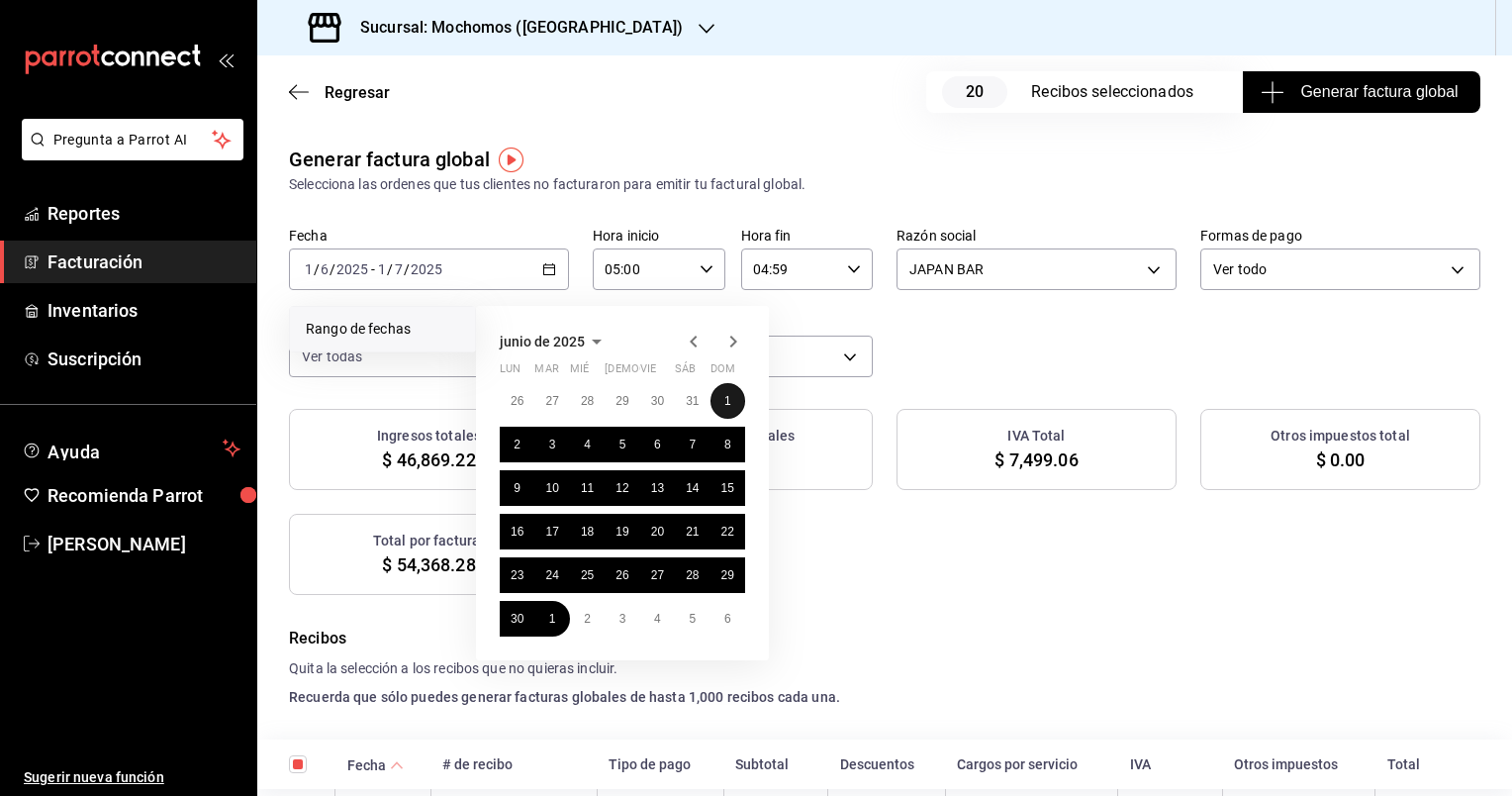 click on "1" at bounding box center (727, 401) 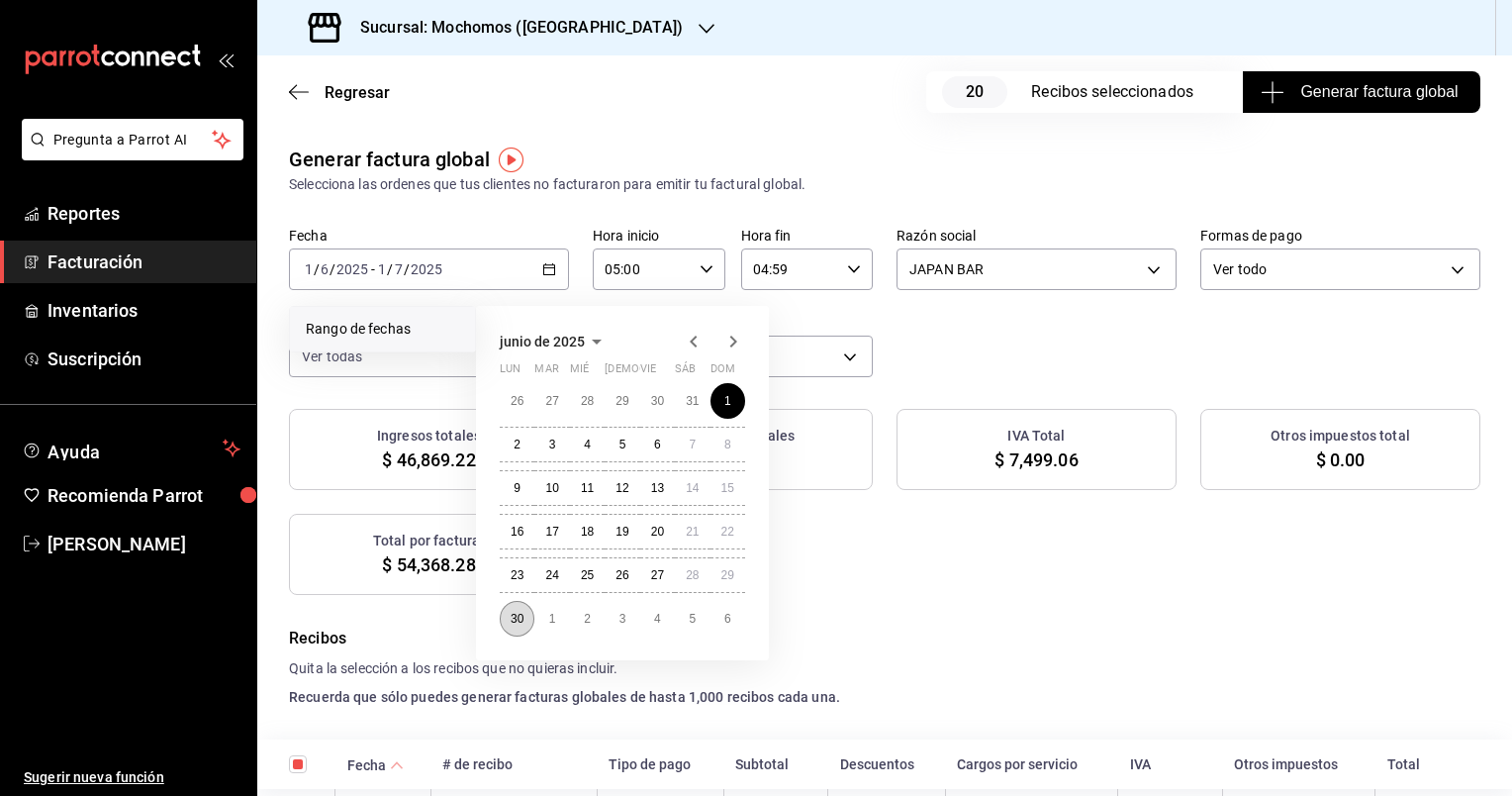 click on "30" at bounding box center [517, 619] 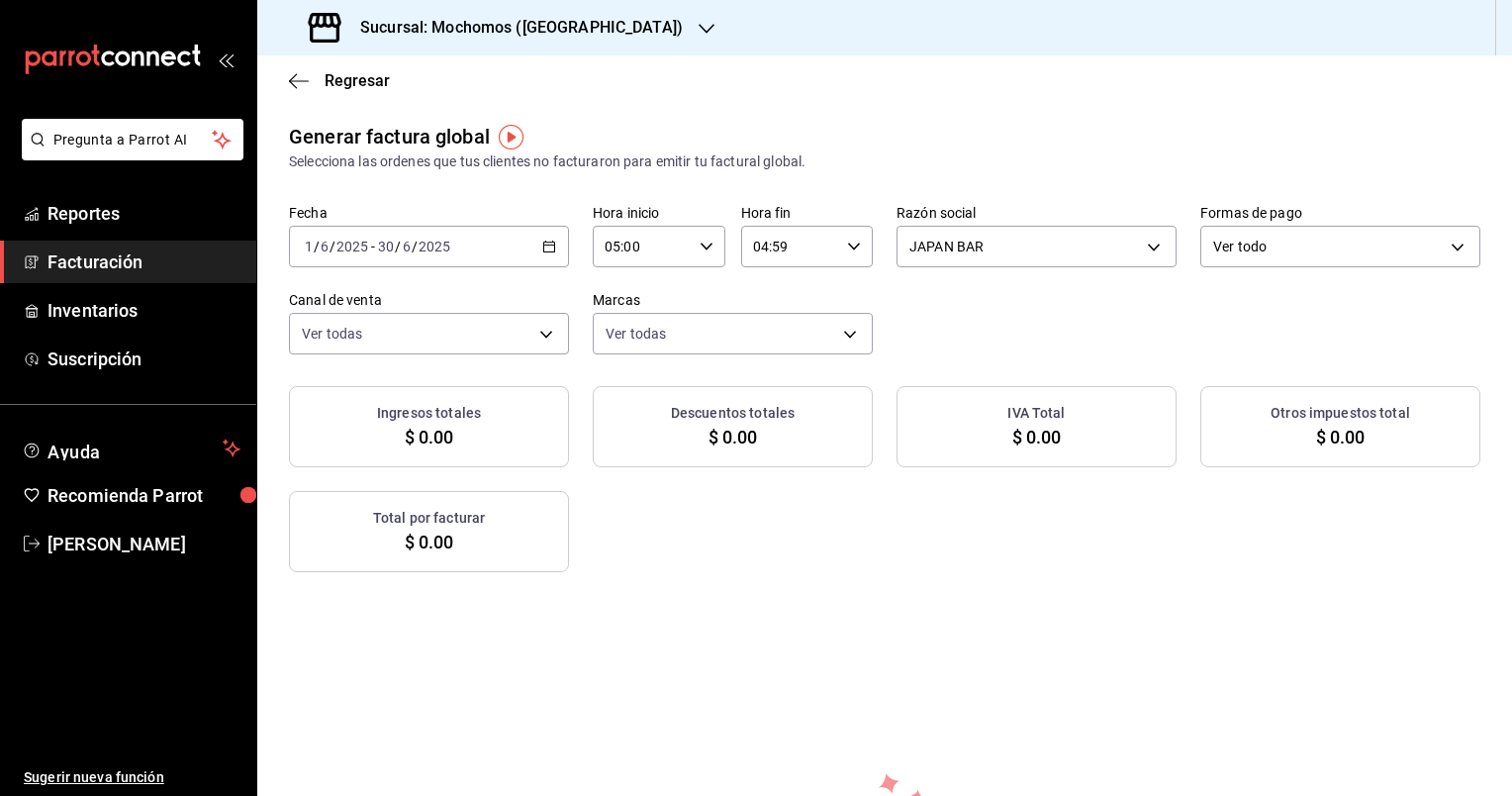 click on "Generar factura global Selecciona las ordenes que tus clientes no facturaron para emitir tu factural global. Fecha [DATE] [DATE] - [DATE] [DATE] Hora inicio 05:00 Hora inicio Hora fin 04:59 Hora fin Razón social JAPAN BAR 104fca41-9dee-4725-96ba-2641e98ab652 Formas de pago Ver todo ALL Canal de venta Ver todas PARROT,UBER_EATS,RAPPI,DIDI_FOOD,ONLINE Marcas Ver todas 81a909d9-58c5-46d1-b07d-4106a63ec642 Ingresos totales $ 0.00 Descuentos totales $ 0.00 IVA Total $ 0.00 Otros impuestos total $ 0.00 Total por facturar $ 0.00 No hay información que mostrar" at bounding box center [885, 556] 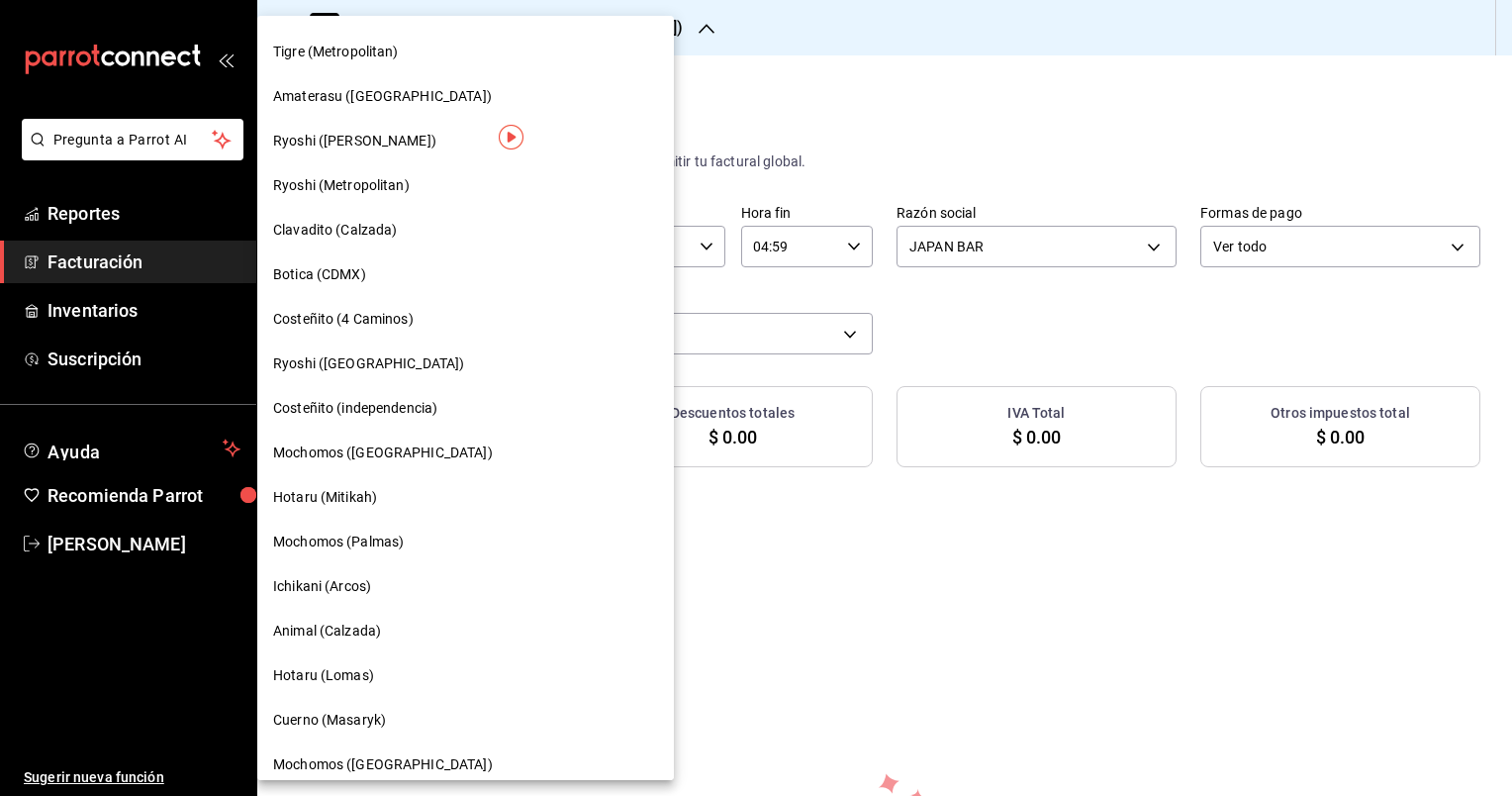 scroll, scrollTop: 73, scrollLeft: 0, axis: vertical 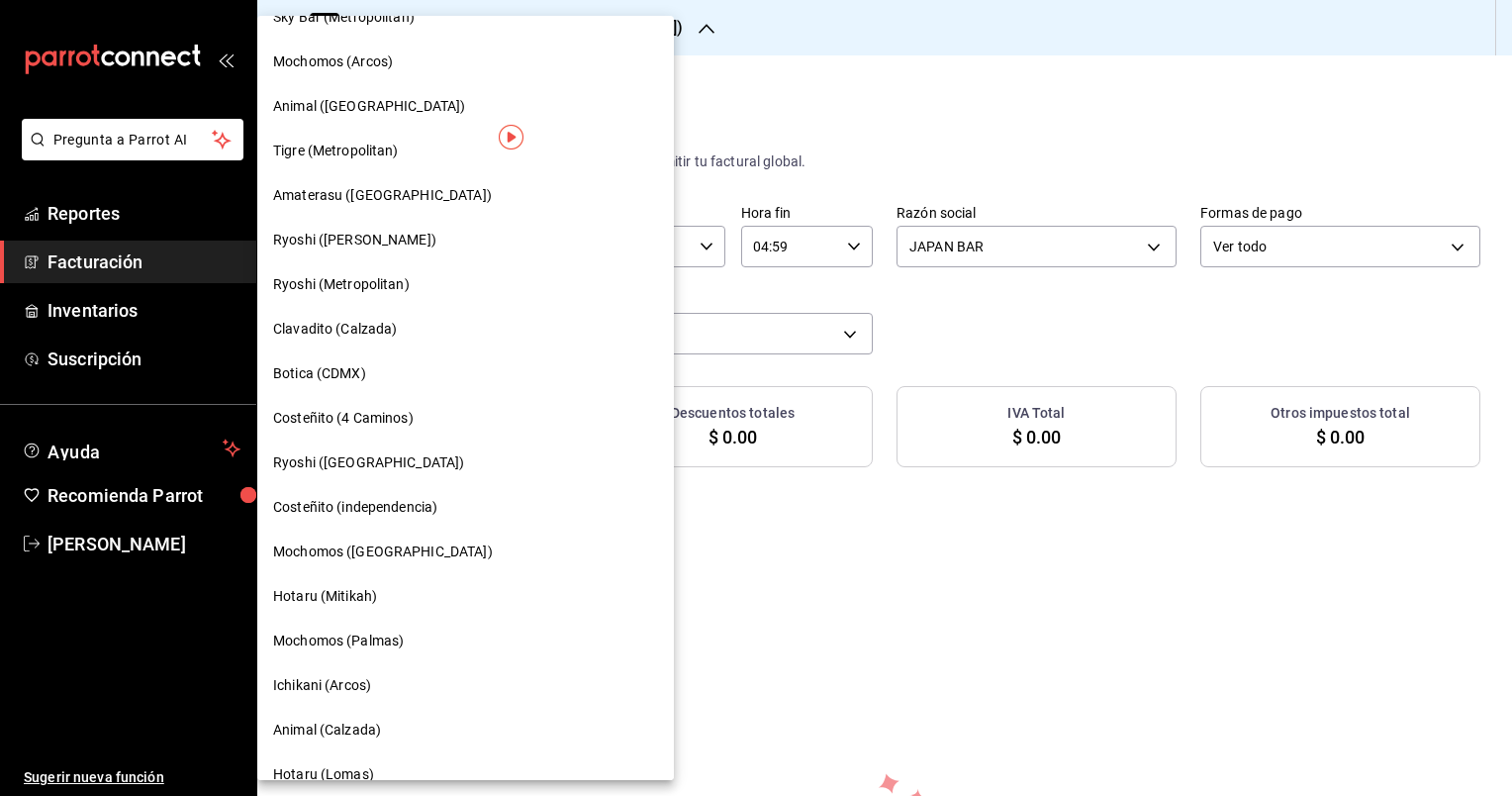 click at bounding box center [756, 398] 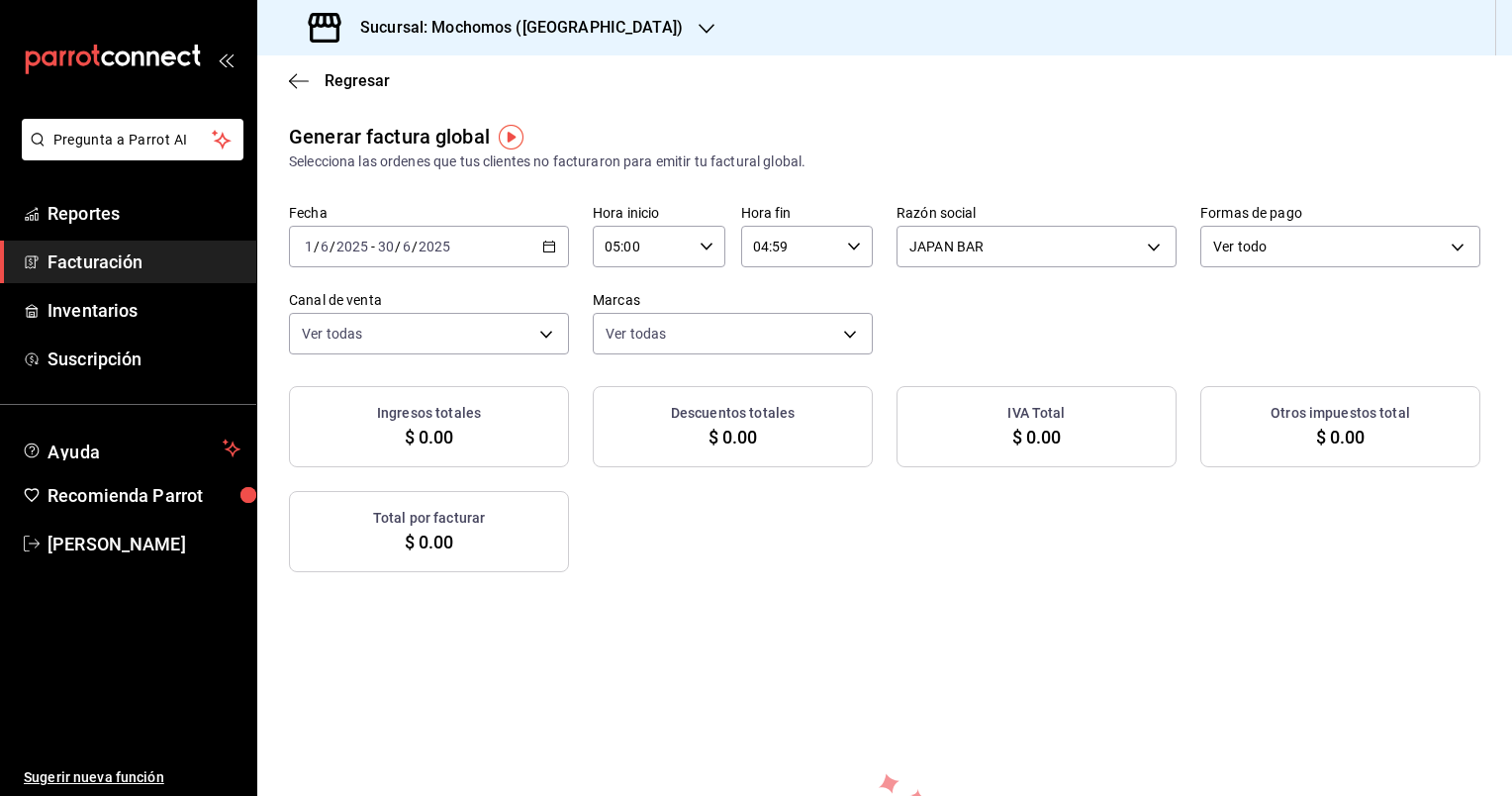 click 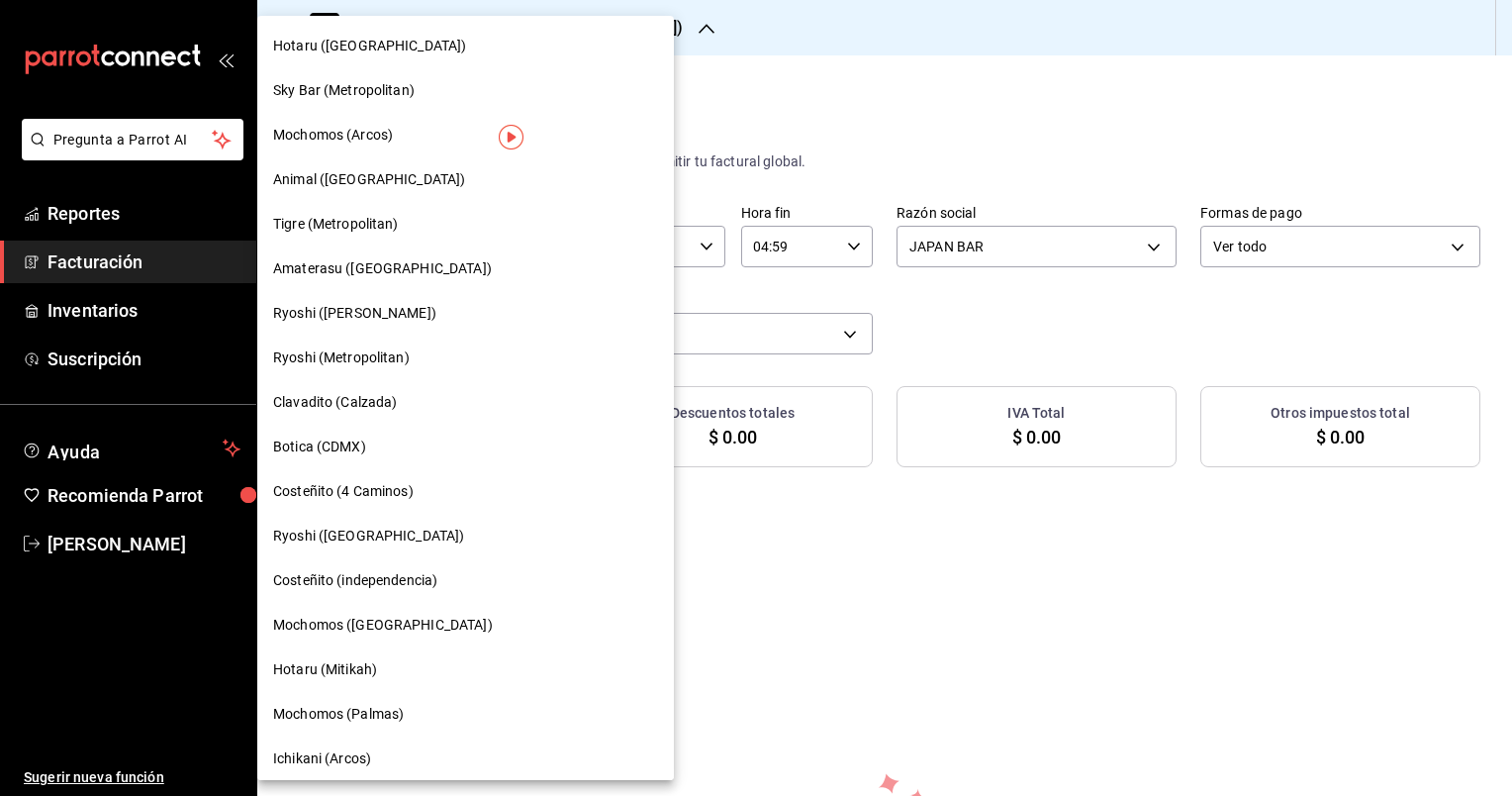click on "Ryoshi ([GEOGRAPHIC_DATA])" at bounding box center (465, 536) 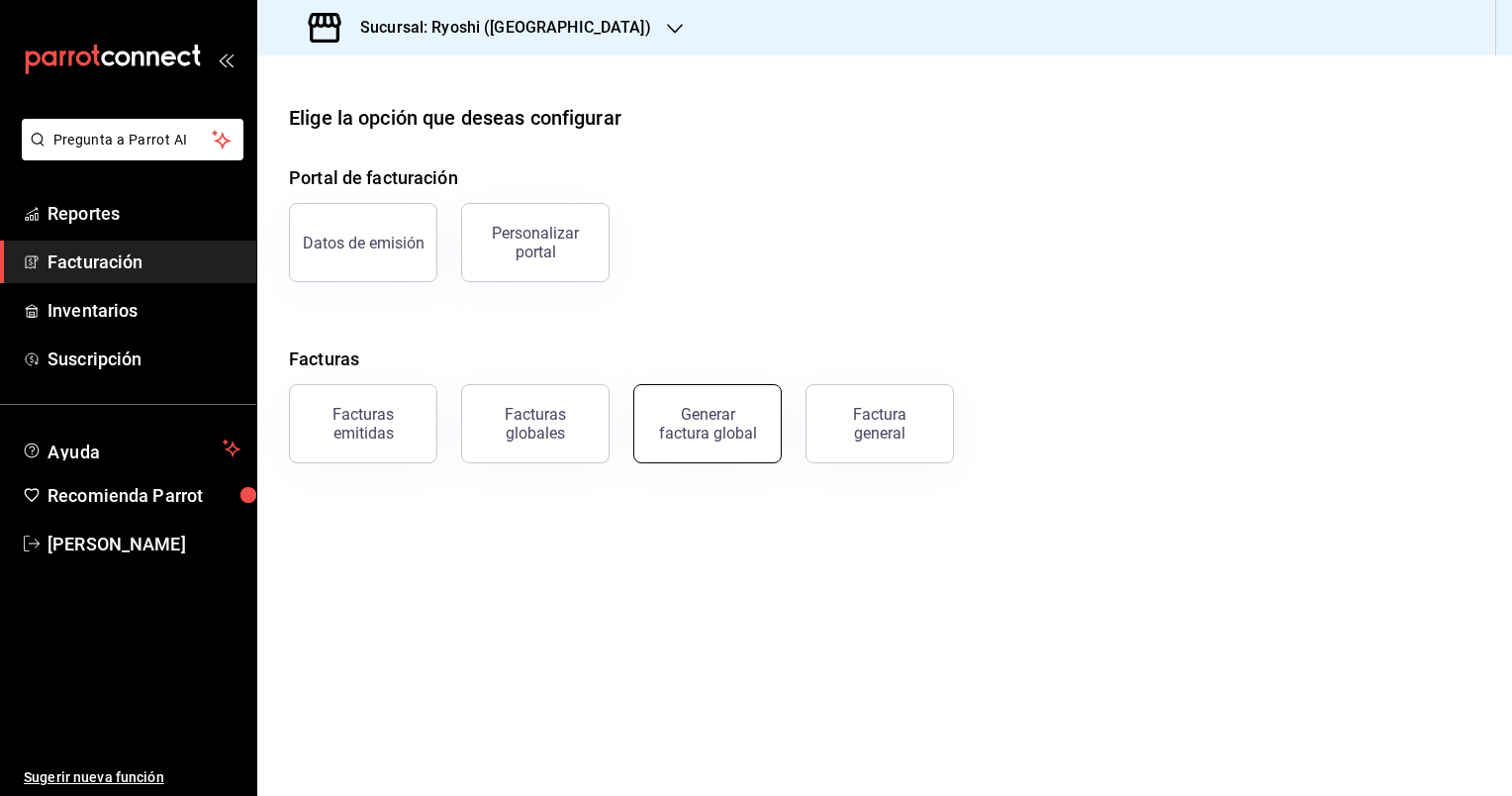 click on "Generar factura global" at bounding box center [708, 424] 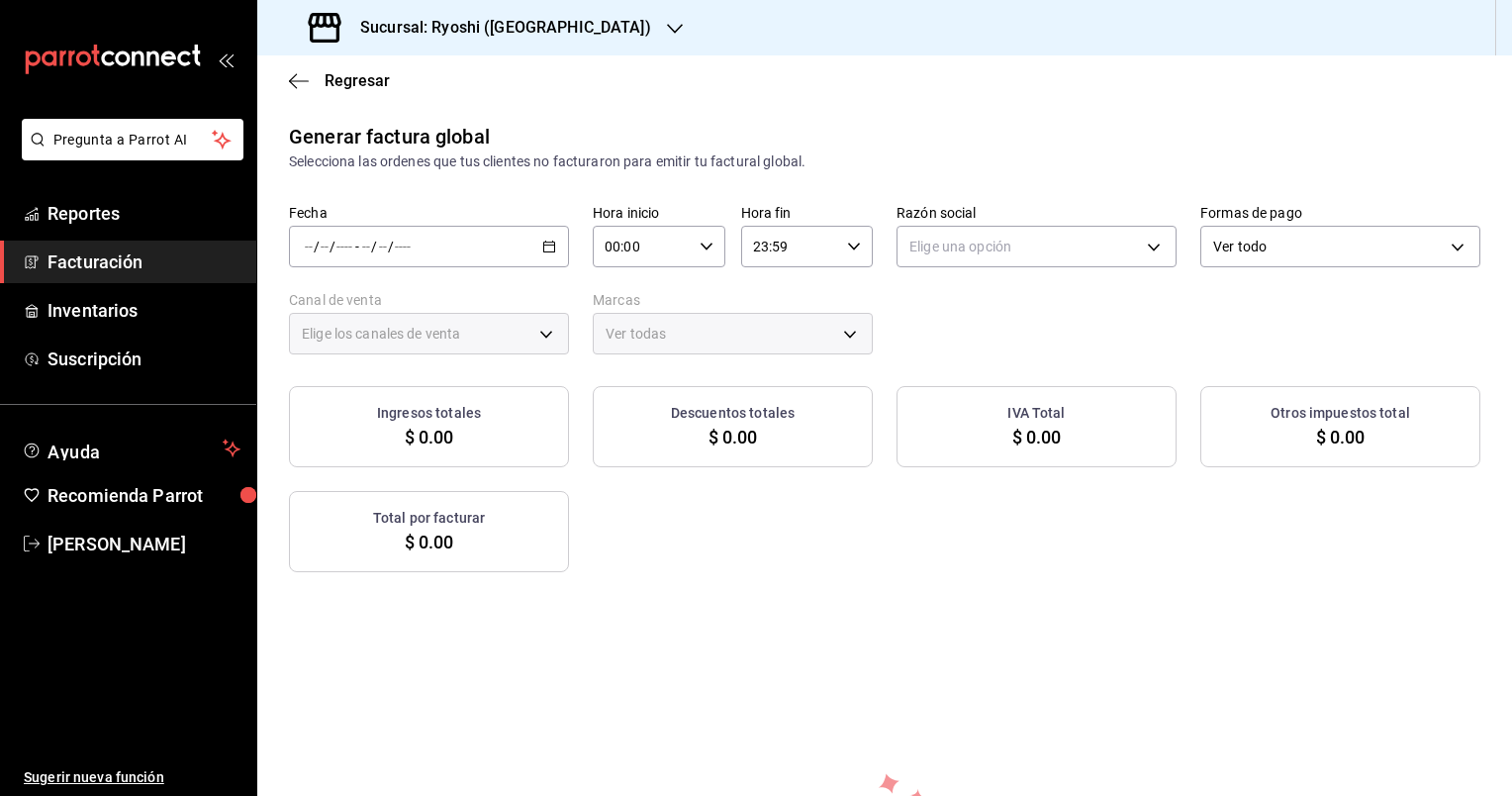 type on "PARROT,UBER_EATS,RAPPI,DIDI_FOOD,ONLINE" 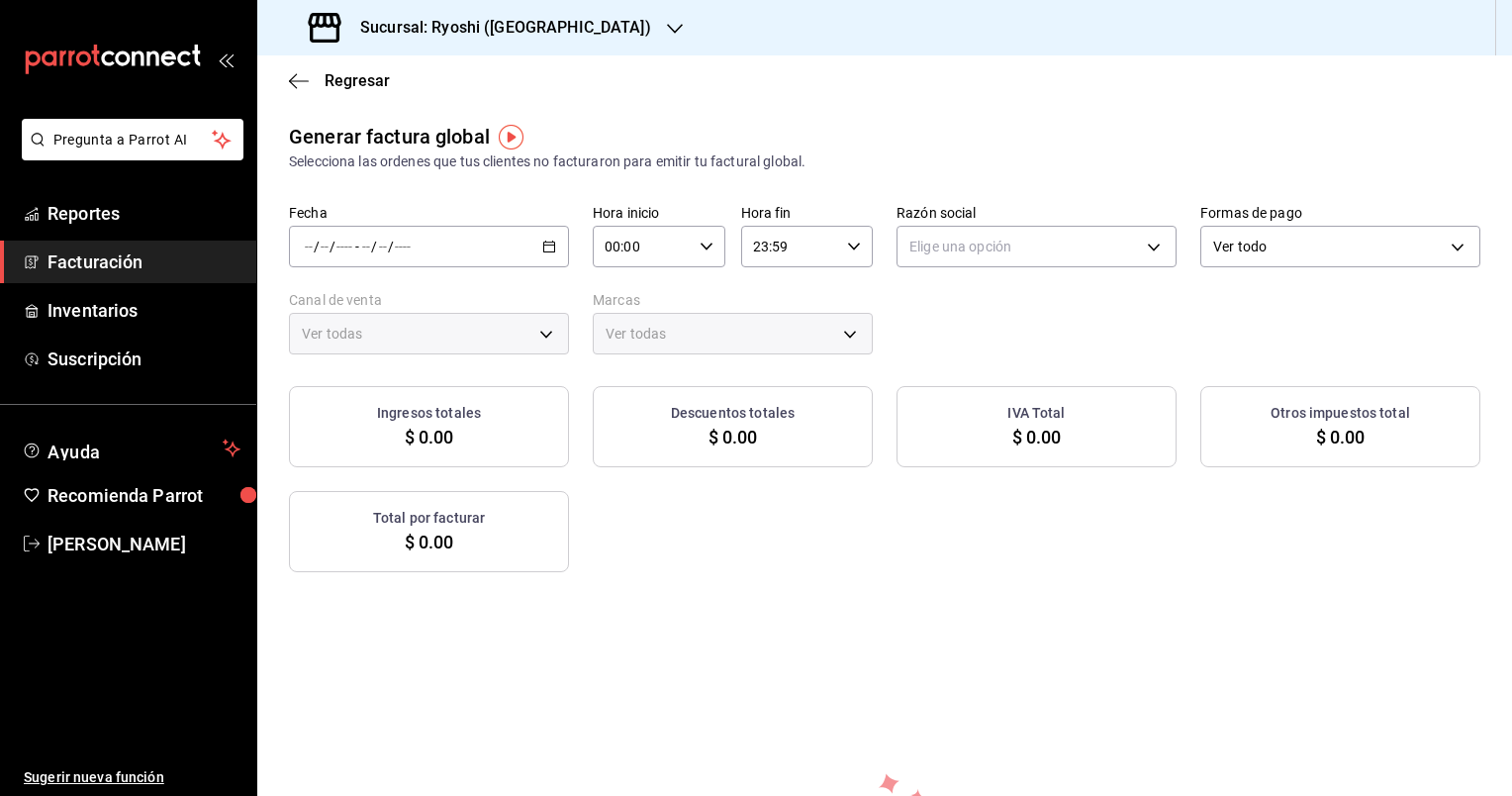 click on "/ / - / /" at bounding box center (428, 247) 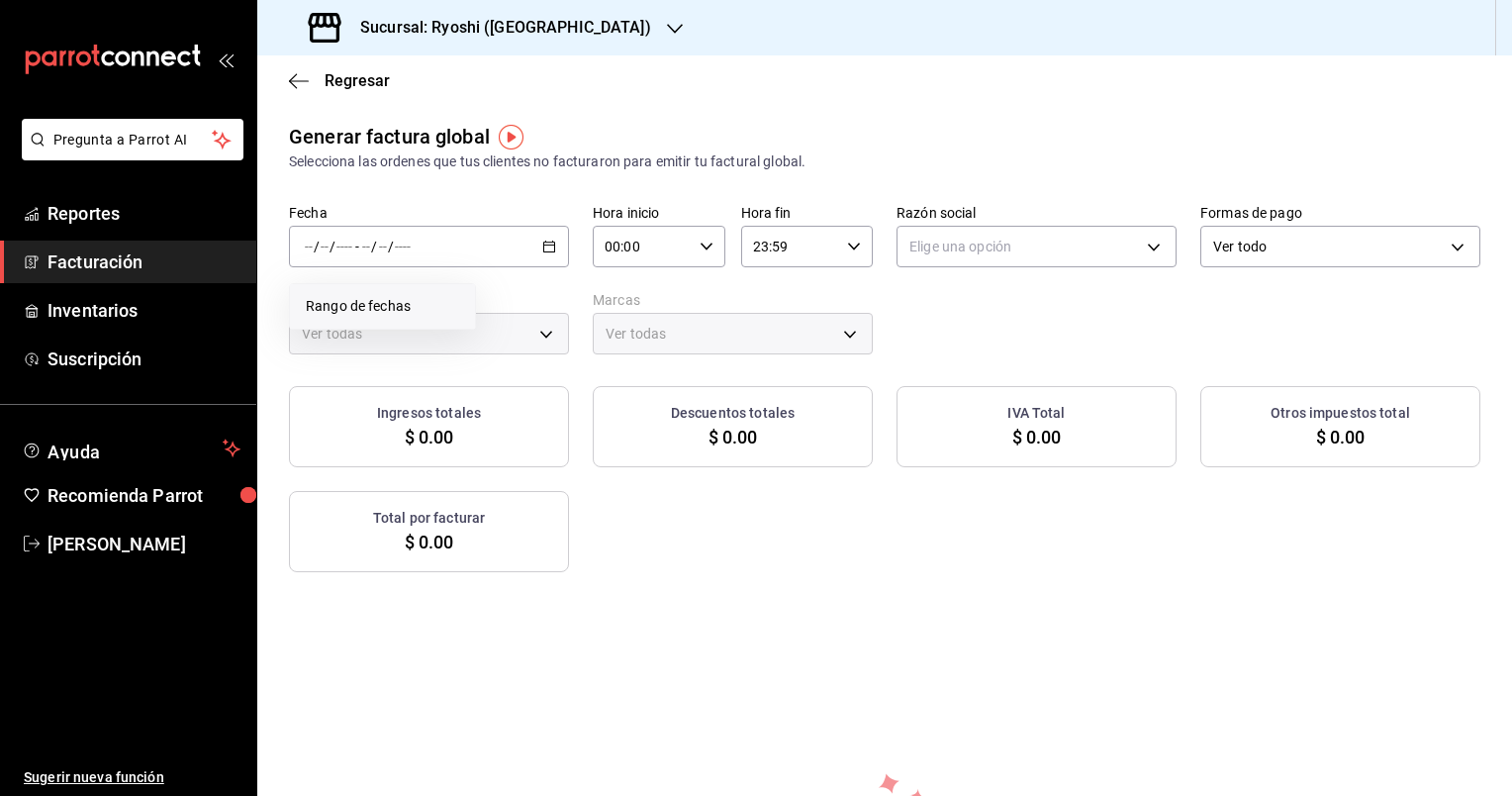 click on "Rango de fechas" at bounding box center [382, 306] 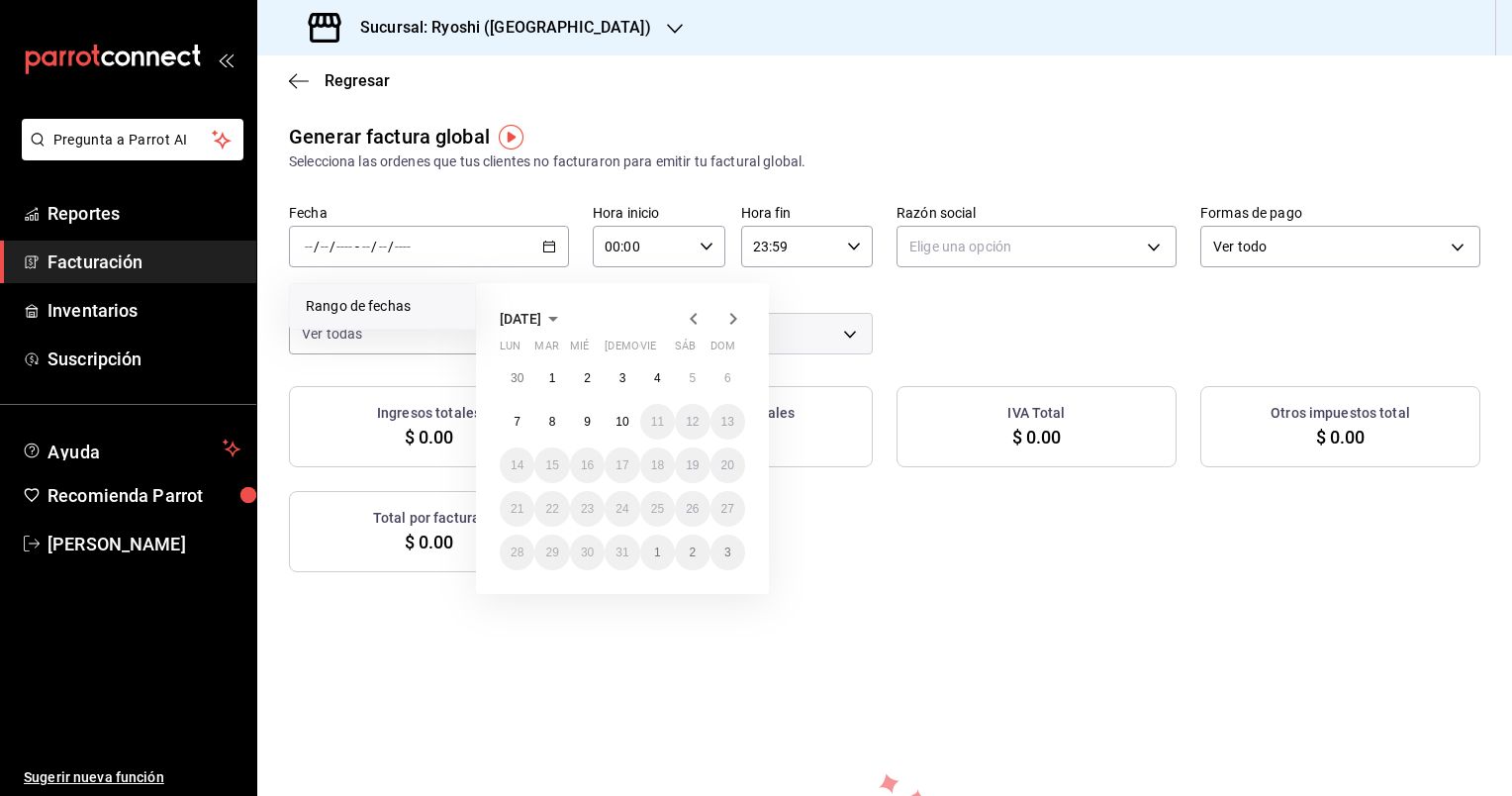 click 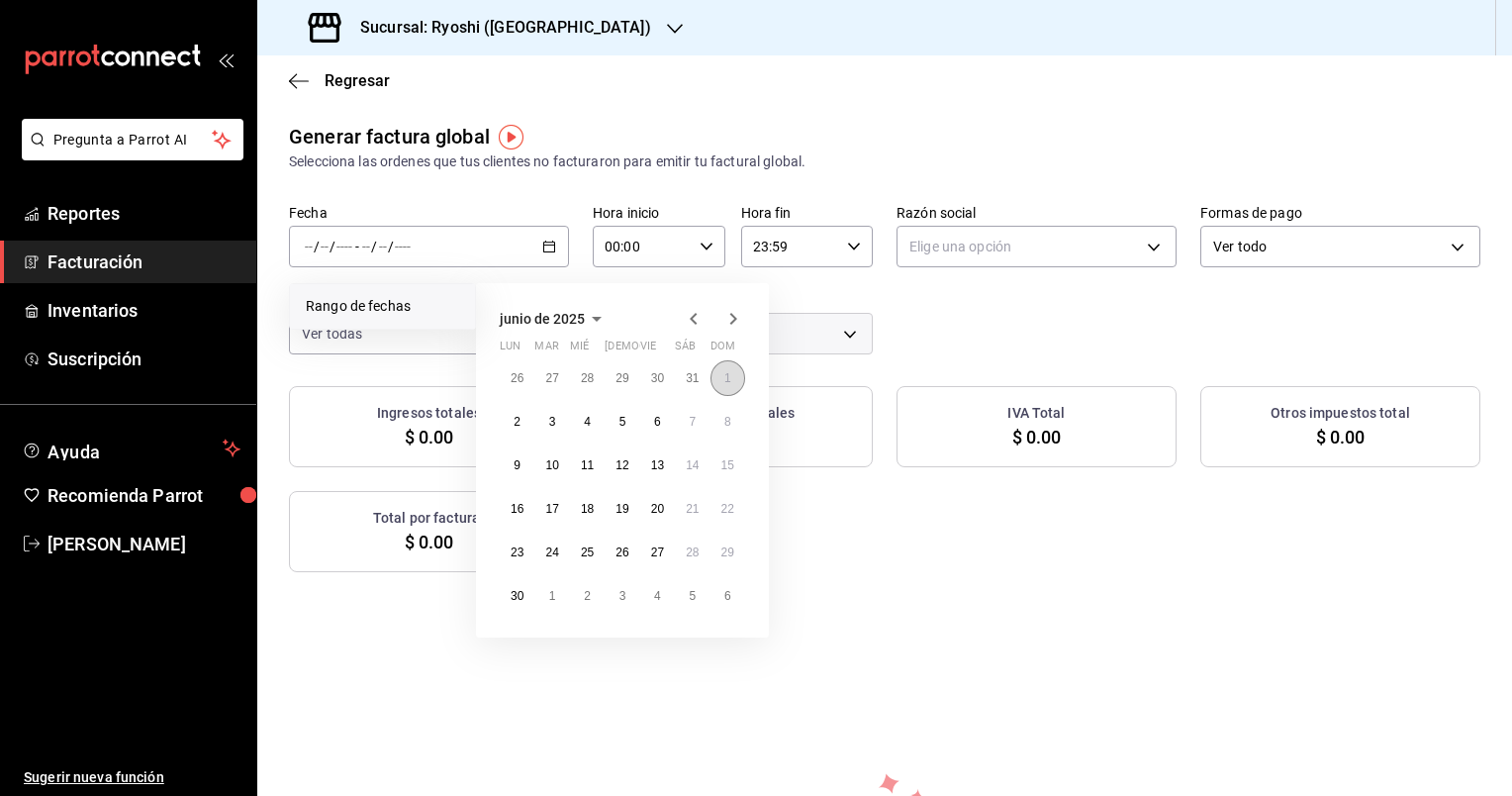 click on "1" at bounding box center [727, 378] 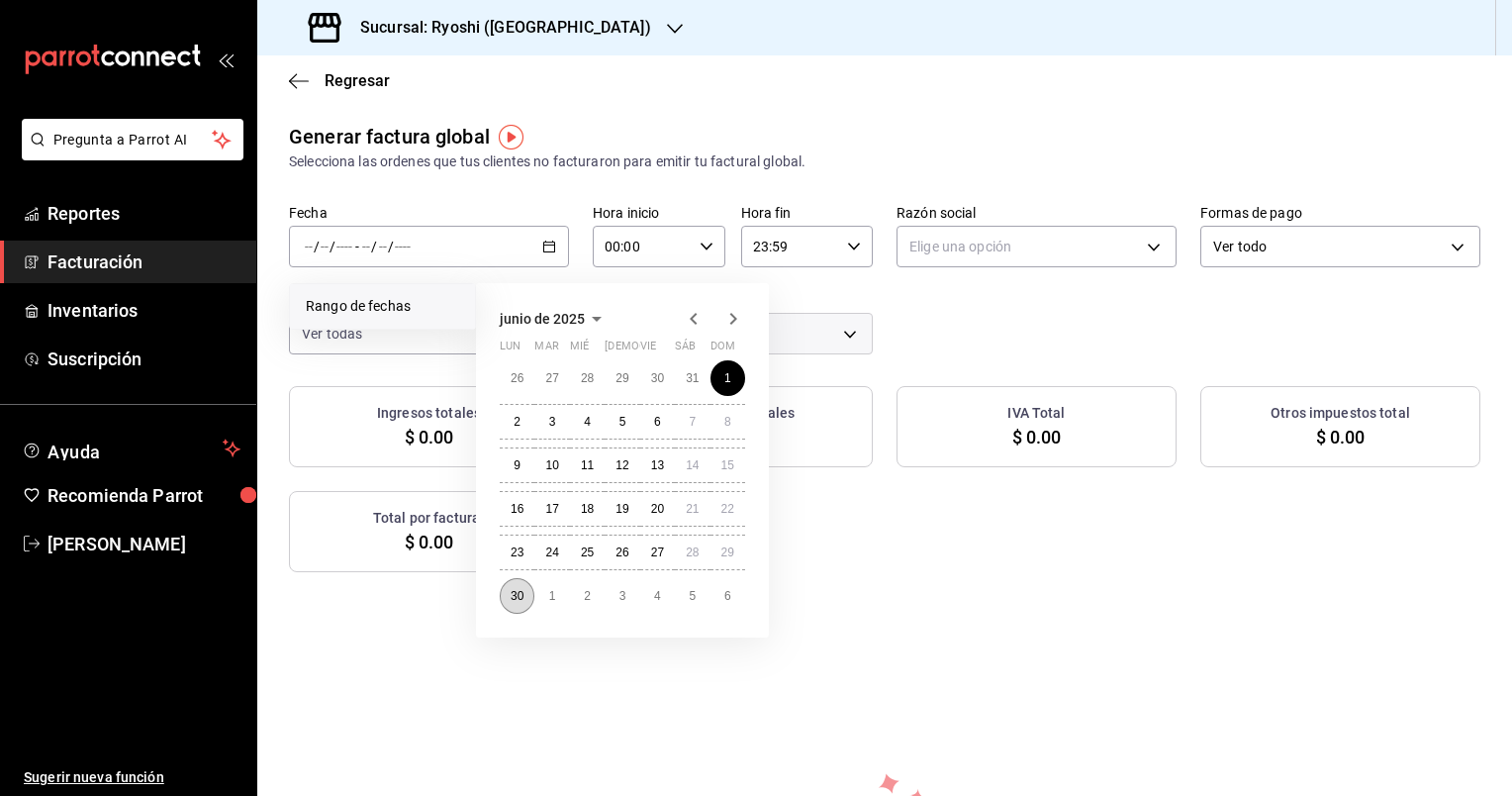 click on "30" at bounding box center (517, 596) 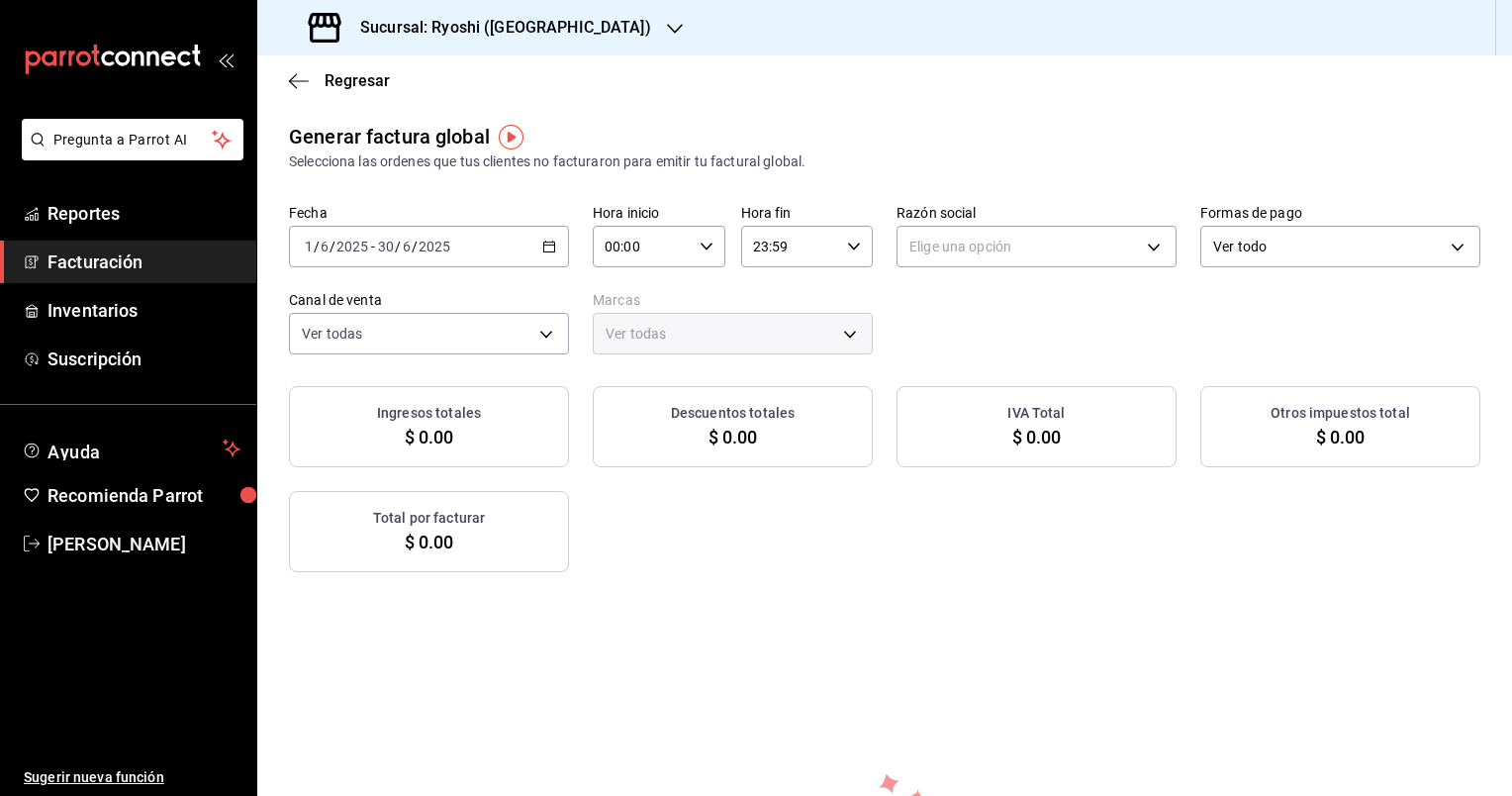 click on "00:00" at bounding box center [642, 247] 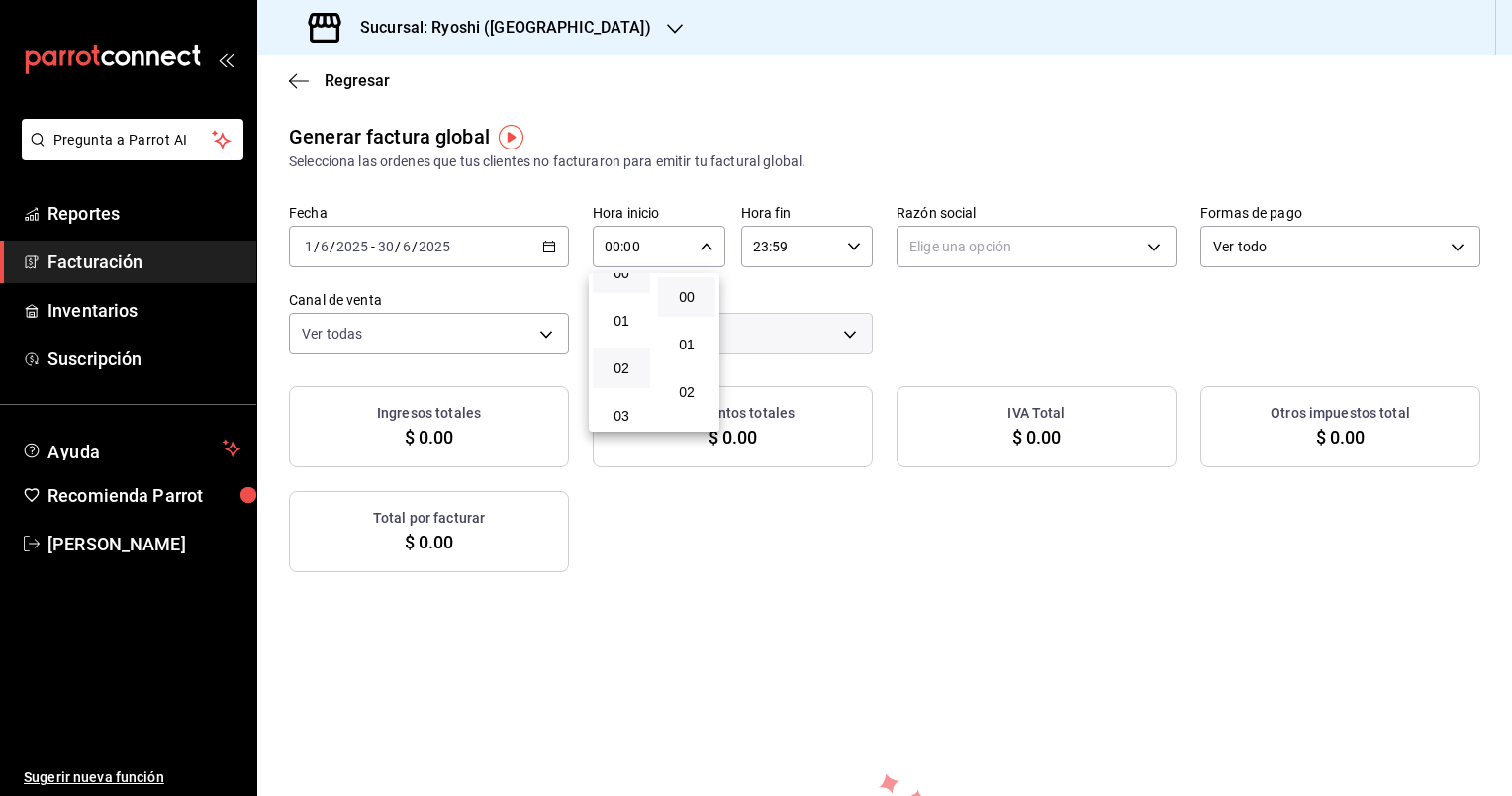 scroll, scrollTop: 99, scrollLeft: 0, axis: vertical 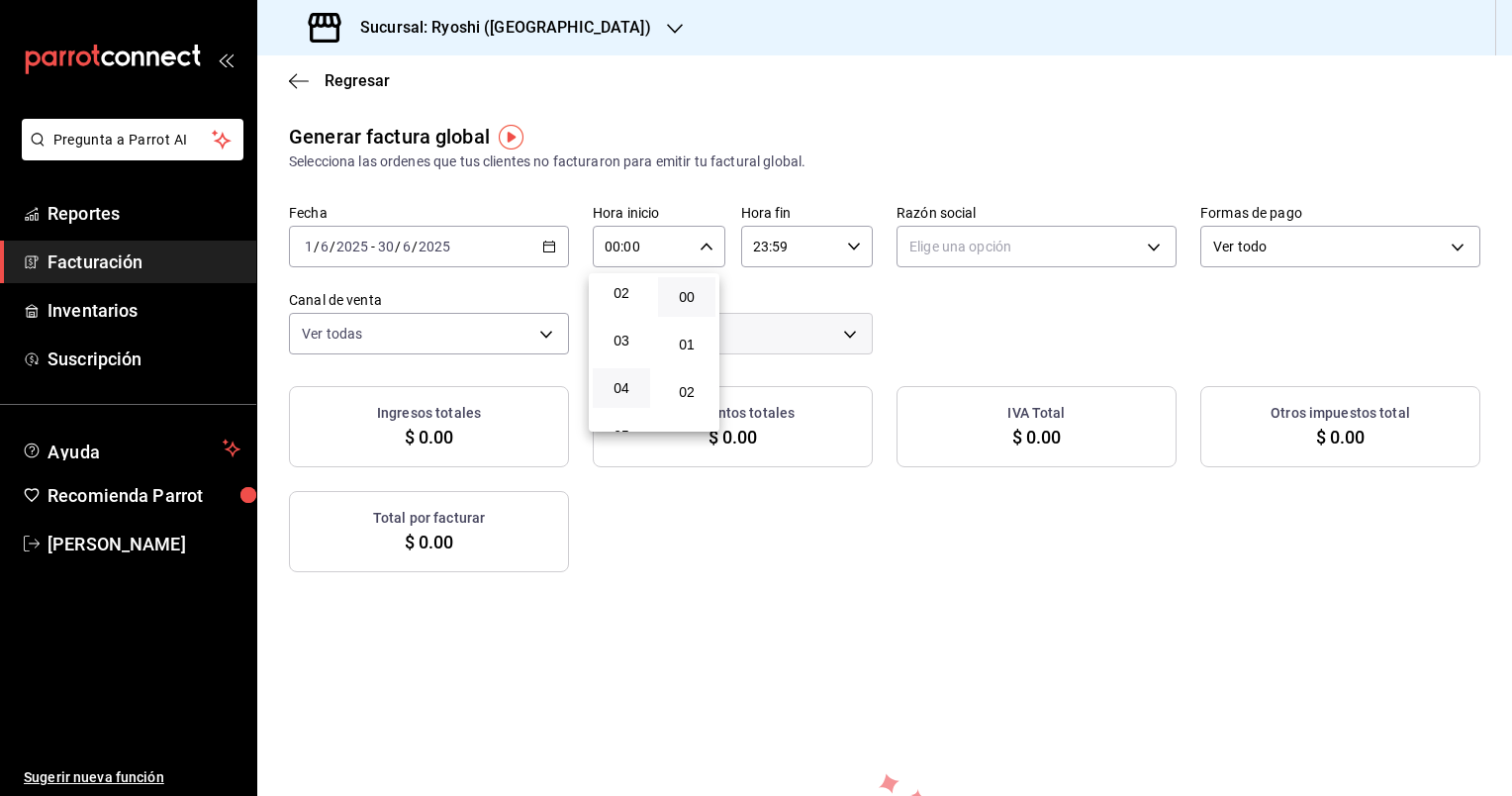 click on "04" at bounding box center (621, 388) 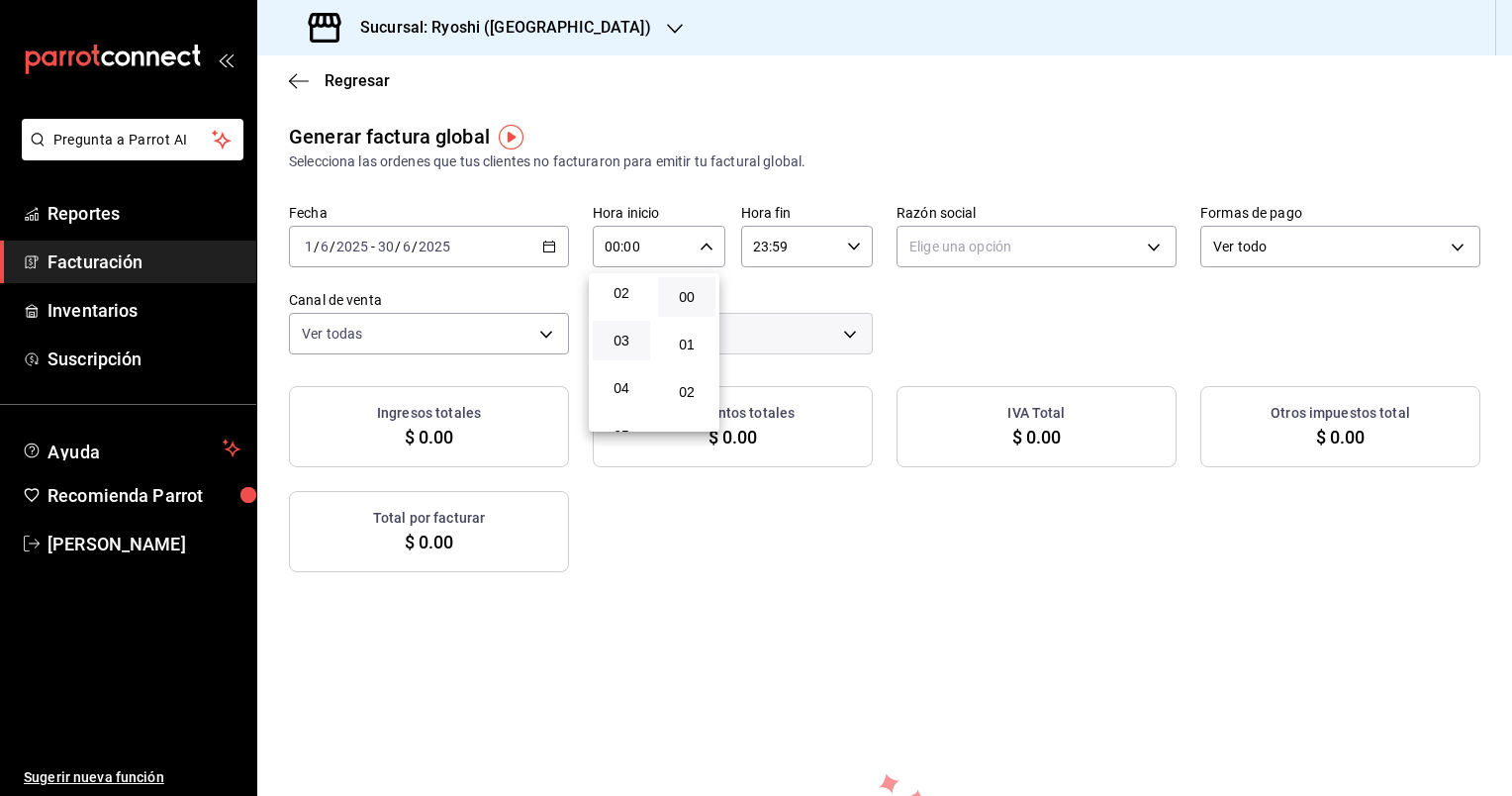 type on "04:00" 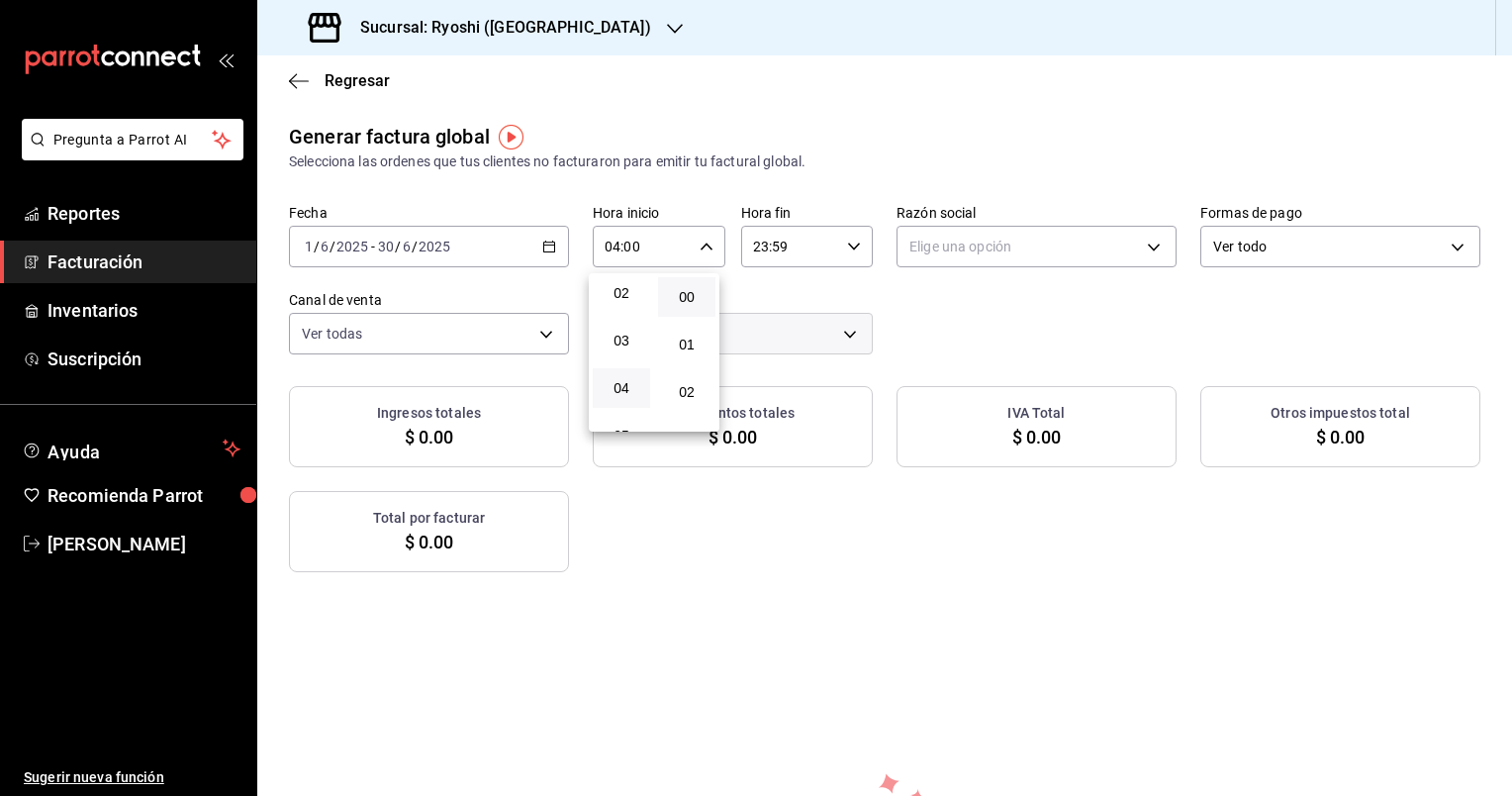 click at bounding box center [756, 398] 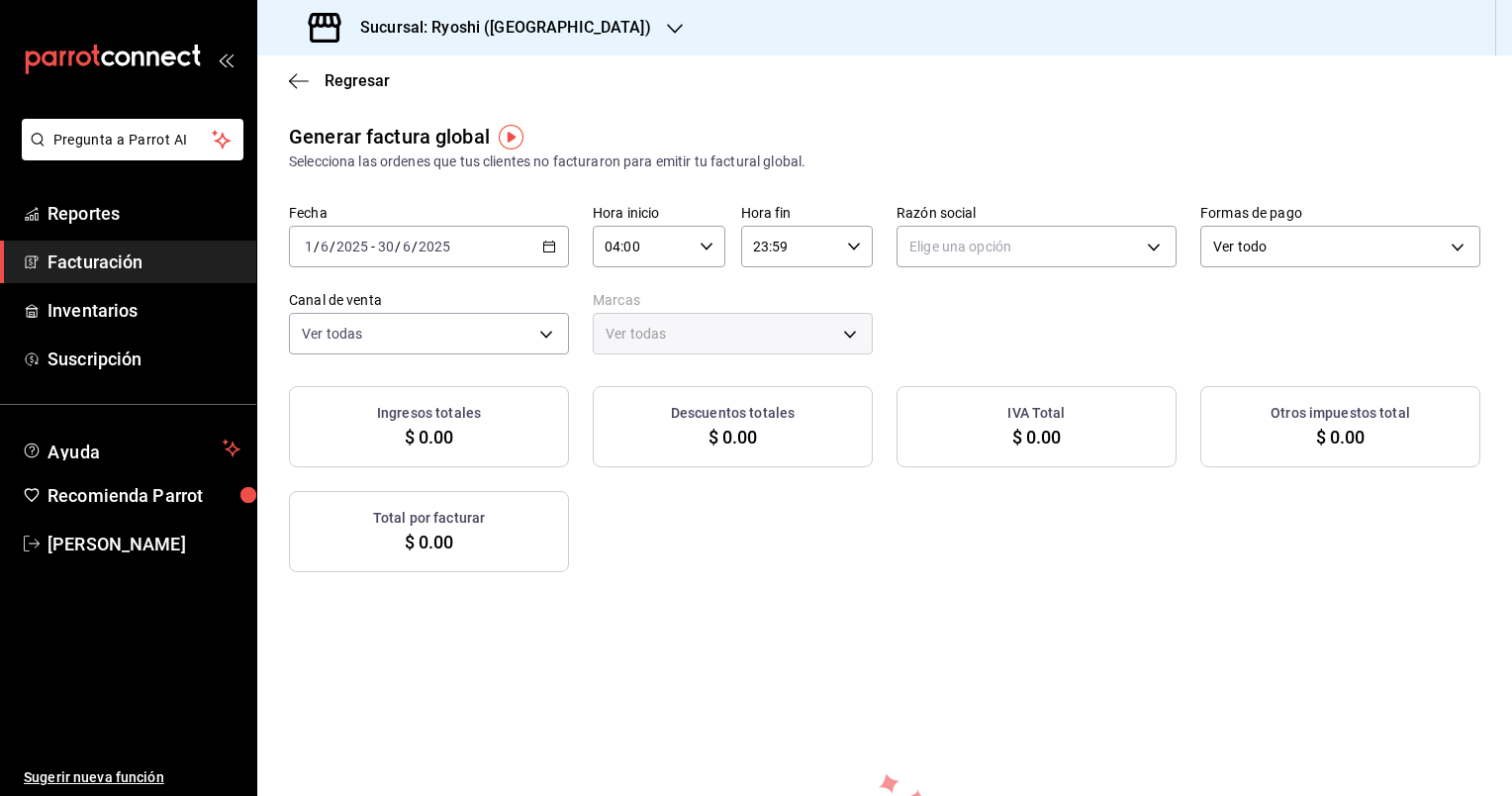 click on "23:59" at bounding box center (791, 247) 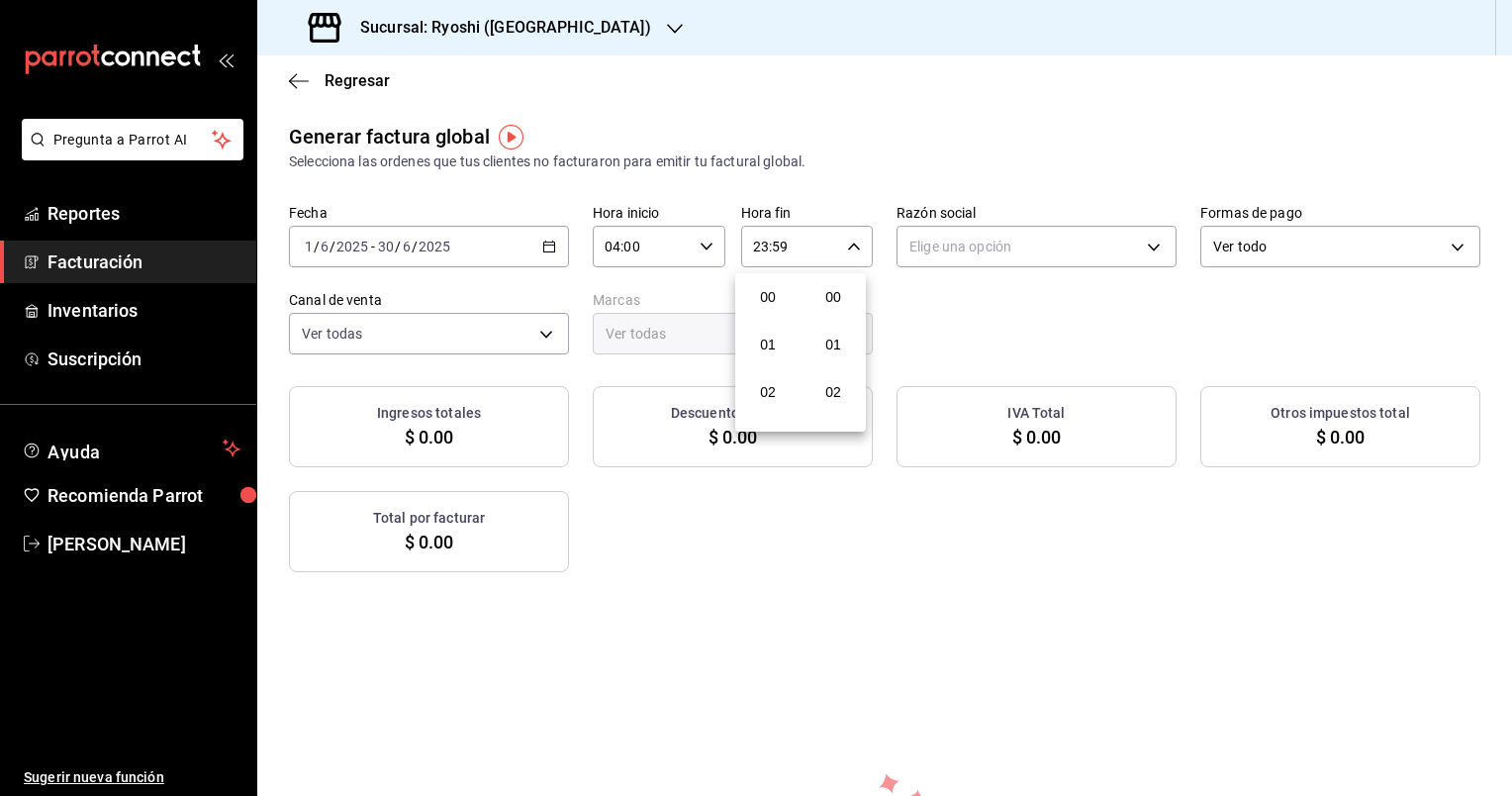 scroll, scrollTop: 1001, scrollLeft: 0, axis: vertical 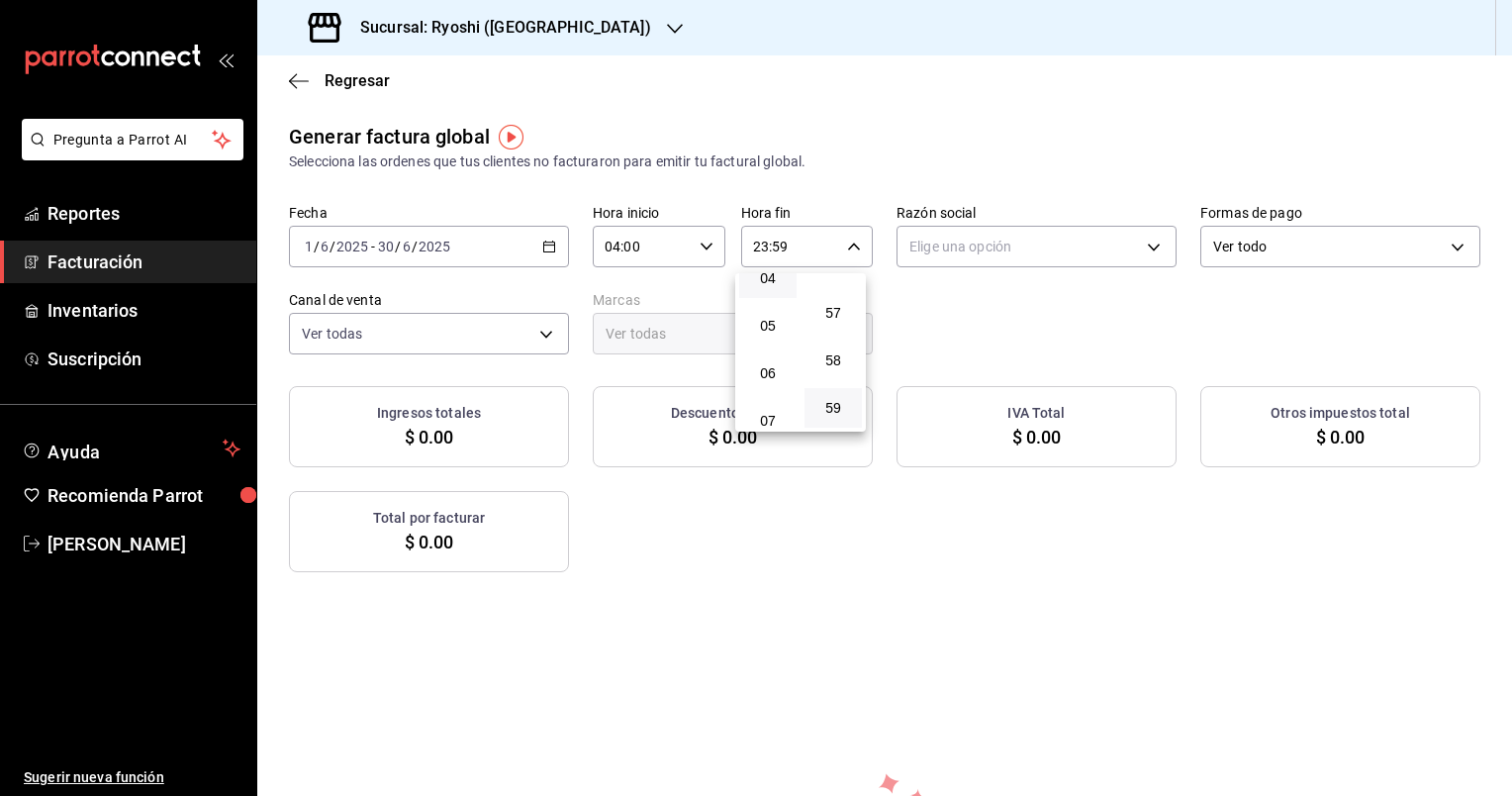 click on "04" at bounding box center [768, 278] 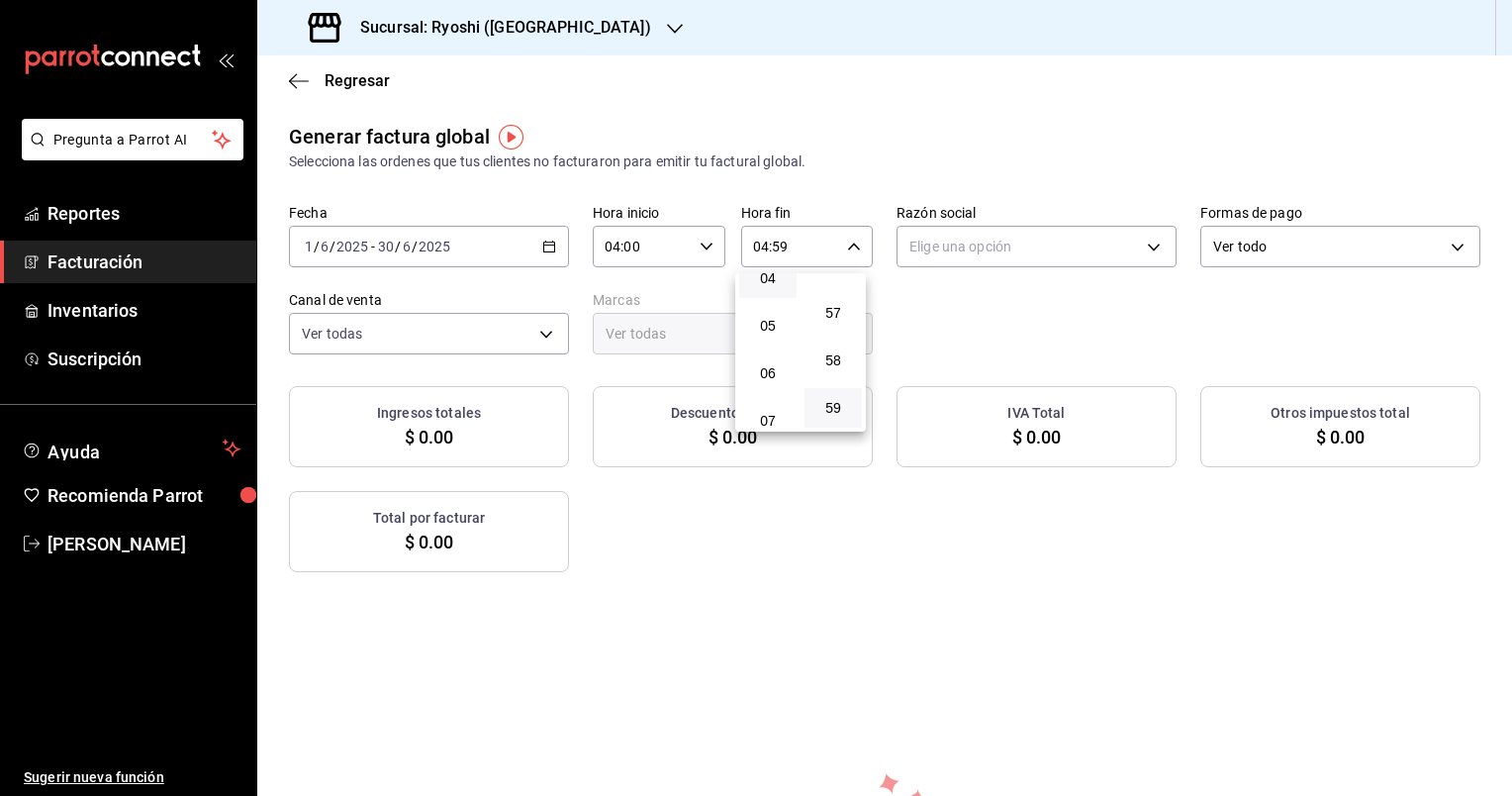 click at bounding box center [756, 398] 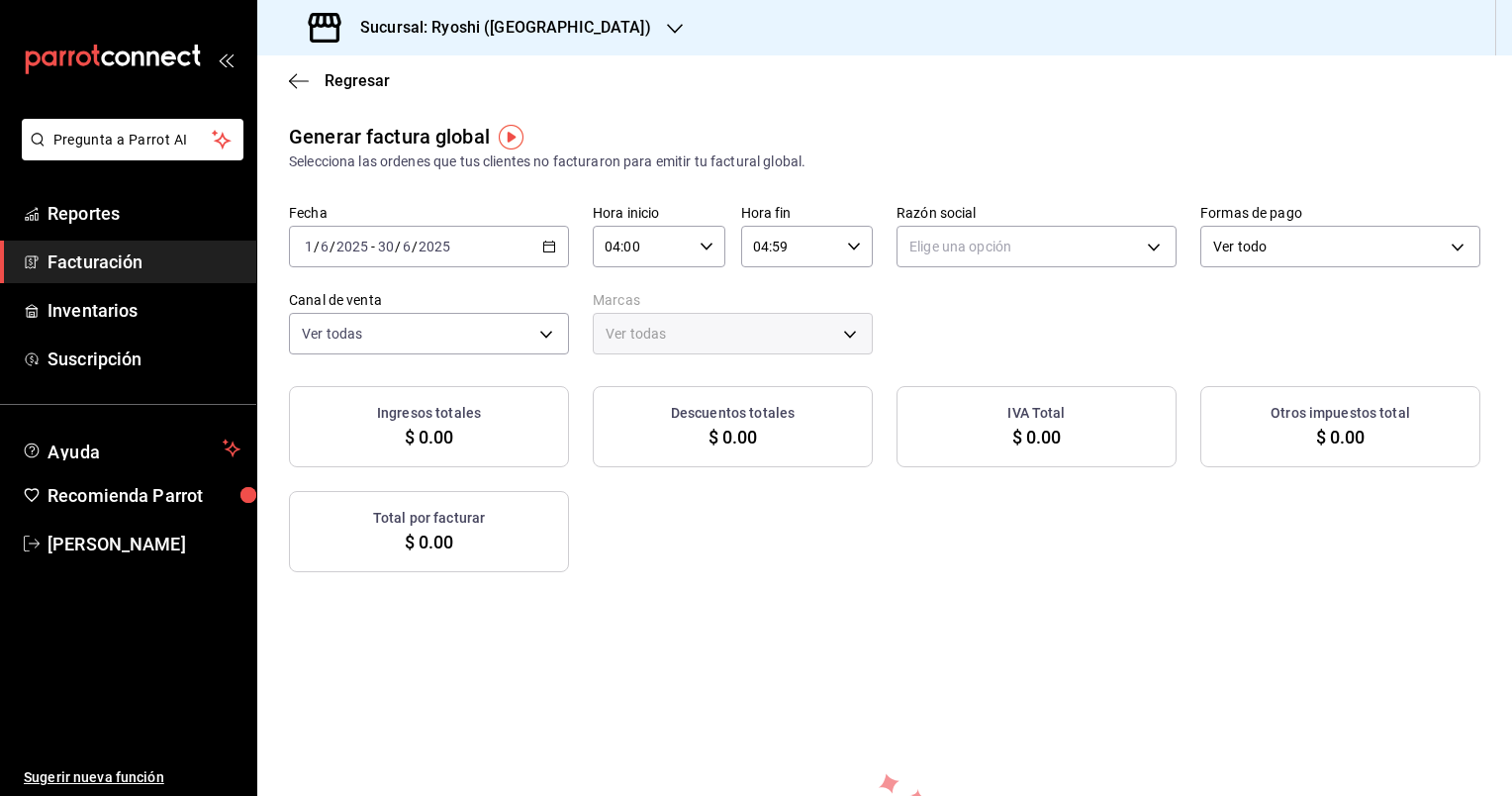 click on "04:00" at bounding box center (642, 247) 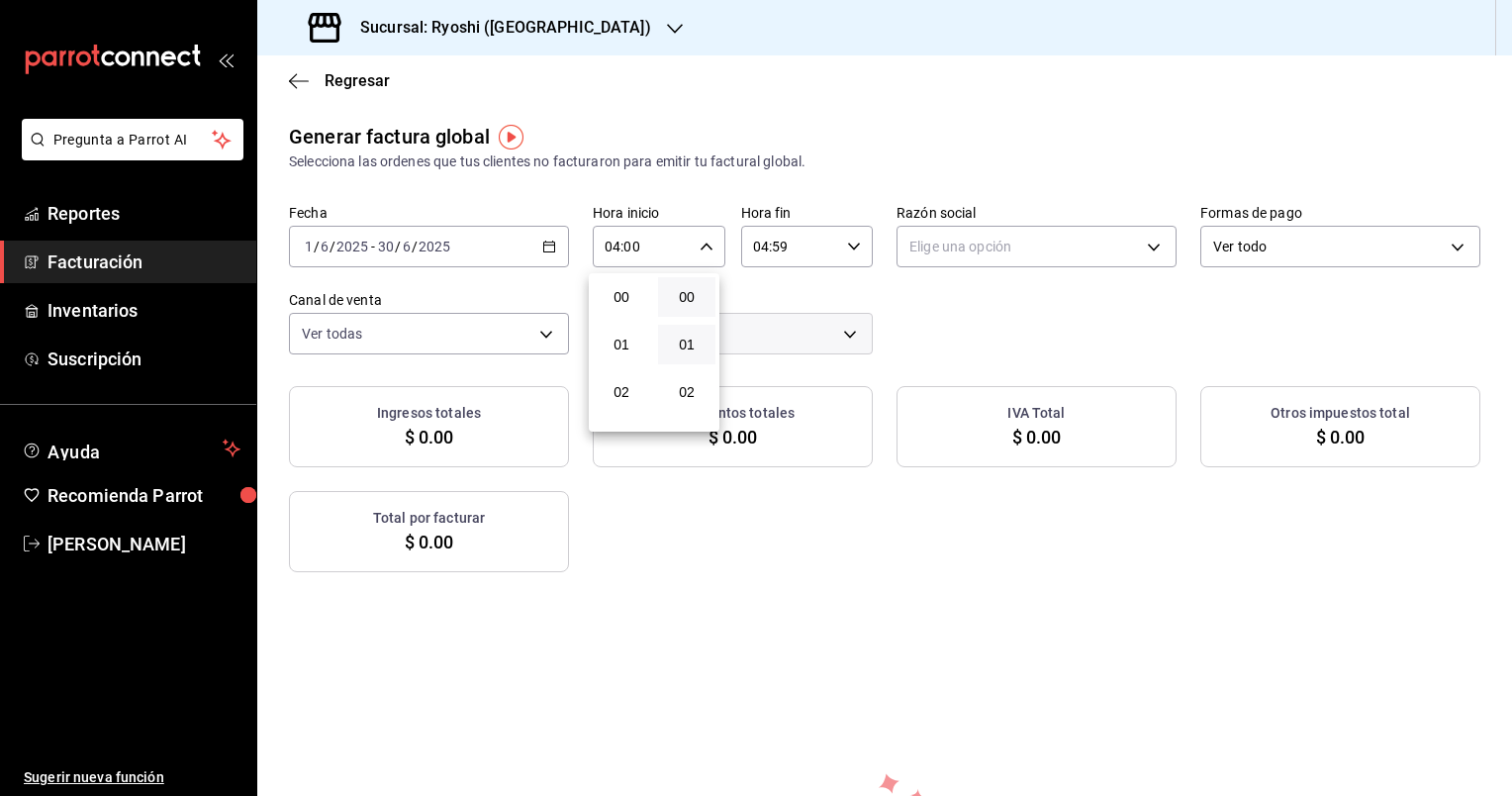 scroll, scrollTop: 193, scrollLeft: 0, axis: vertical 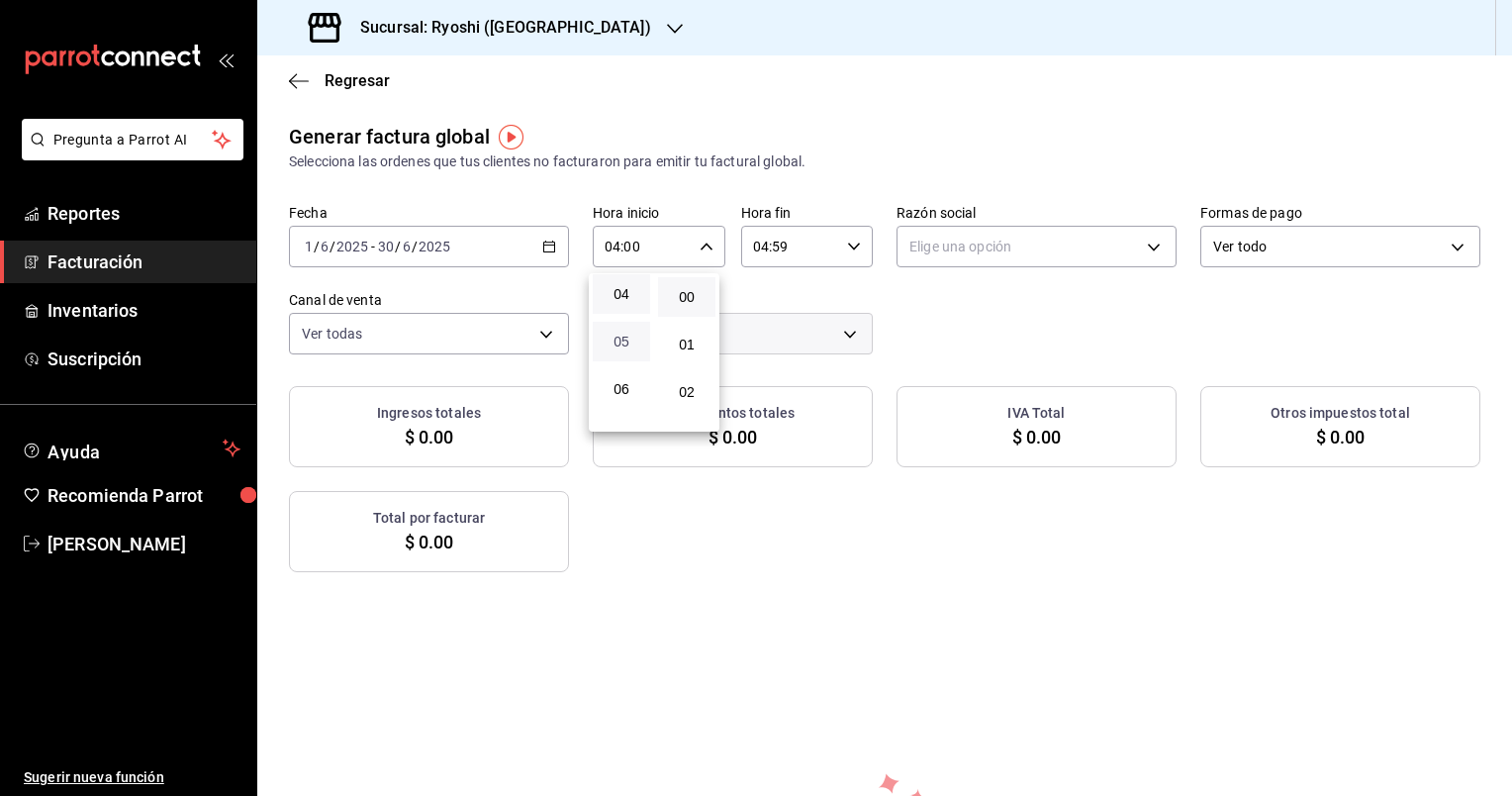 click on "05" at bounding box center (621, 342) 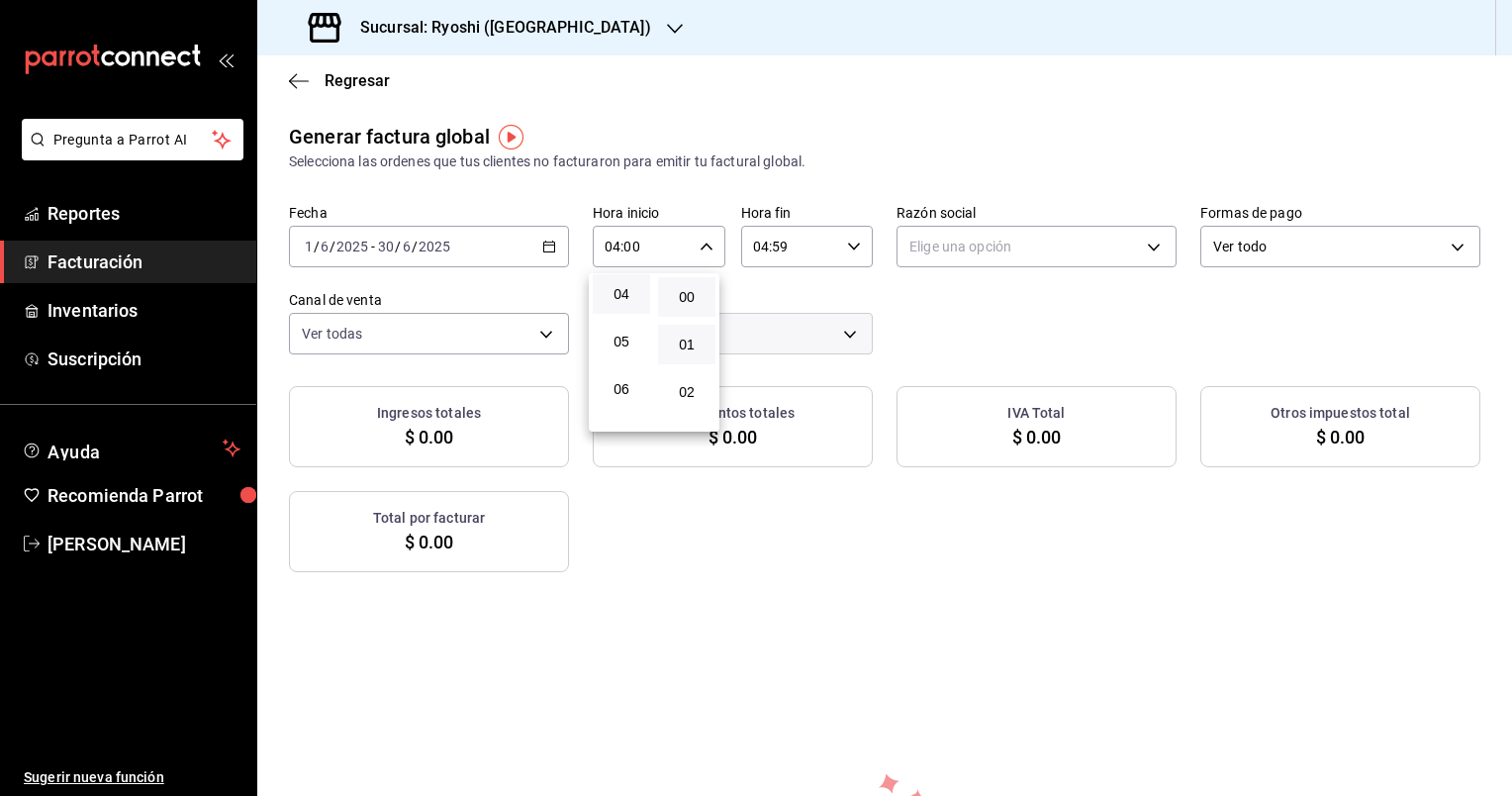 type on "05:00" 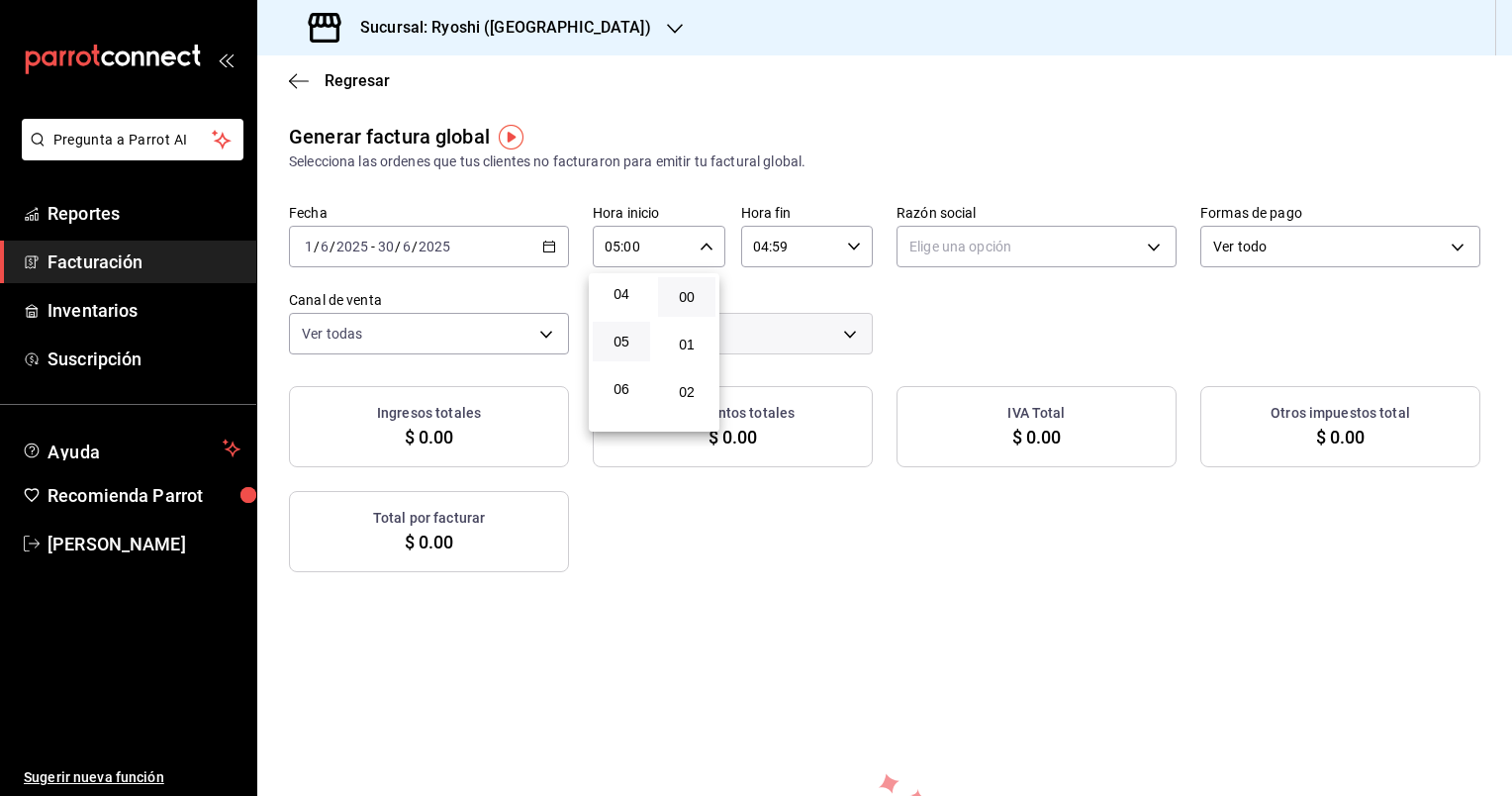 click at bounding box center [756, 398] 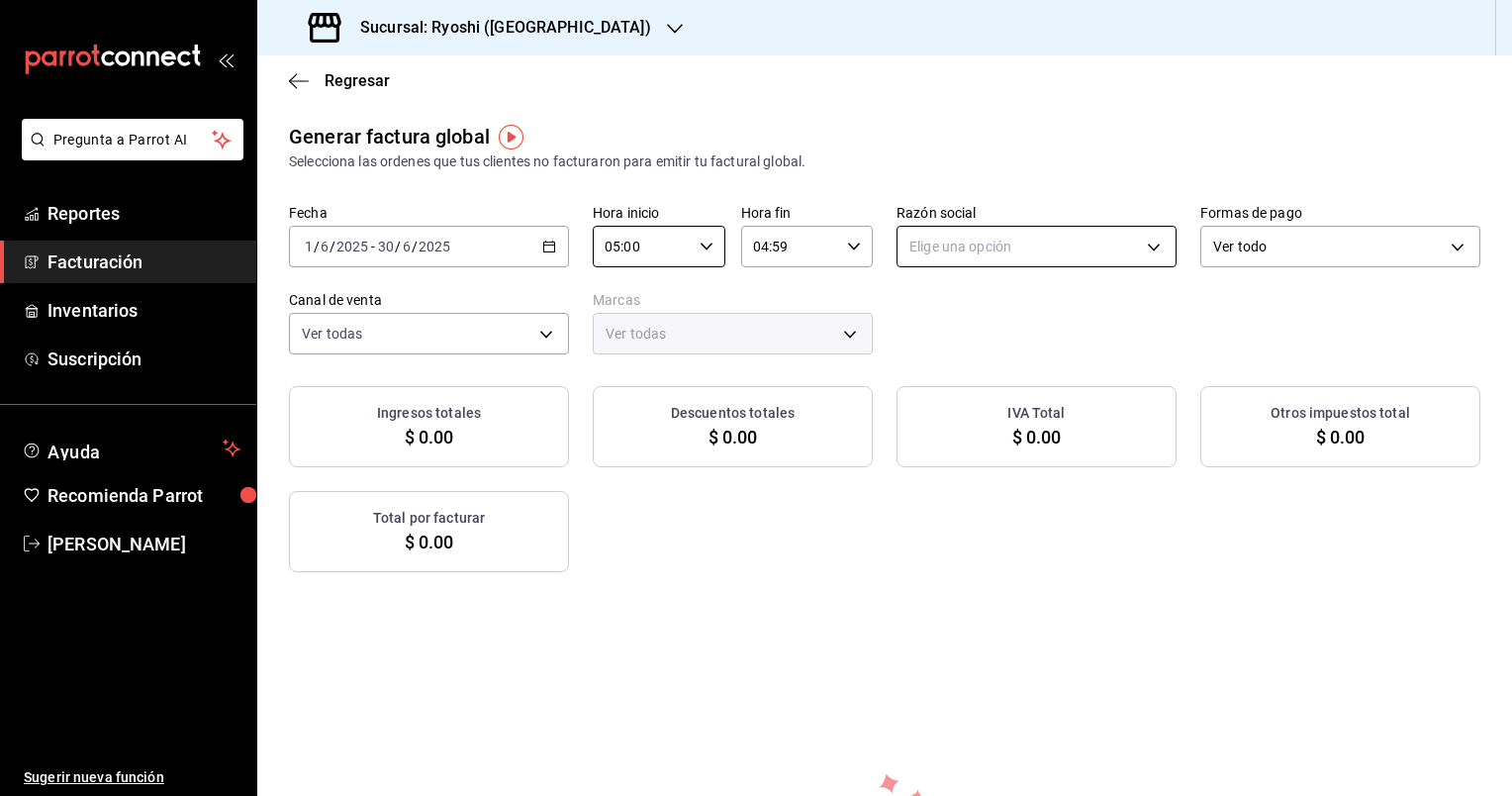 click on "Pregunta a Parrot AI Reportes   Facturación   Inventarios   Suscripción   Ayuda Recomienda Parrot   [PERSON_NAME] nueva función   Sucursal: Ryoshi ([GEOGRAPHIC_DATA]) Regresar Generar factura global Selecciona las ordenes que tus clientes no facturaron para emitir tu factural global. Fecha [DATE] [DATE] - [DATE] [DATE] Hora inicio 05:00 Hora inicio Hora fin 04:59 Hora fin Razón social Elige una opción Formas de pago Ver todo ALL Canal de venta Ver todas PARROT,UBER_EATS,RAPPI,DIDI_FOOD,ONLINE Marcas Ver todas Ingresos totales $ 0.00 Descuentos totales $ 0.00 IVA Total $ 0.00 Otros impuestos total $ 0.00 Total por facturar $ 0.00 No hay información que mostrar GANA 1 MES GRATIS EN TU SUSCRIPCIÓN AQUÍ ¿Recuerdas cómo empezó tu restaurante?
[DATE] puedes ayudar a un colega a tener el mismo cambio que tú viviste.
Recomienda Parrot directamente desde tu Portal Administrador.
Es fácil y rápido.
🎁 Por cada restaurante que se una, ganas 1 mes gratis. Ver video tutorial Ir a video" at bounding box center [756, 398] 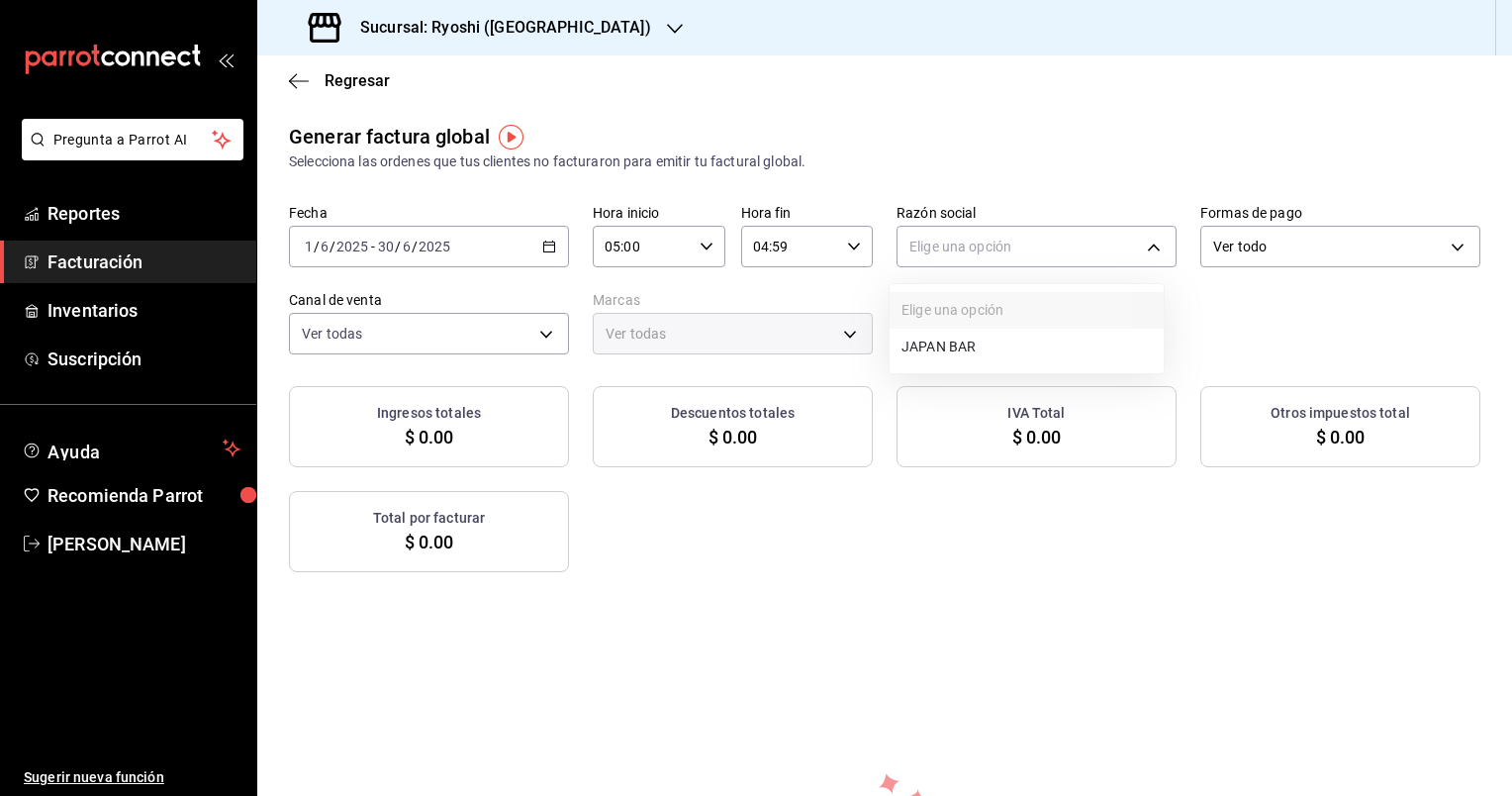 drag, startPoint x: 927, startPoint y: 349, endPoint x: 897, endPoint y: 310, distance: 49.203658 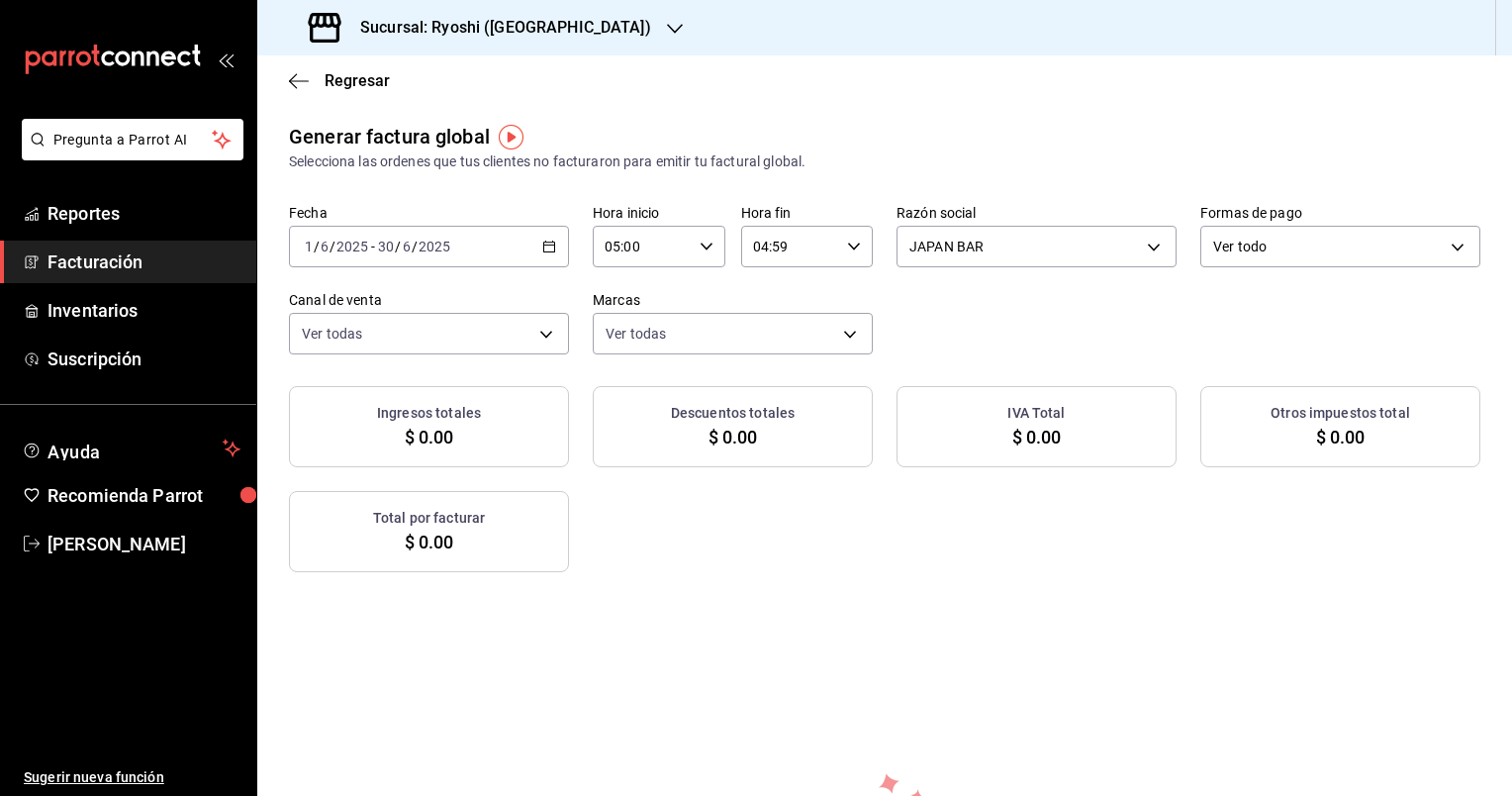 click 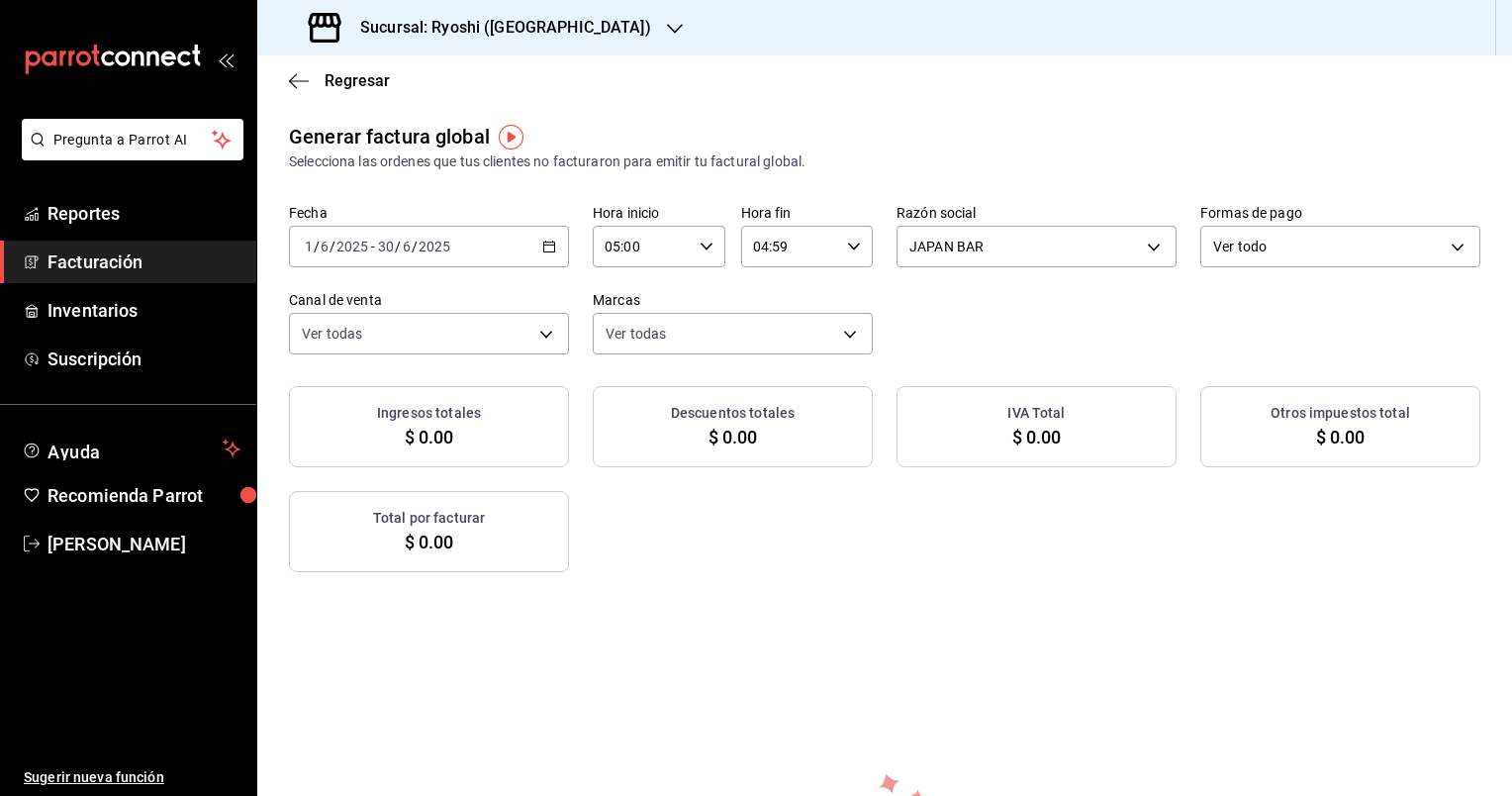 click 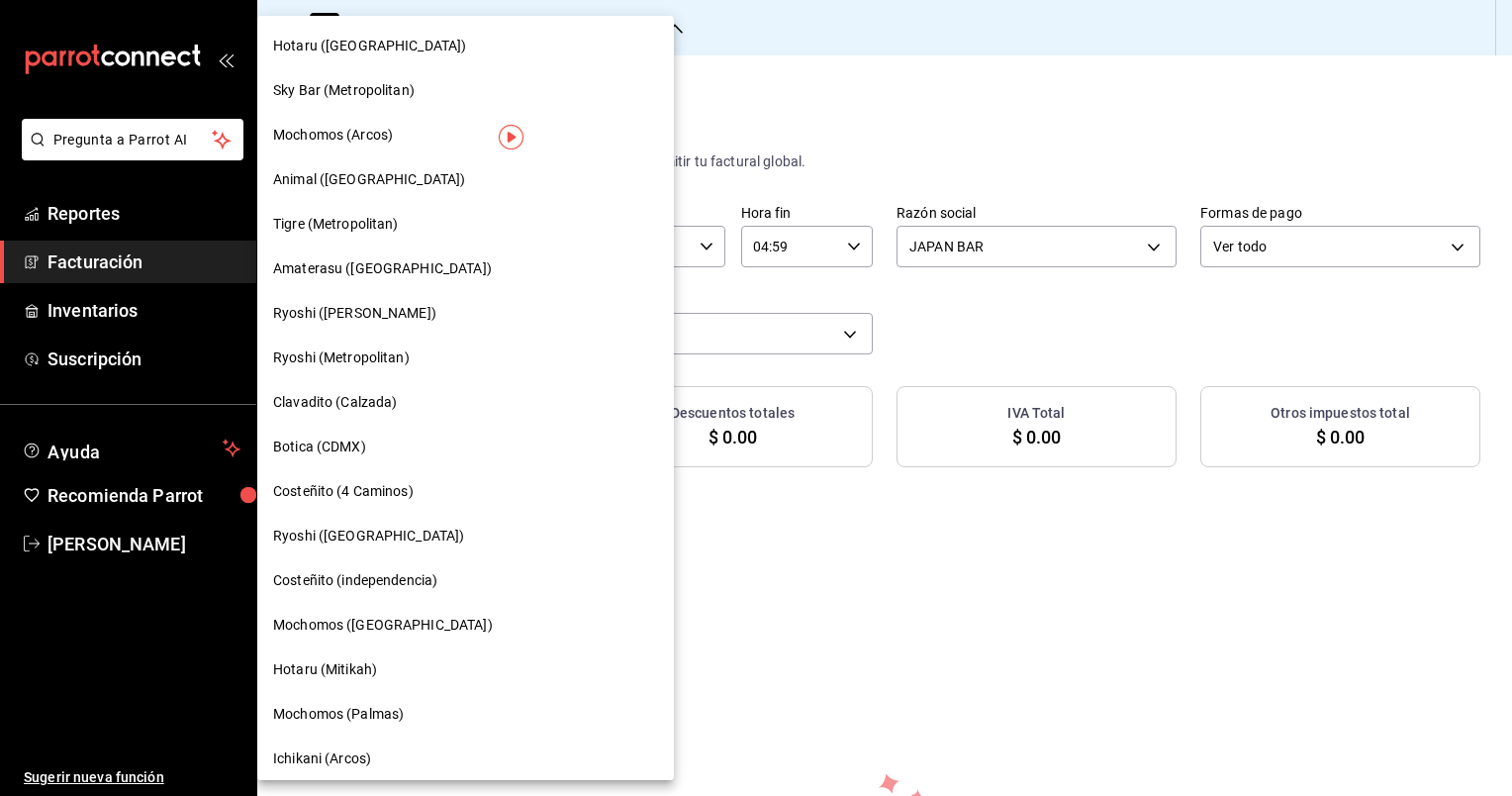 click on "Ryoshi ([PERSON_NAME])" at bounding box center (465, 313) 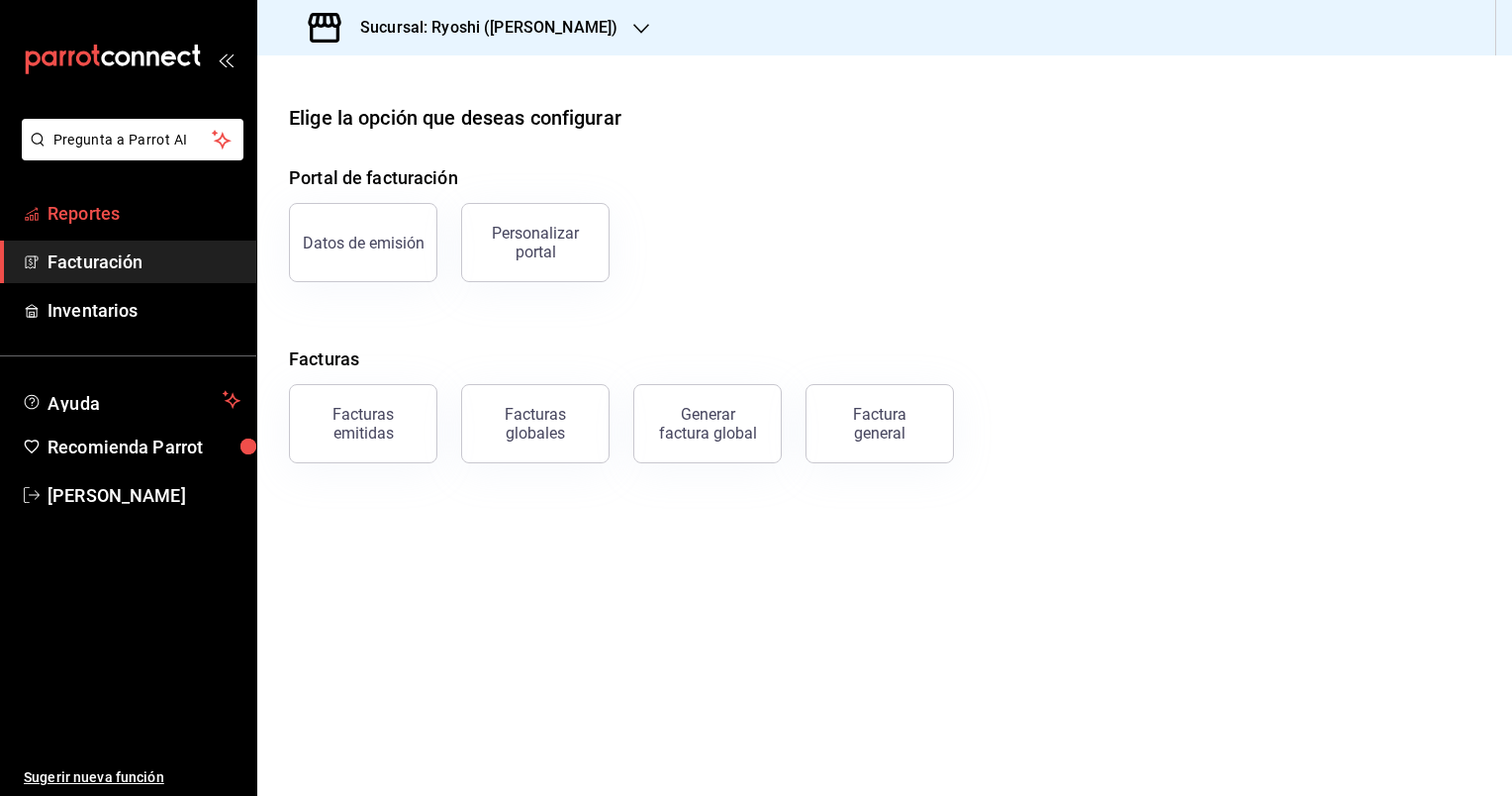 click on "Reportes" at bounding box center (143, 213) 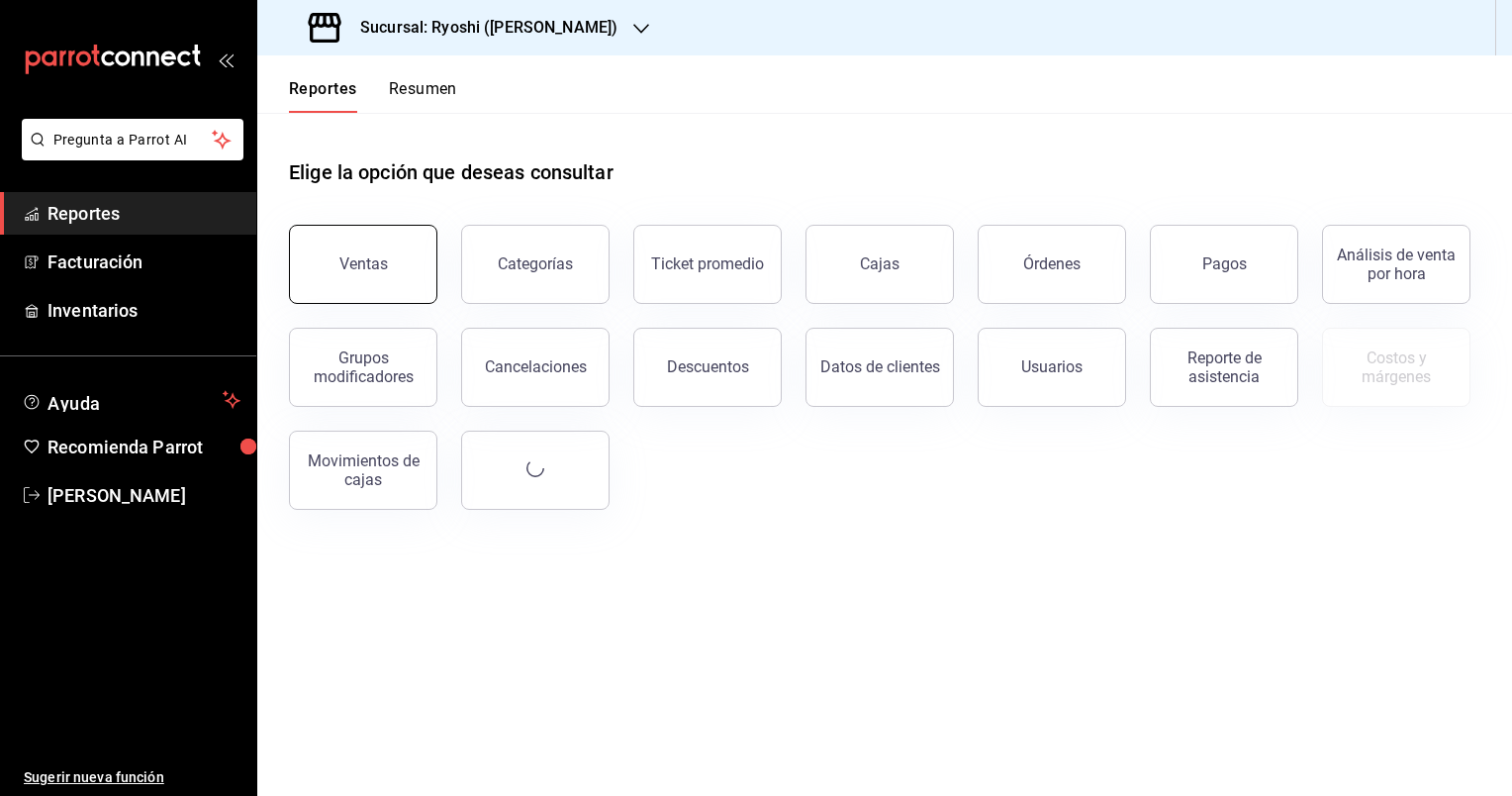 click on "Ventas" at bounding box center [363, 264] 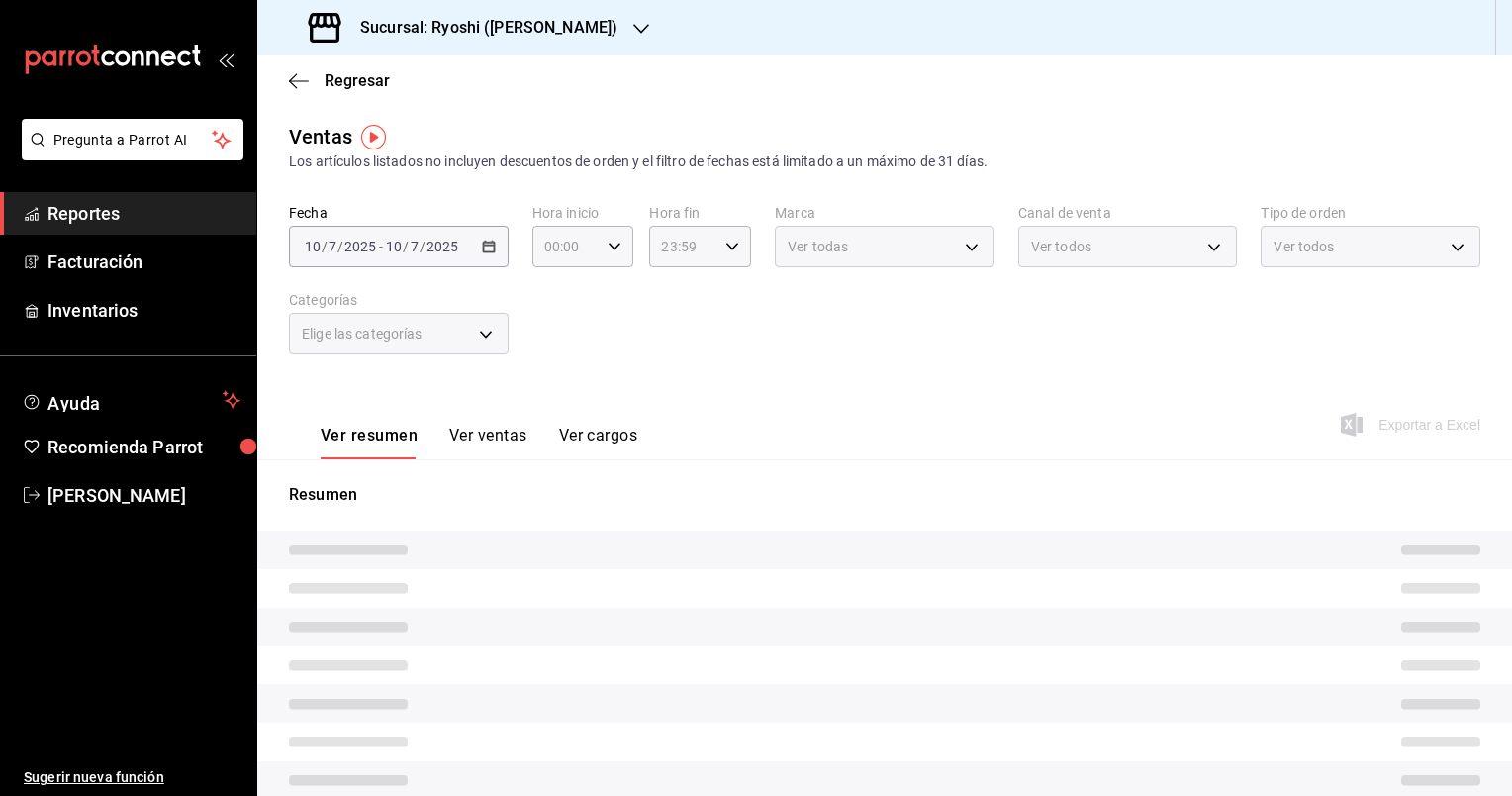 click on "[DATE] [DATE] - [DATE] [DATE]" at bounding box center (399, 247) 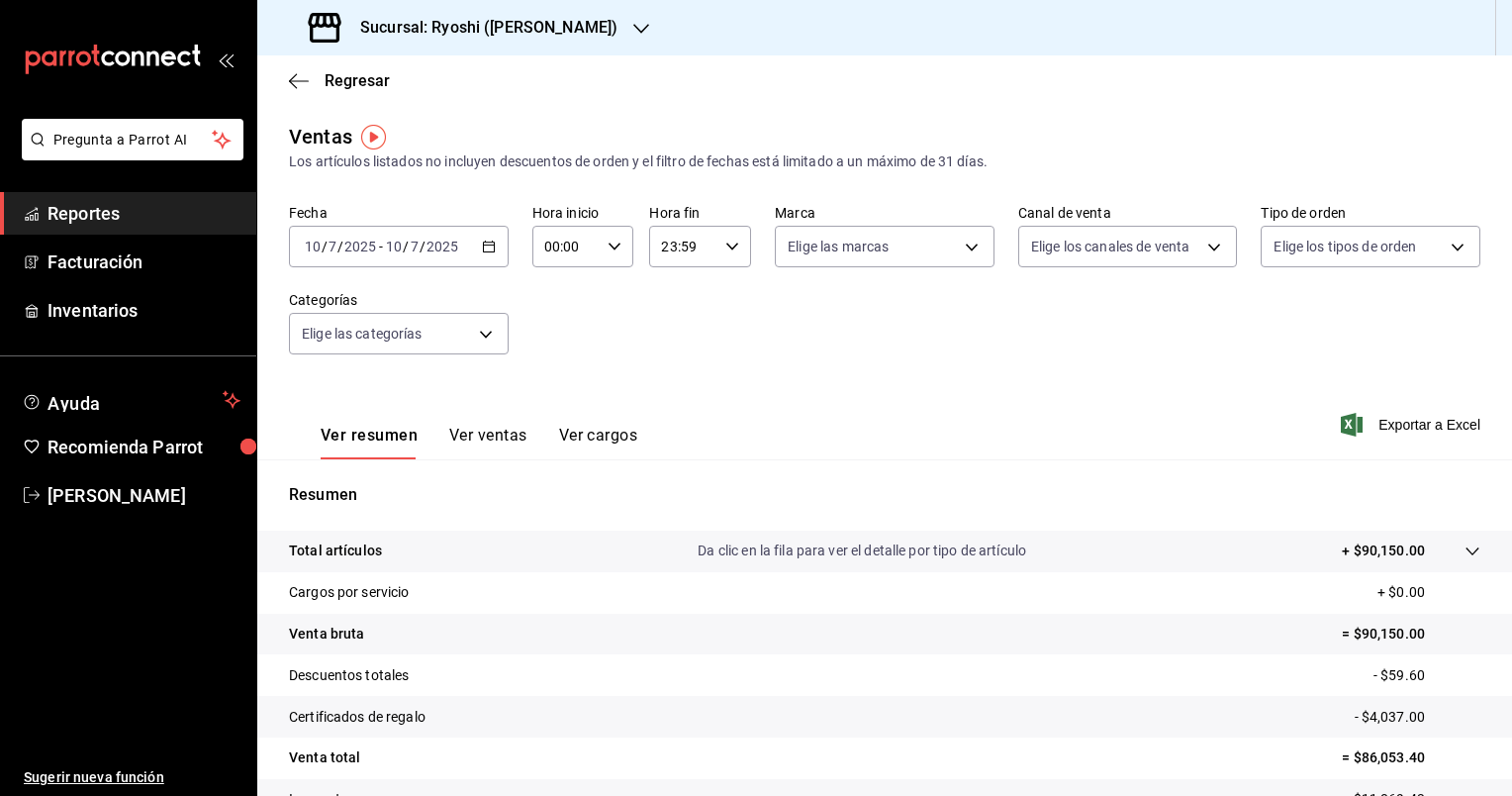 click 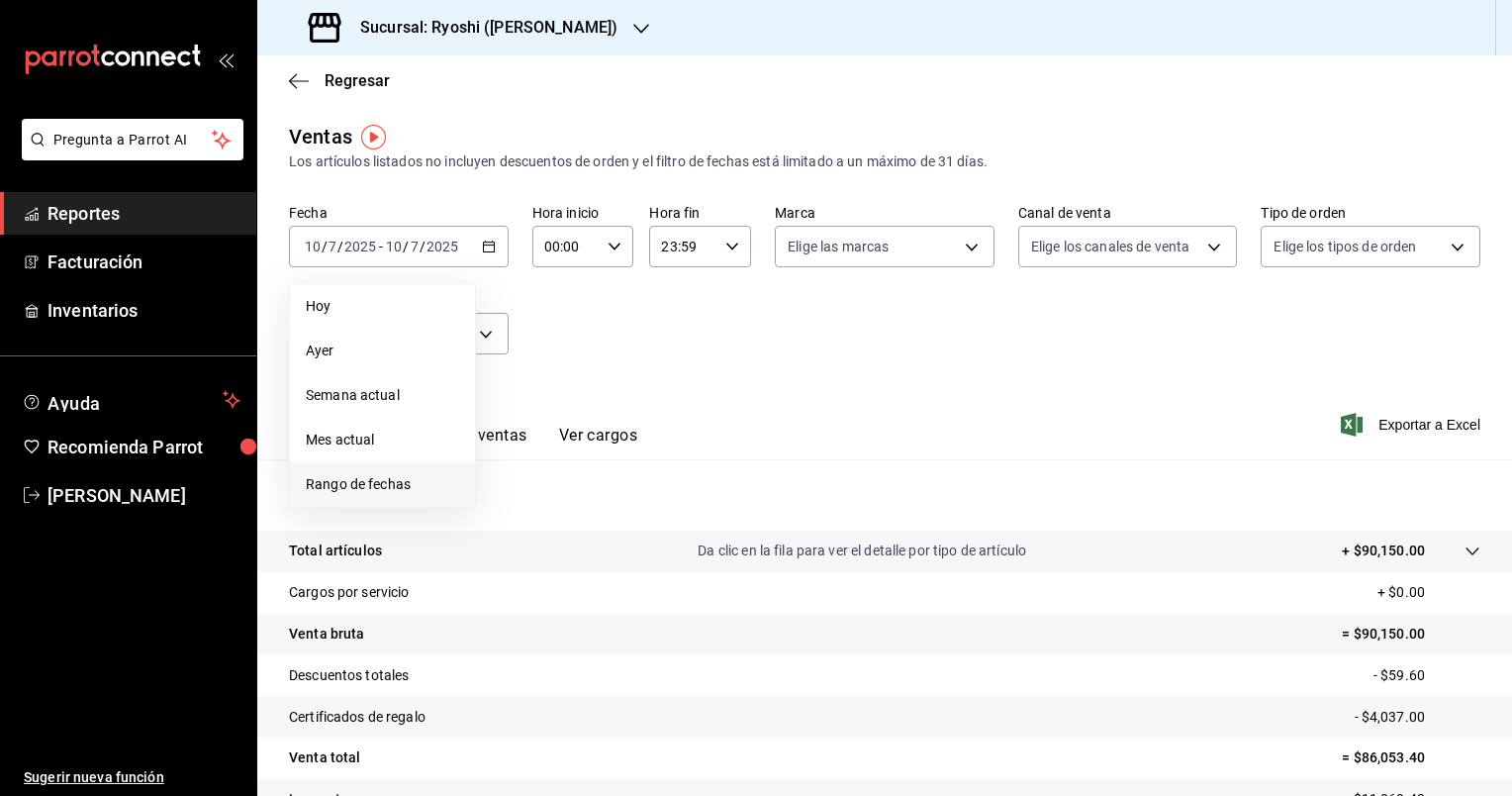 click on "Rango de fechas" at bounding box center (382, 484) 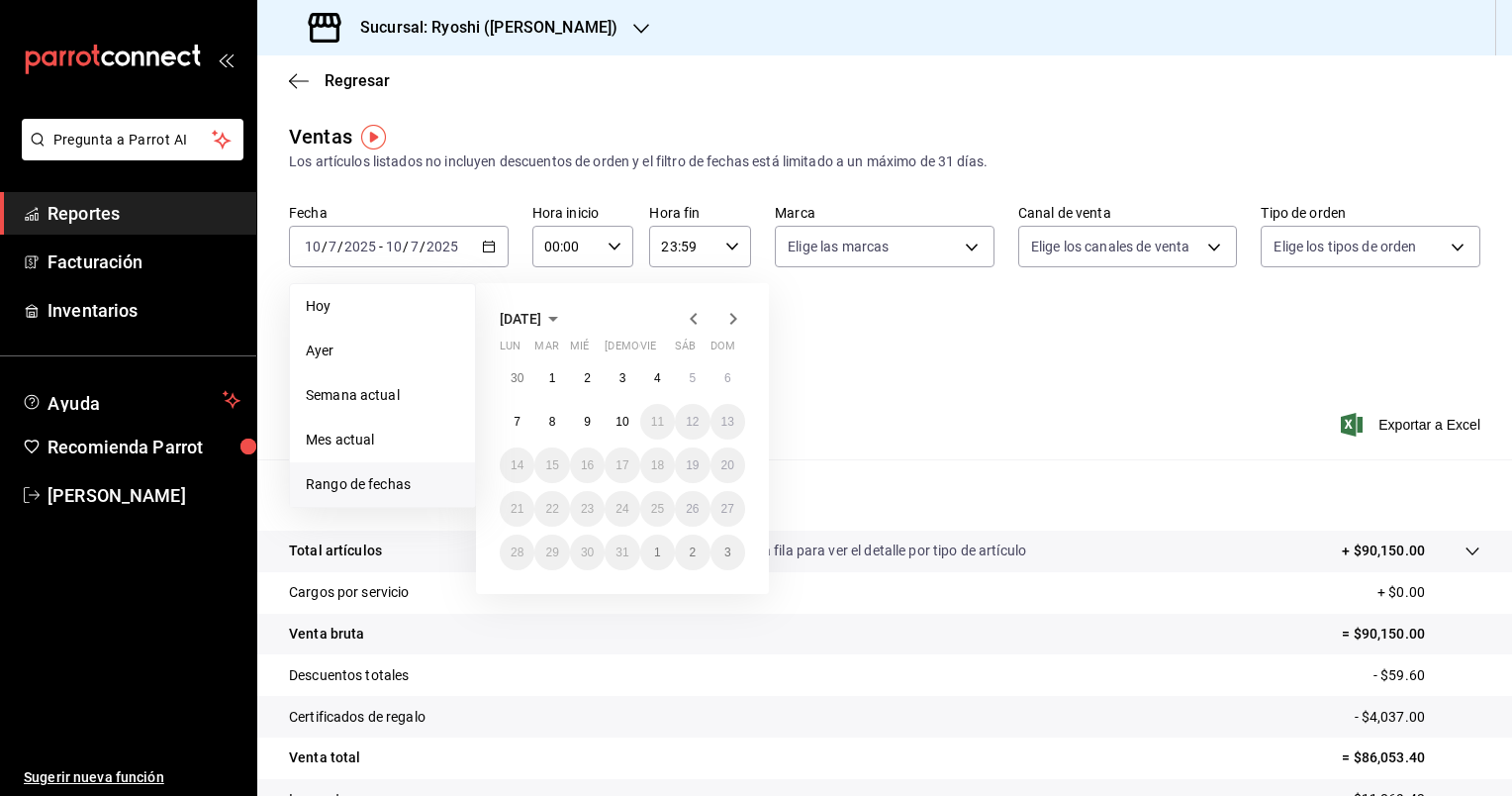 click 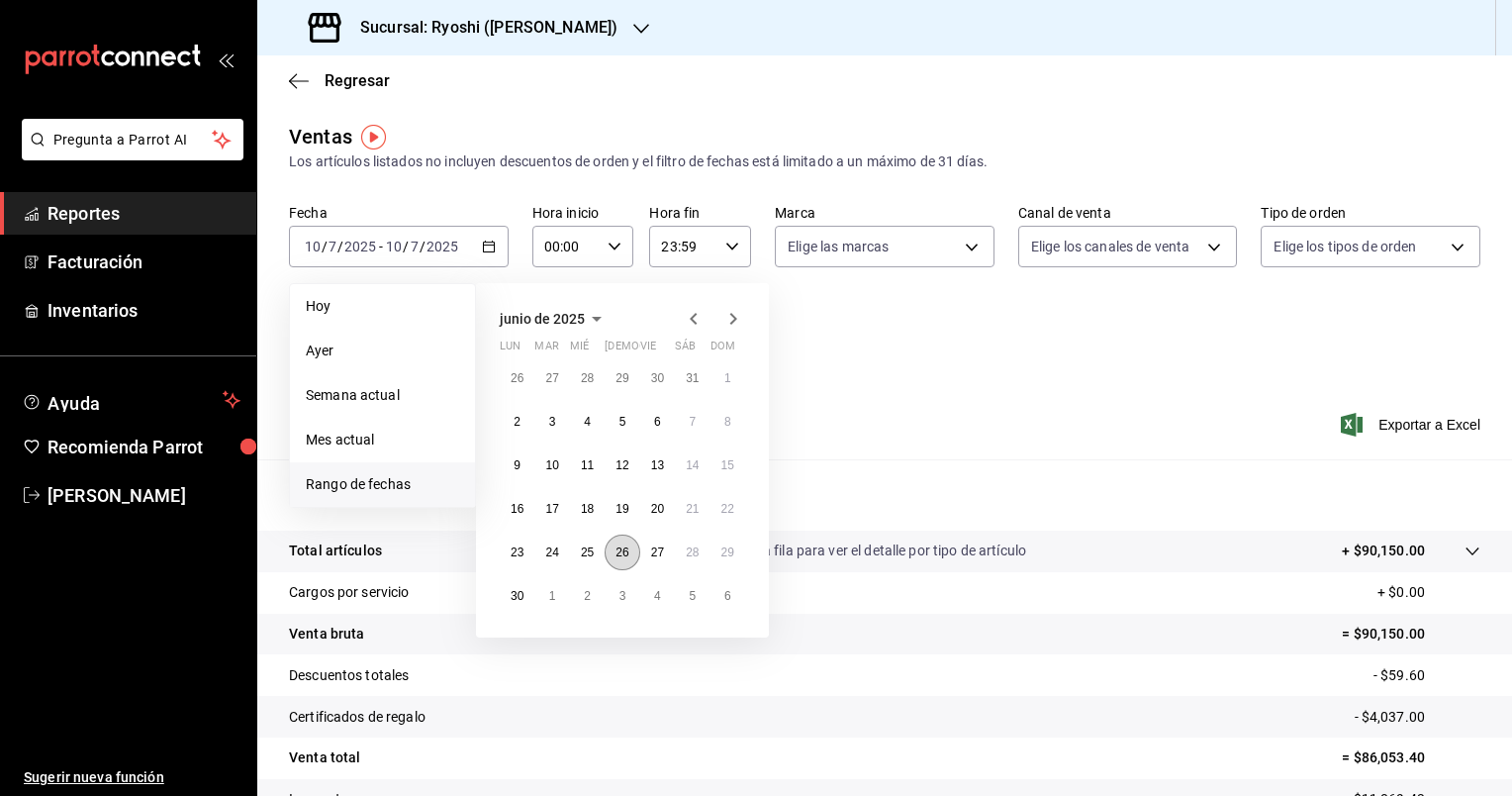 click on "26" at bounding box center [621, 552] 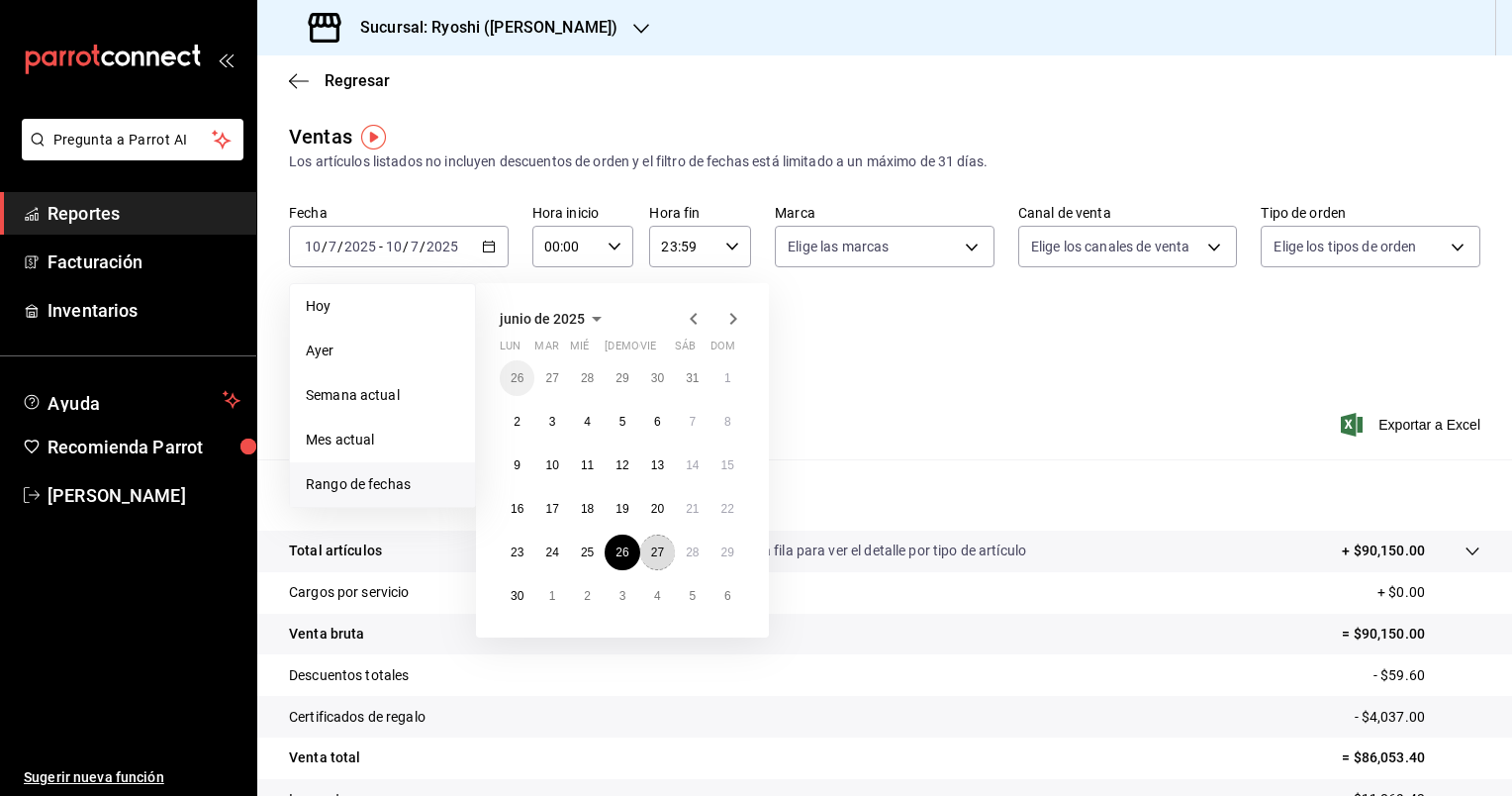 drag, startPoint x: 650, startPoint y: 552, endPoint x: 660, endPoint y: 543, distance: 13.453624 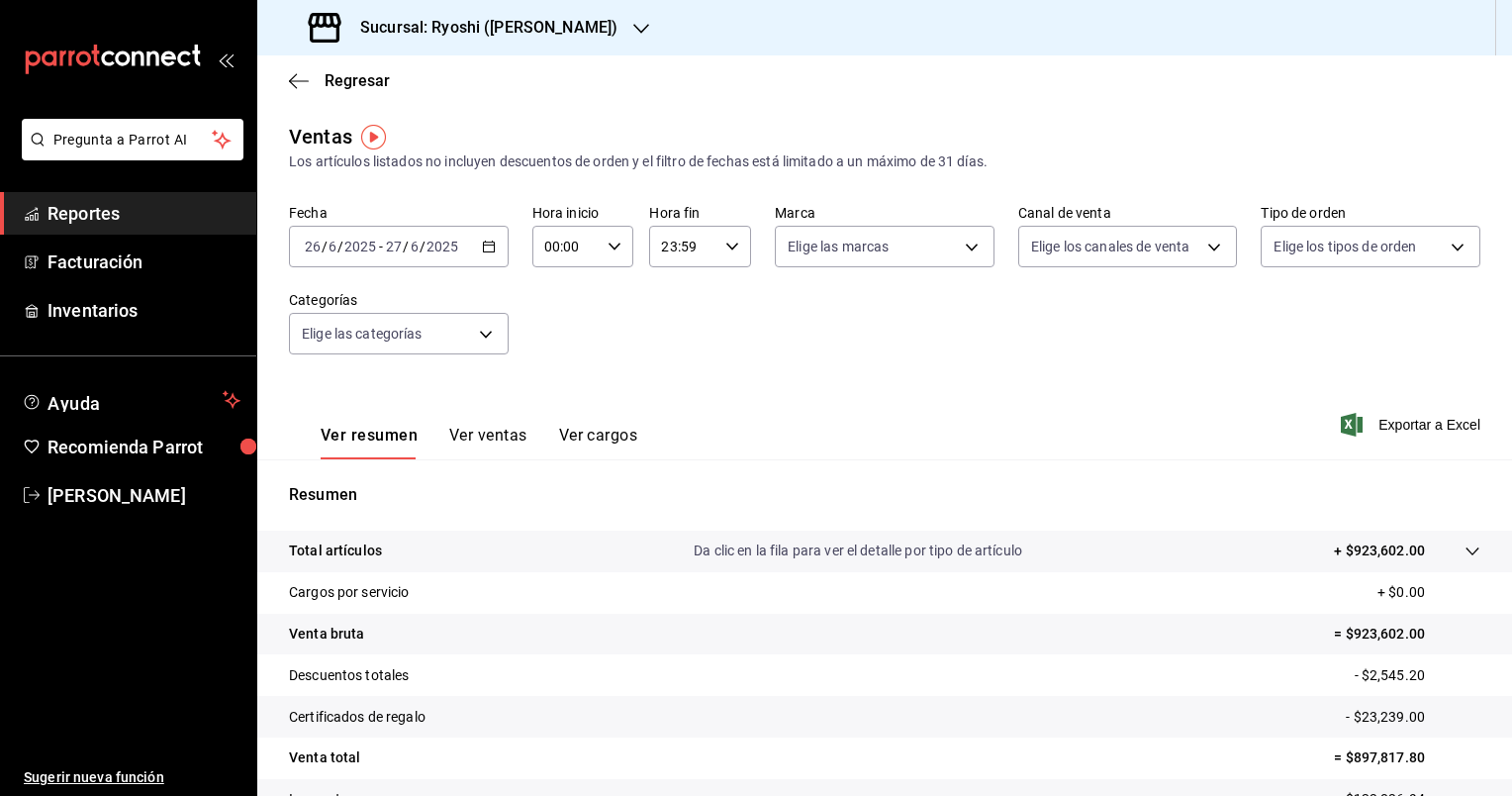 click on "00:00" at bounding box center (566, 247) 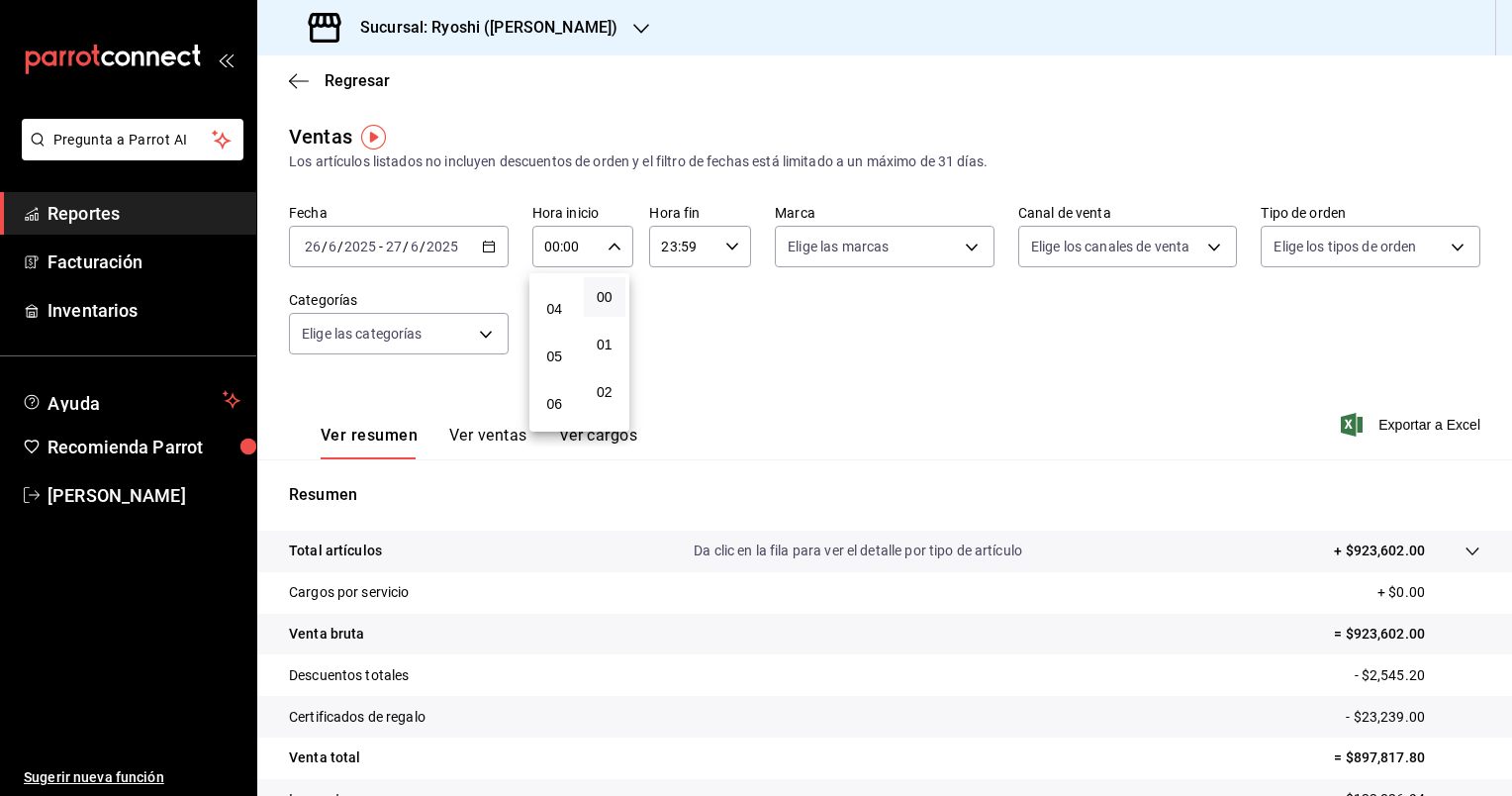 scroll, scrollTop: 198, scrollLeft: 0, axis: vertical 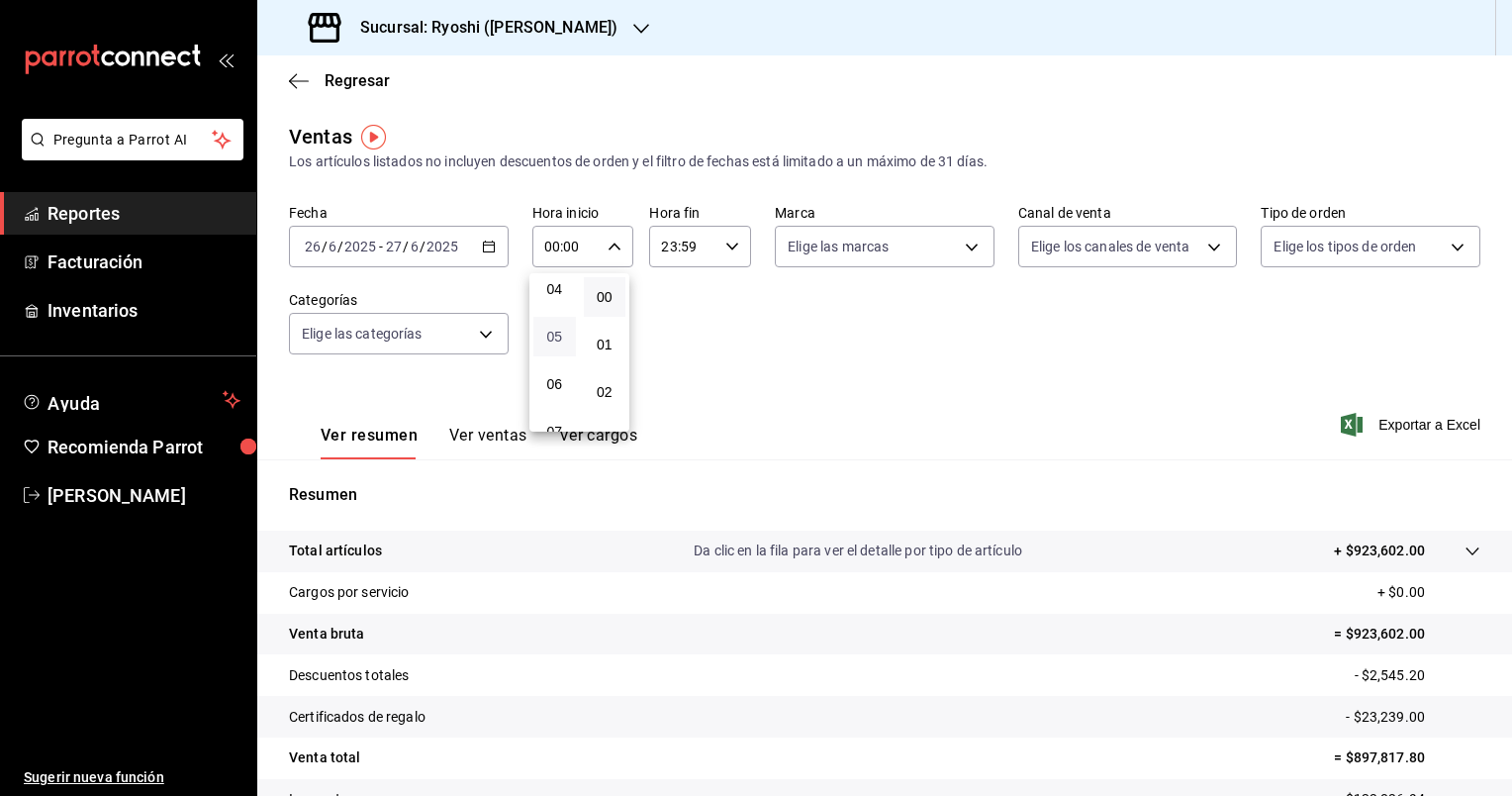 click on "05" at bounding box center (554, 337) 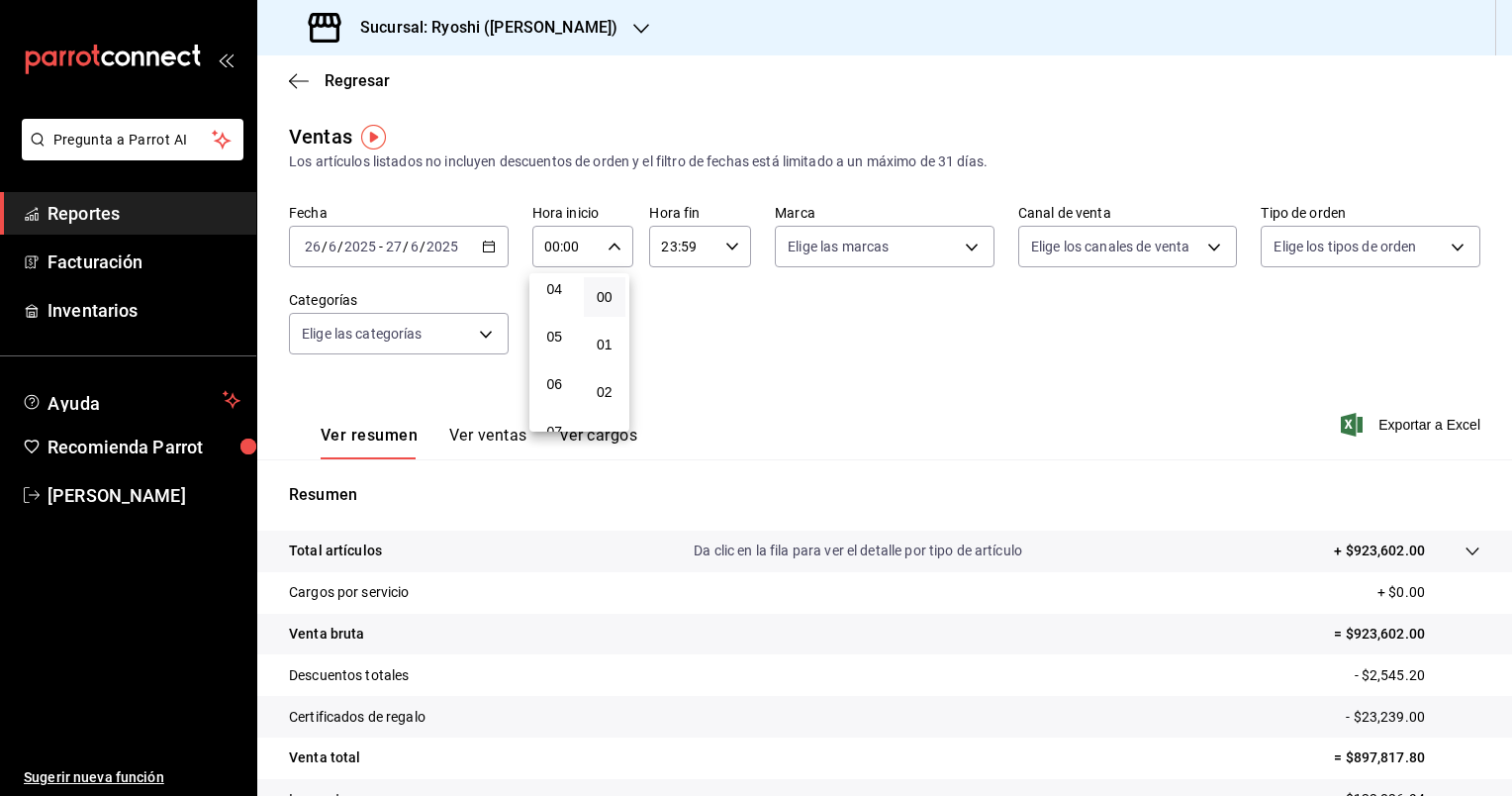 type on "05:00" 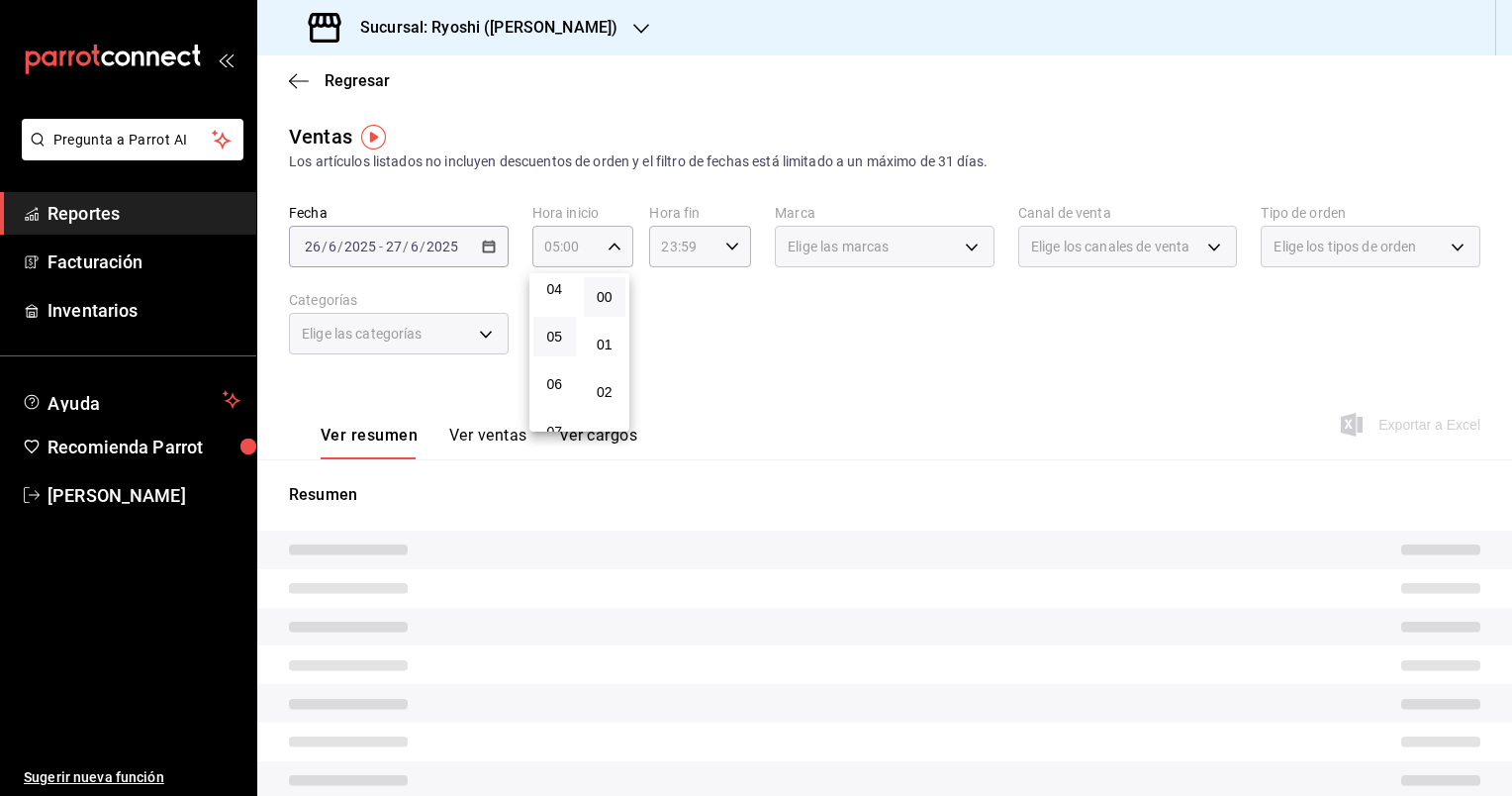 click at bounding box center [756, 398] 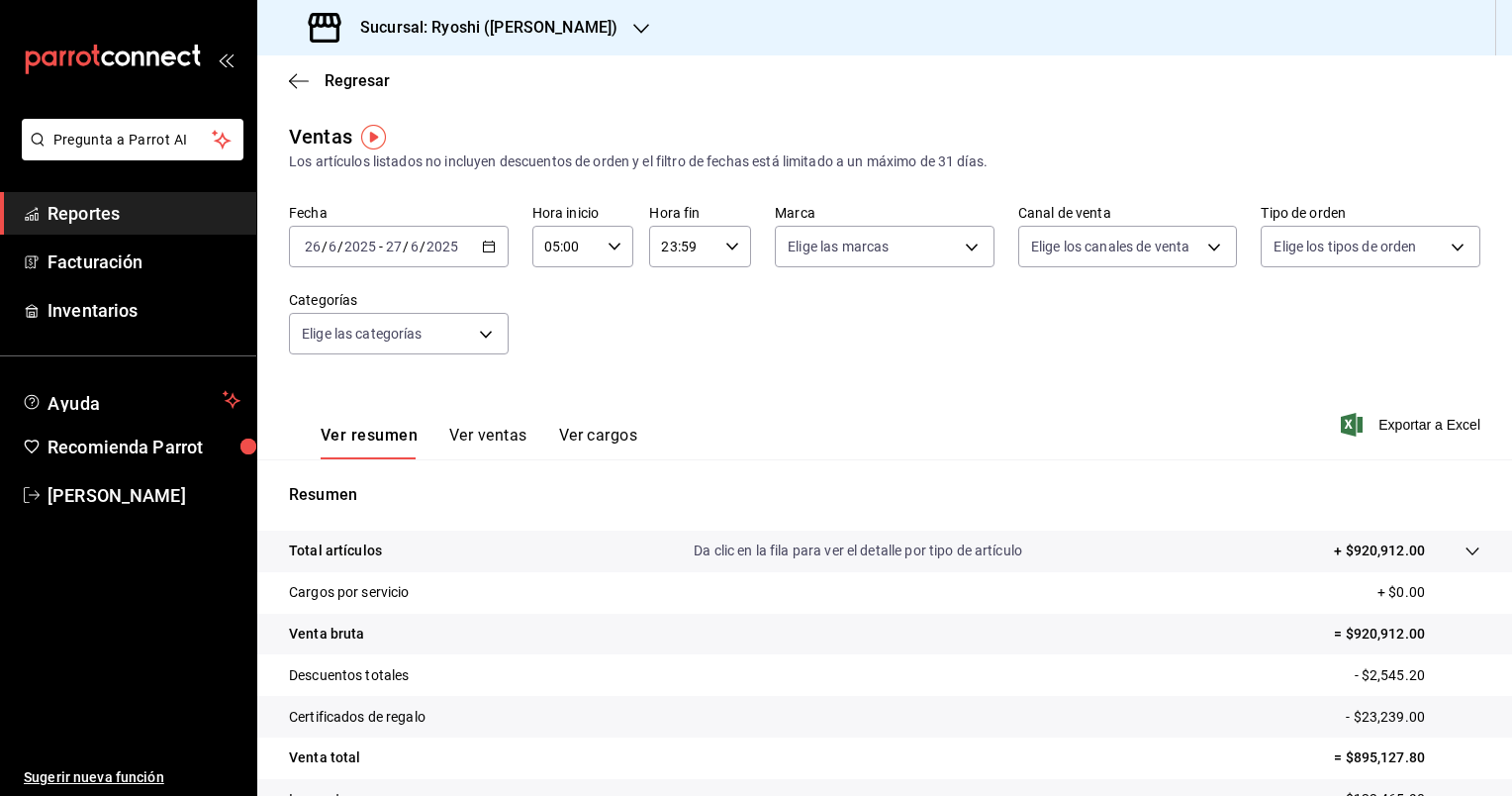 click on "23:59" at bounding box center [683, 247] 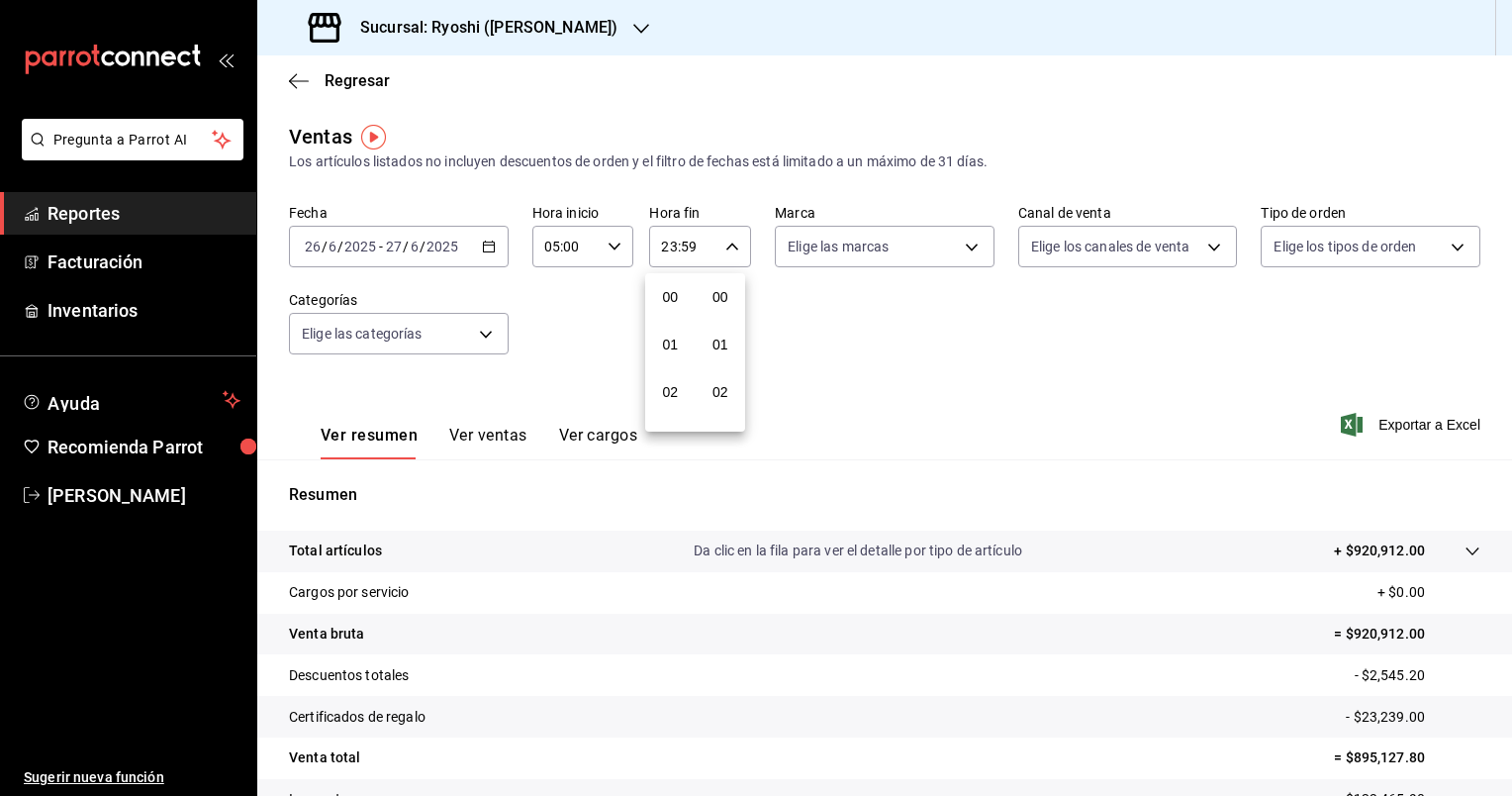 scroll, scrollTop: 1001, scrollLeft: 0, axis: vertical 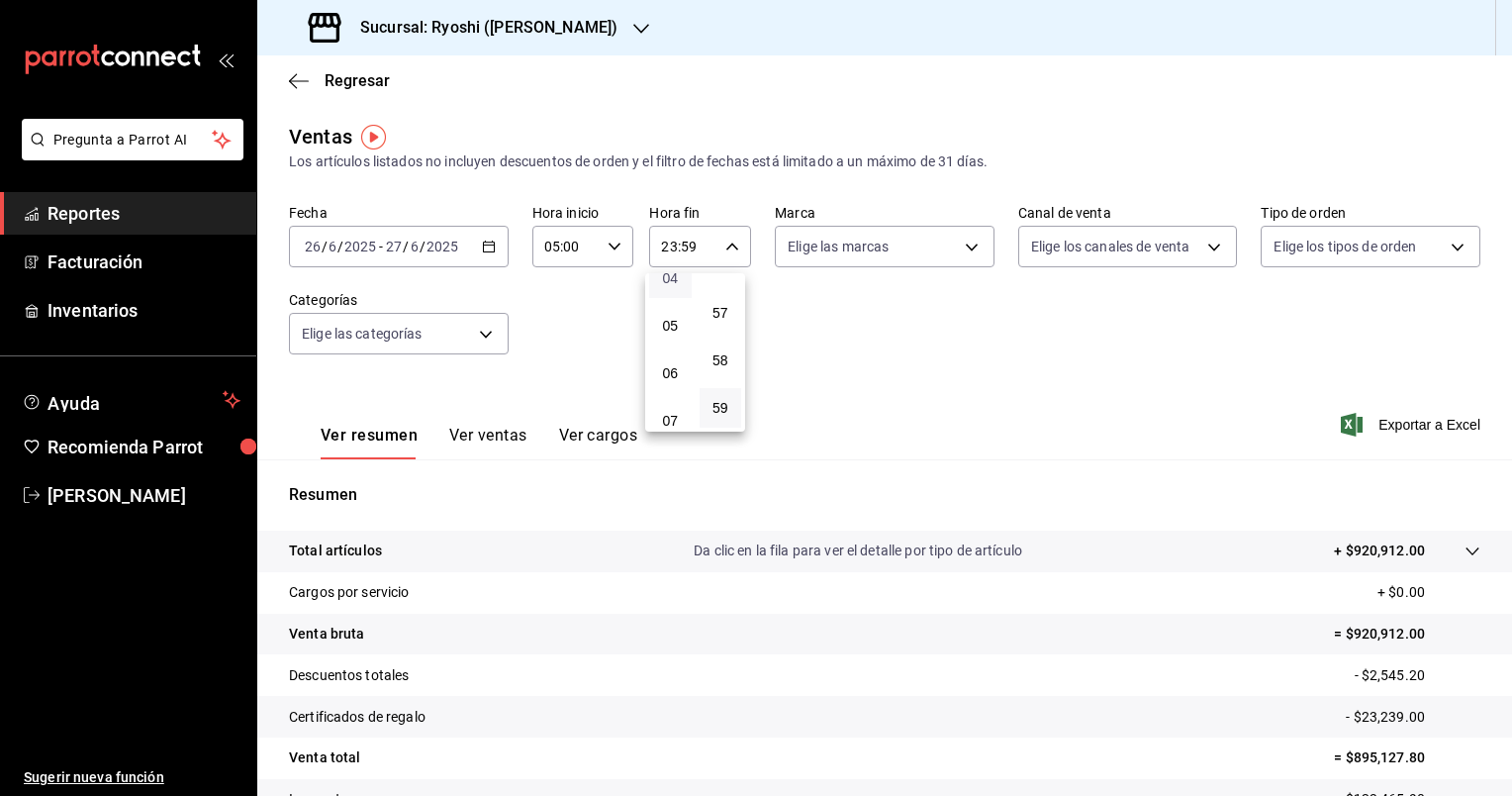 click on "04" at bounding box center (670, 278) 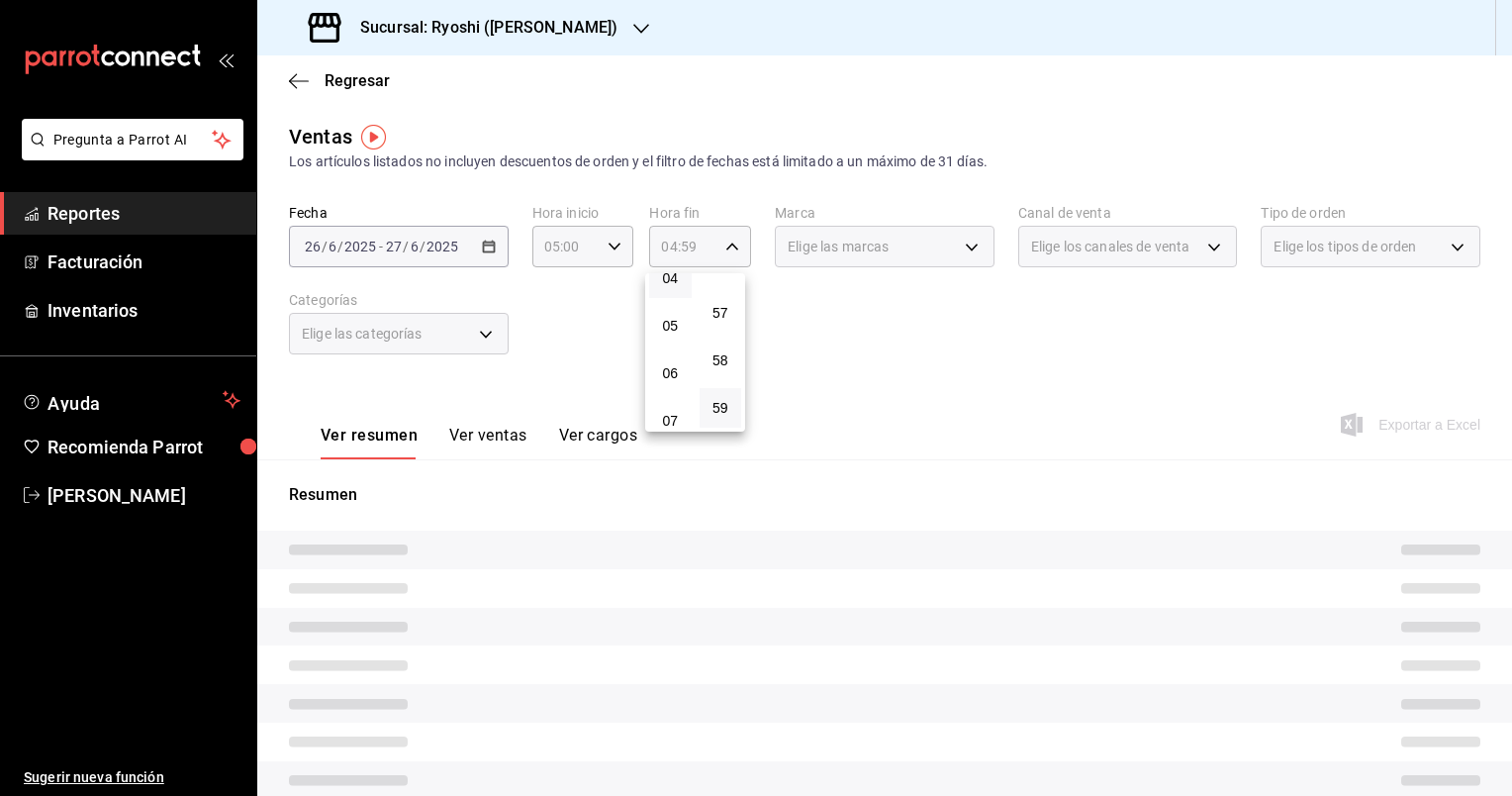 click at bounding box center (756, 398) 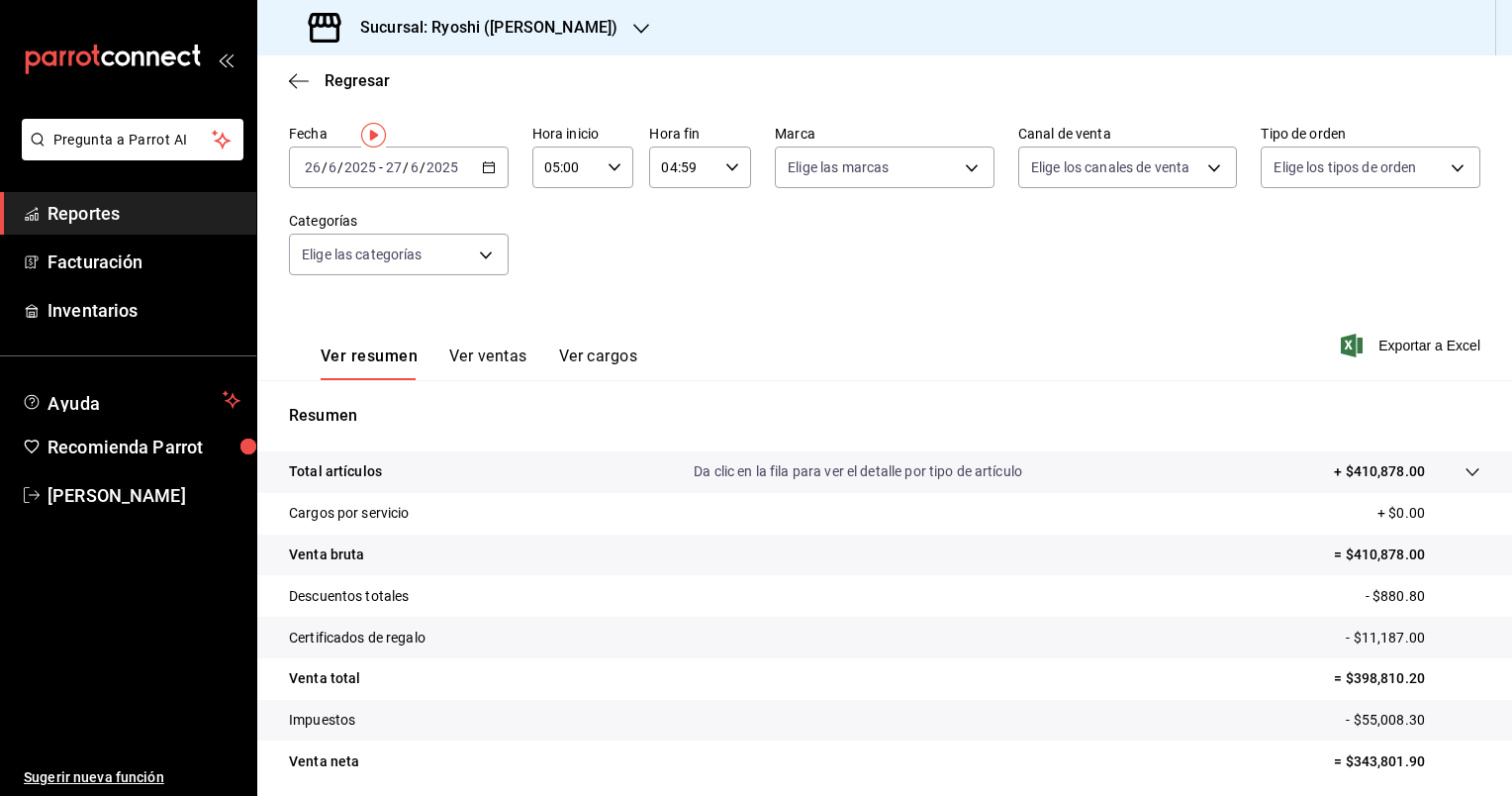 scroll, scrollTop: 0, scrollLeft: 0, axis: both 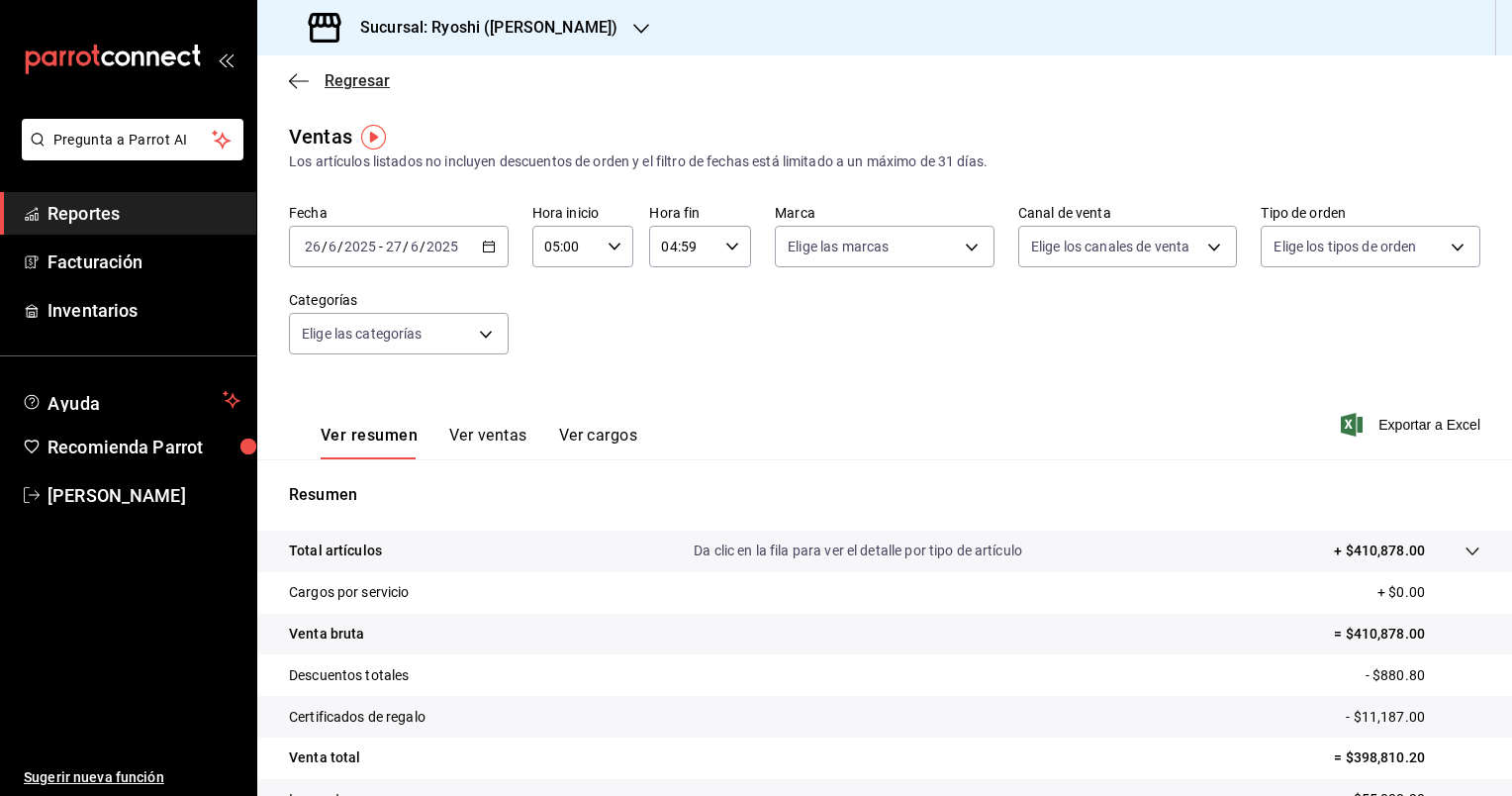 click 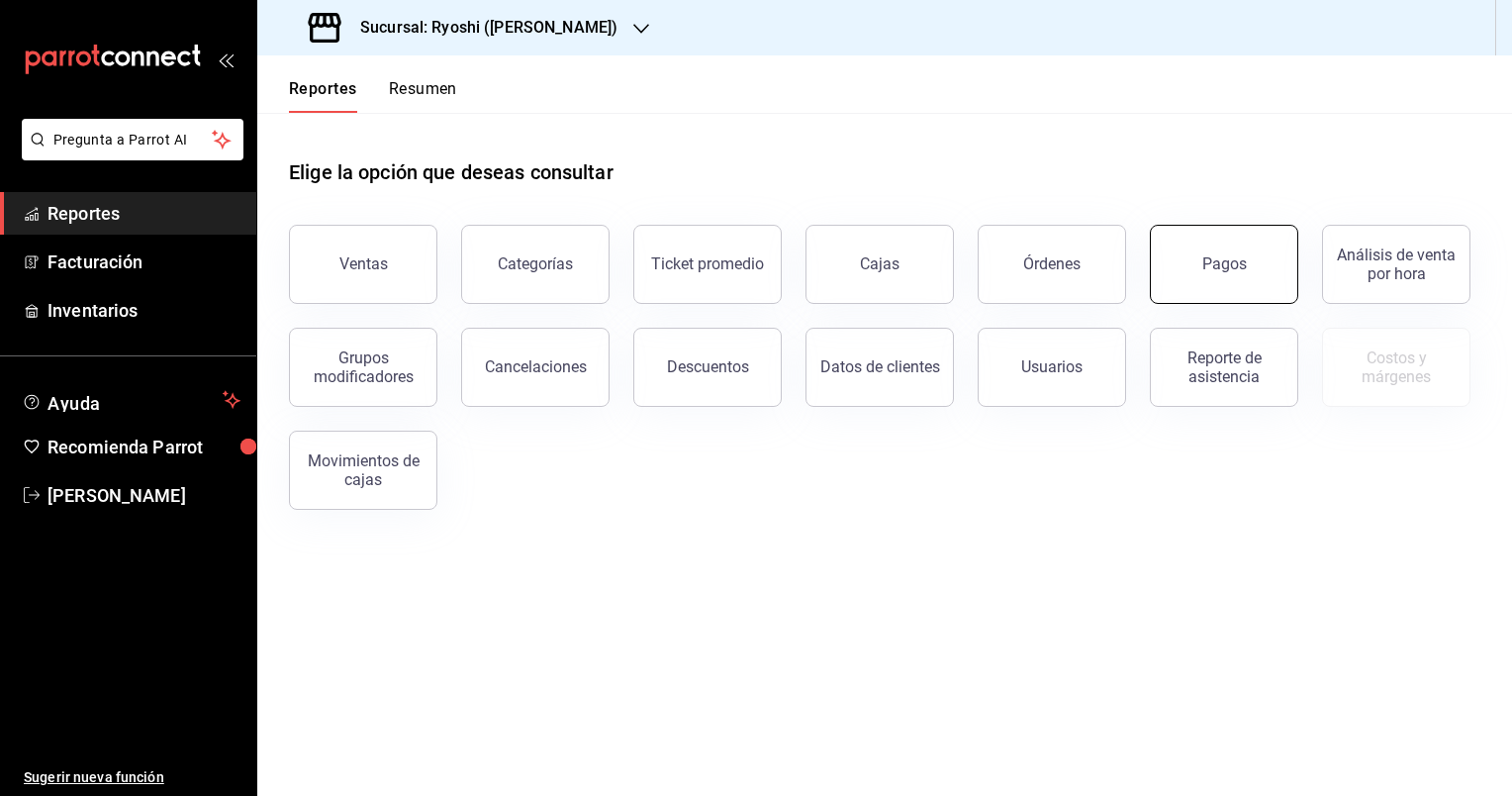 click on "Pagos" at bounding box center [1224, 264] 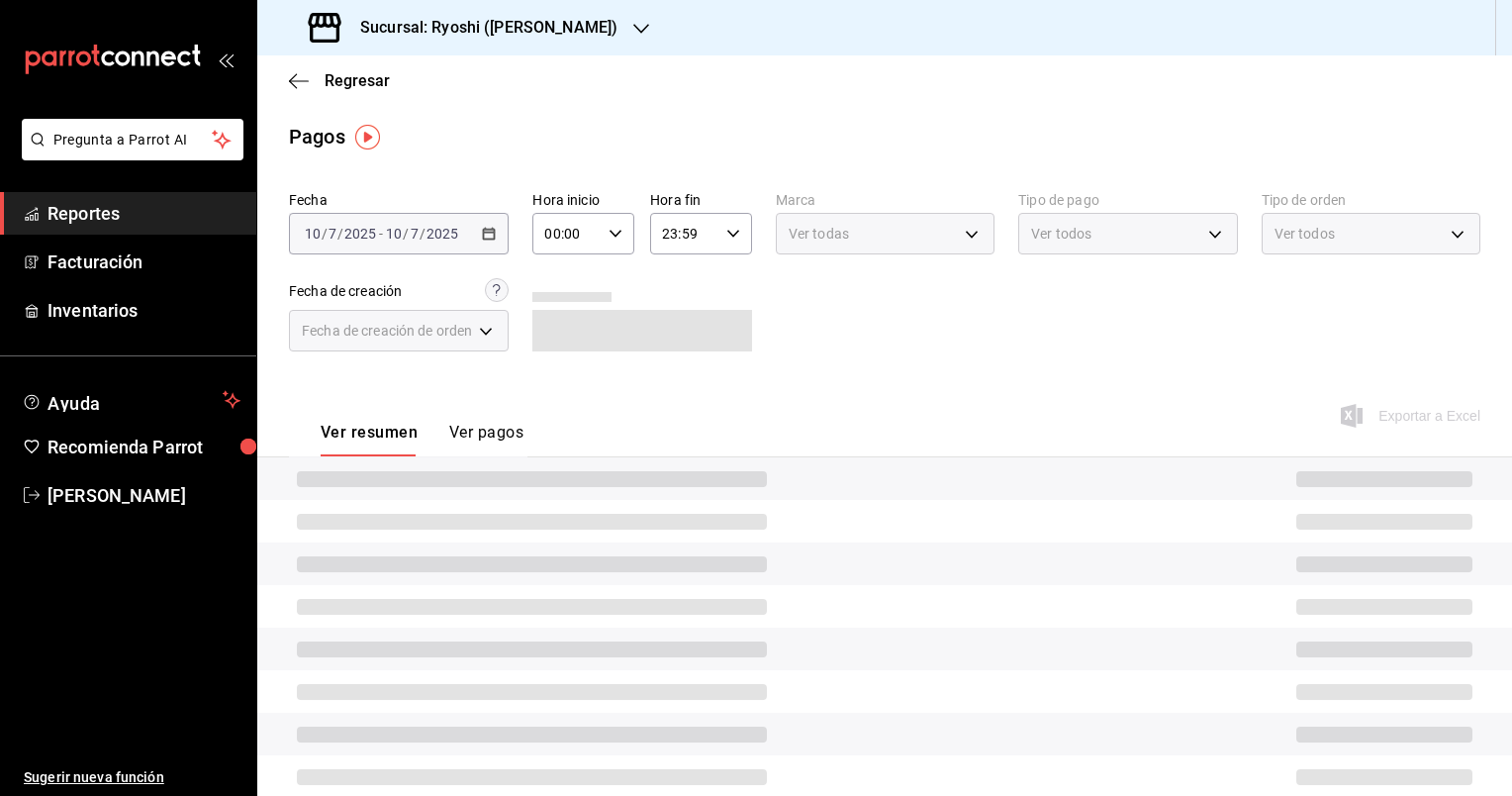 click on "00:00" at bounding box center [566, 234] 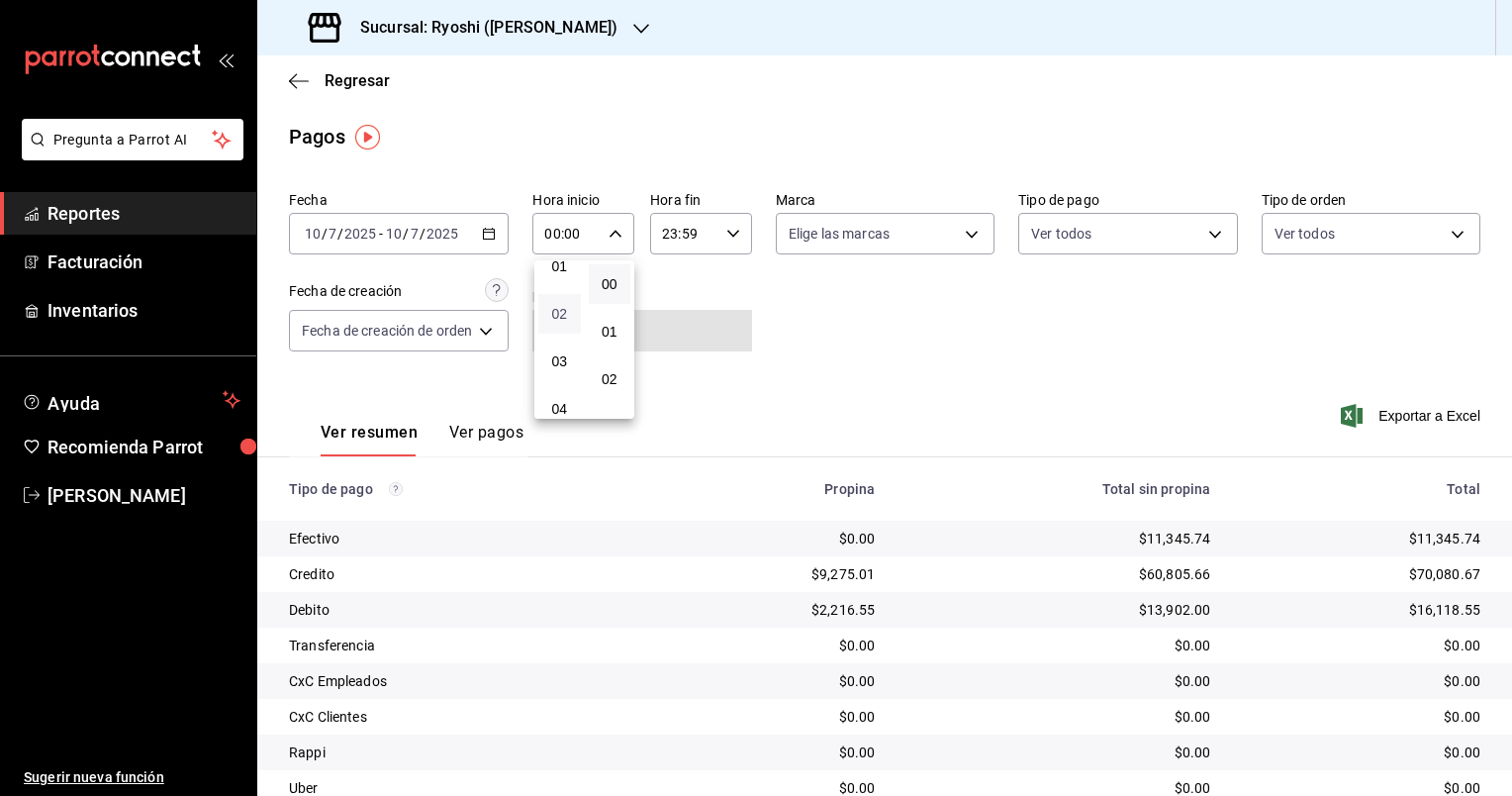 scroll, scrollTop: 198, scrollLeft: 0, axis: vertical 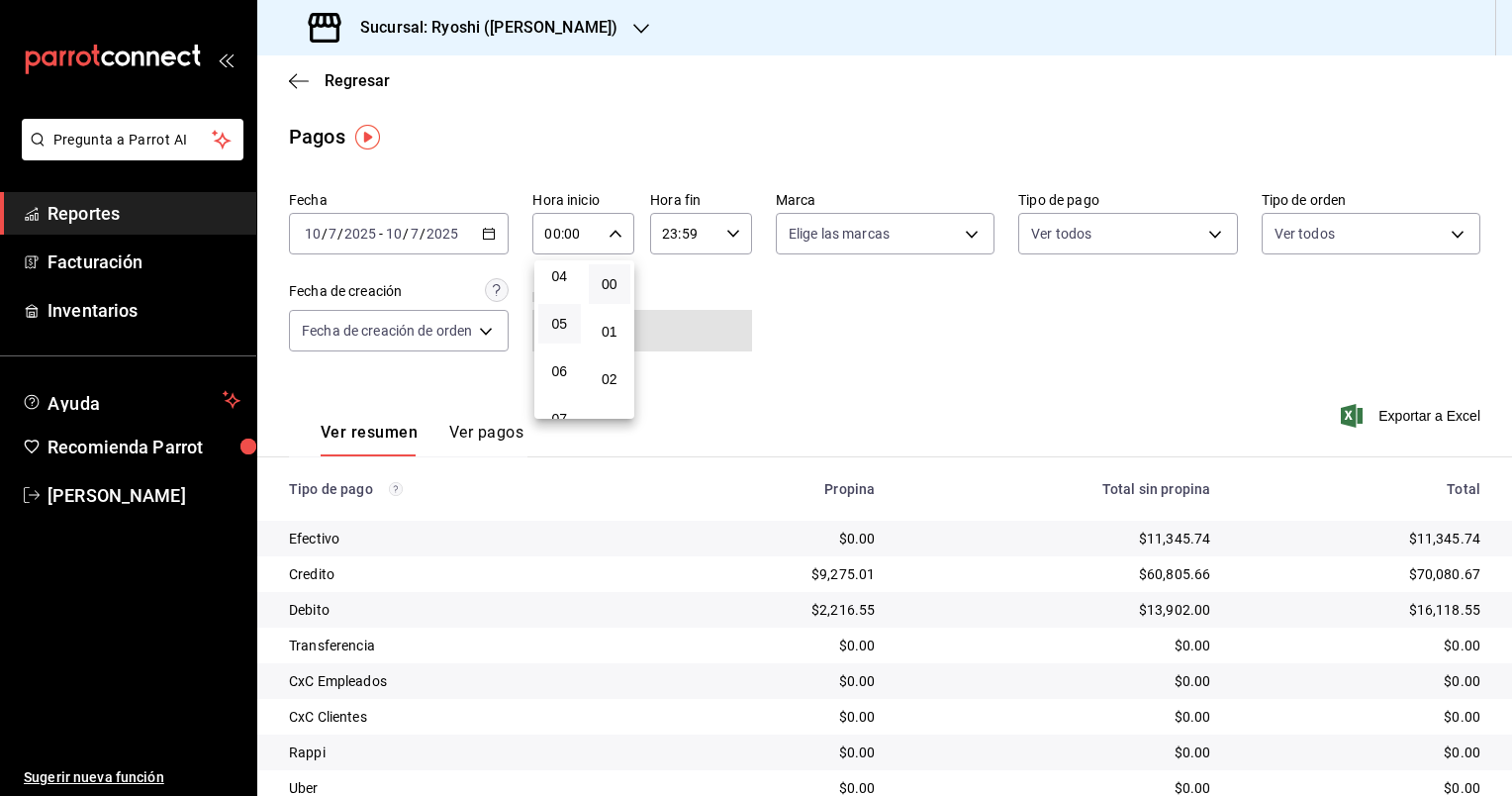 click on "05" at bounding box center (559, 324) 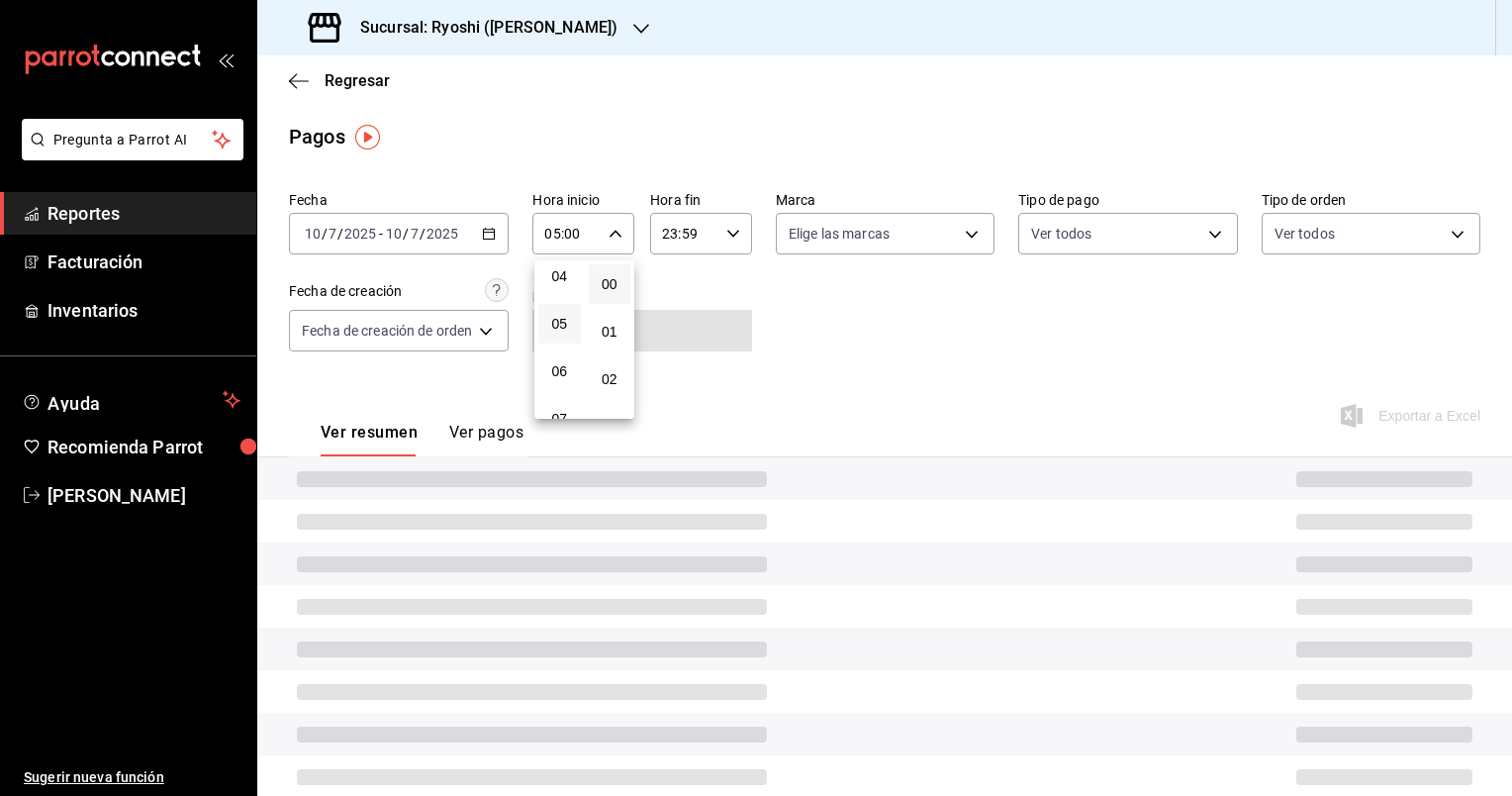 click at bounding box center [756, 398] 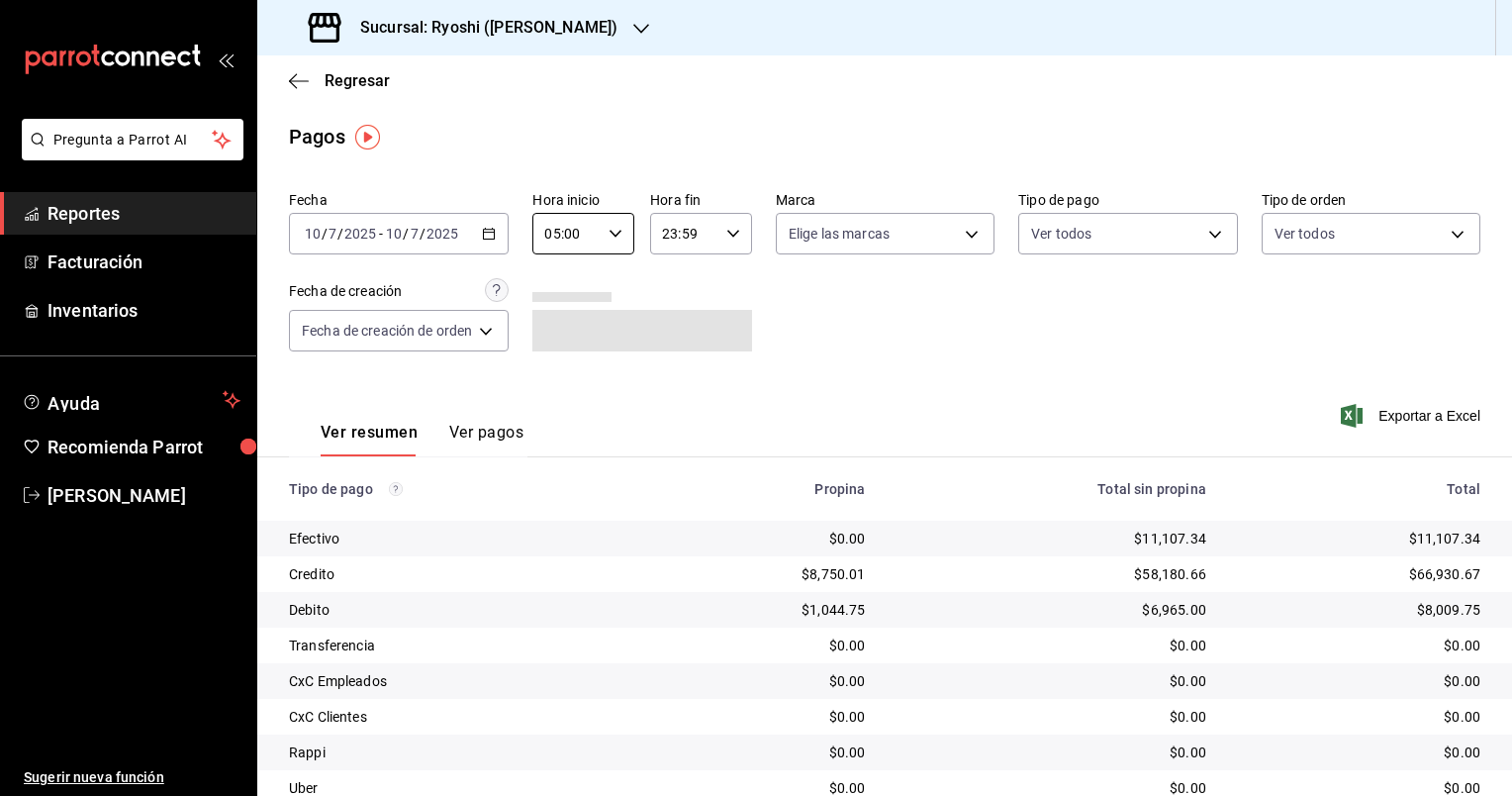 click on "23:59" at bounding box center (684, 234) 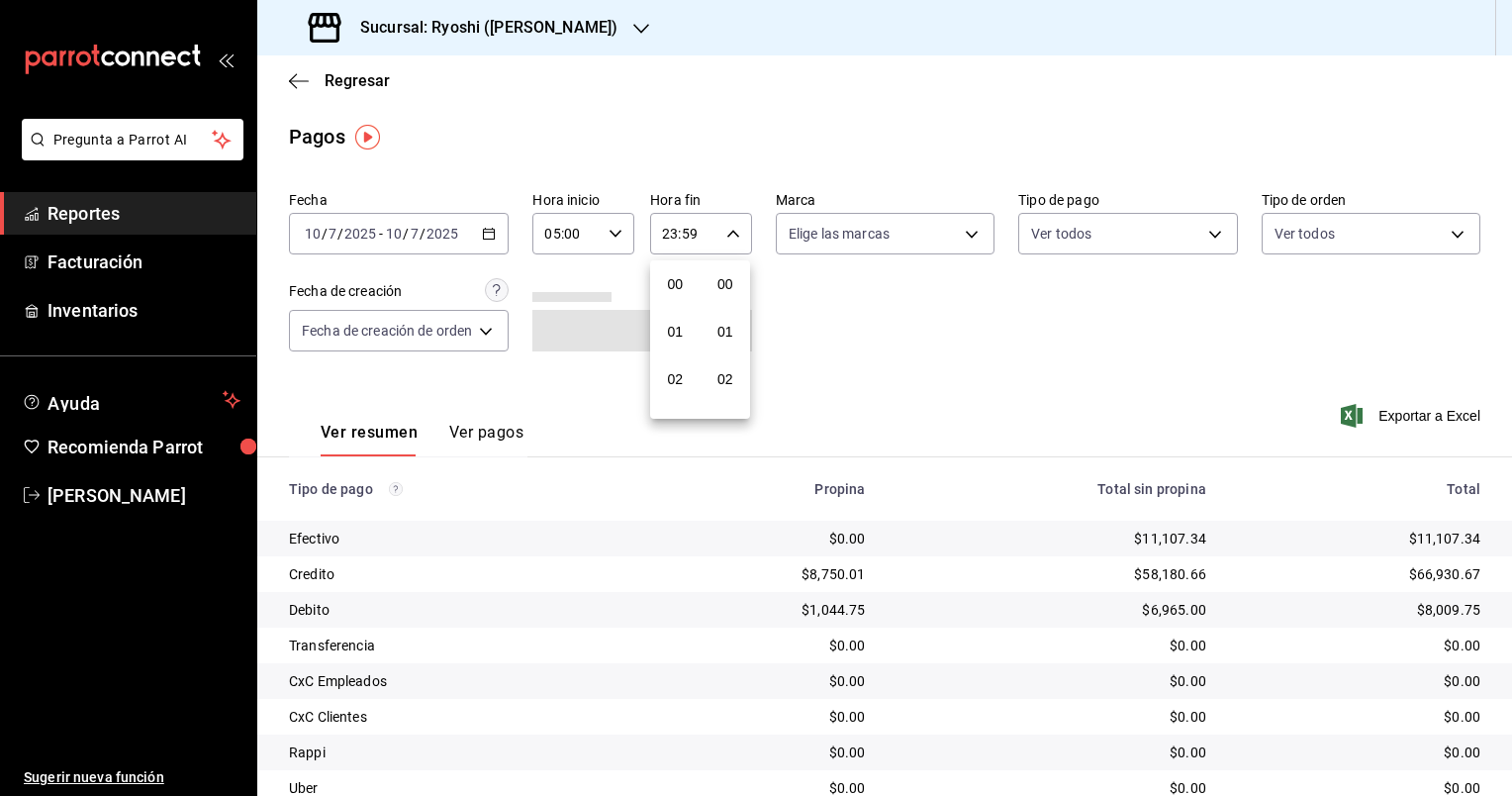 scroll, scrollTop: 1001, scrollLeft: 0, axis: vertical 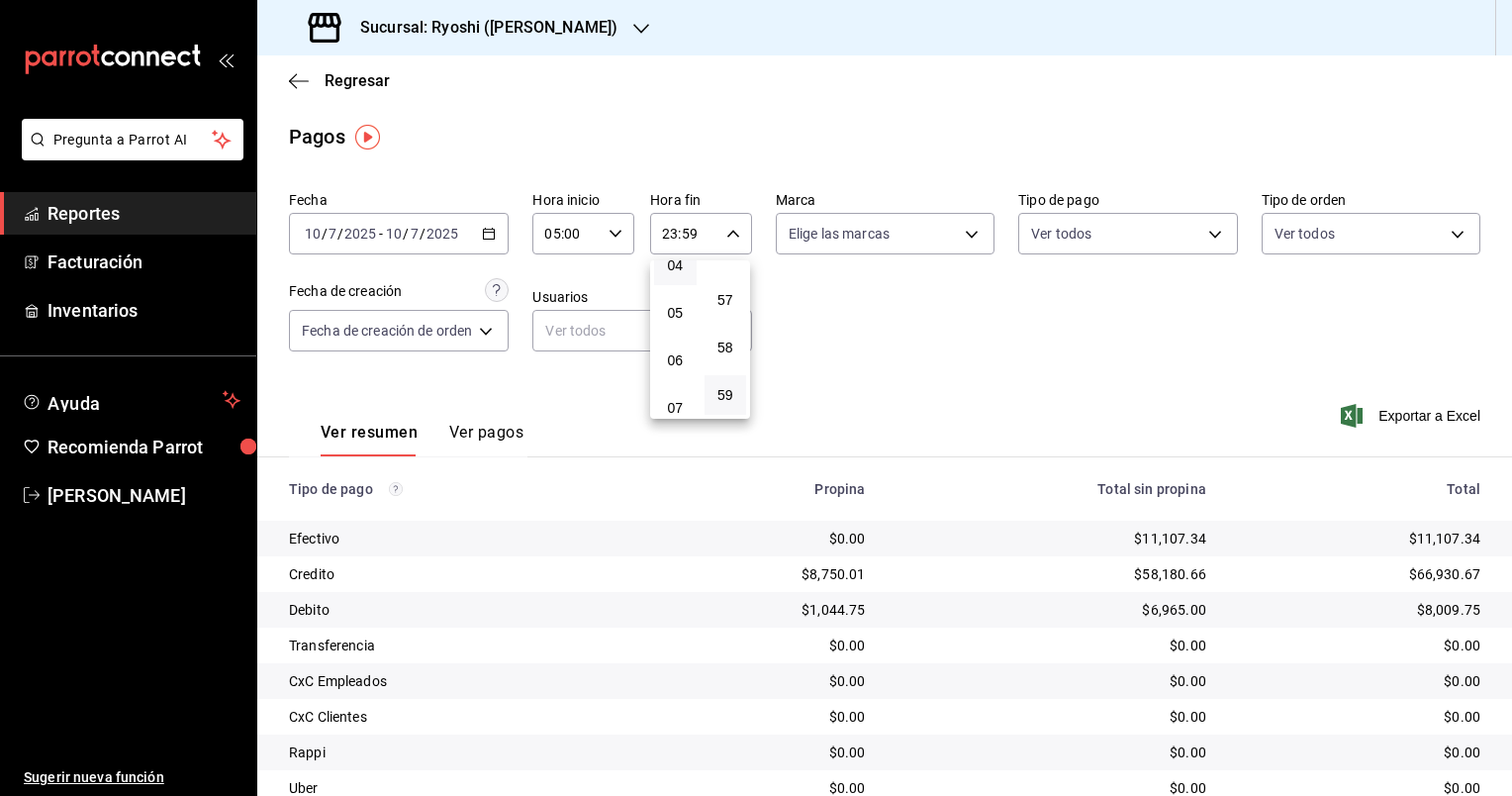 click on "04" at bounding box center (675, 265) 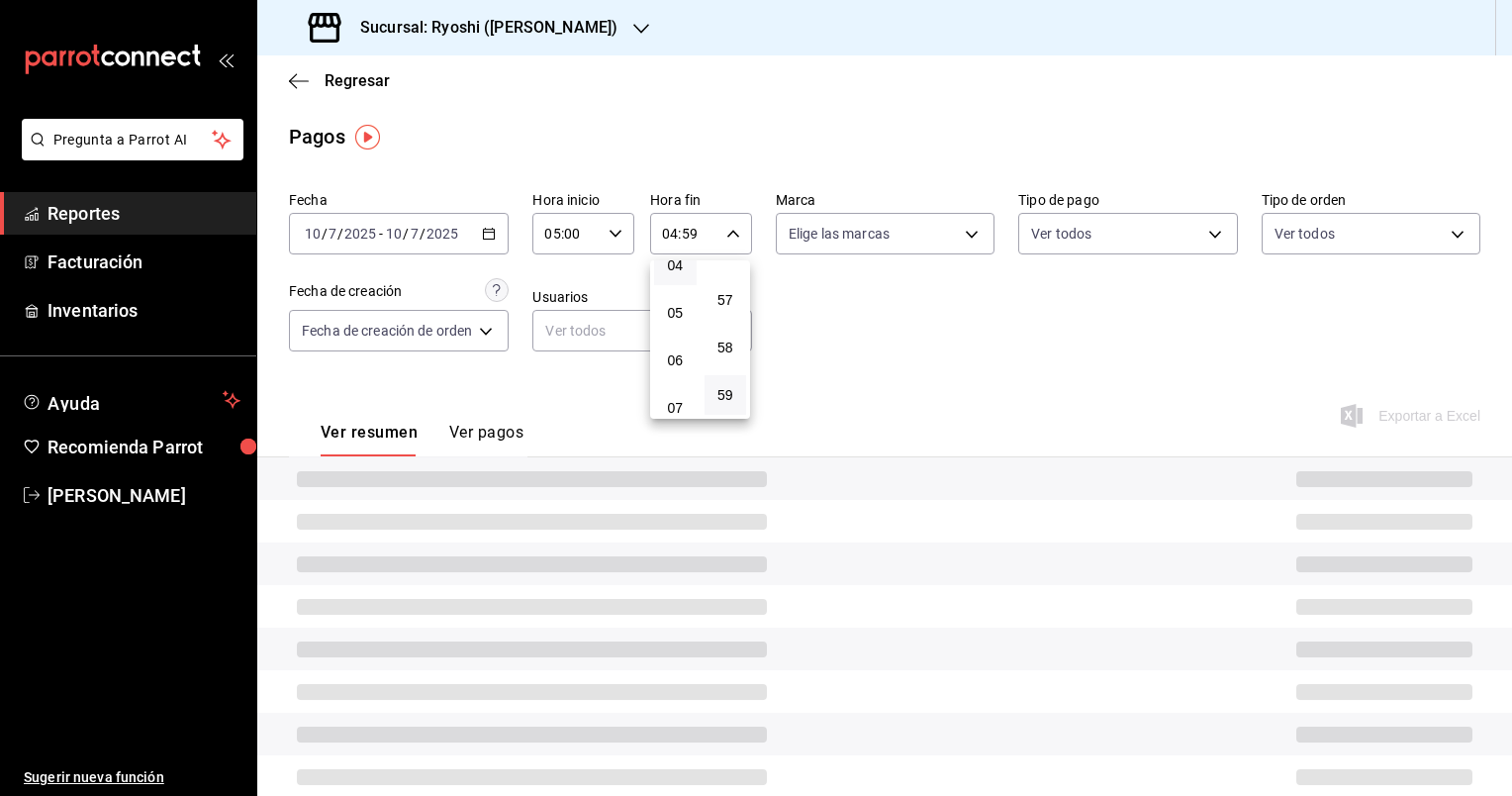 click at bounding box center [756, 398] 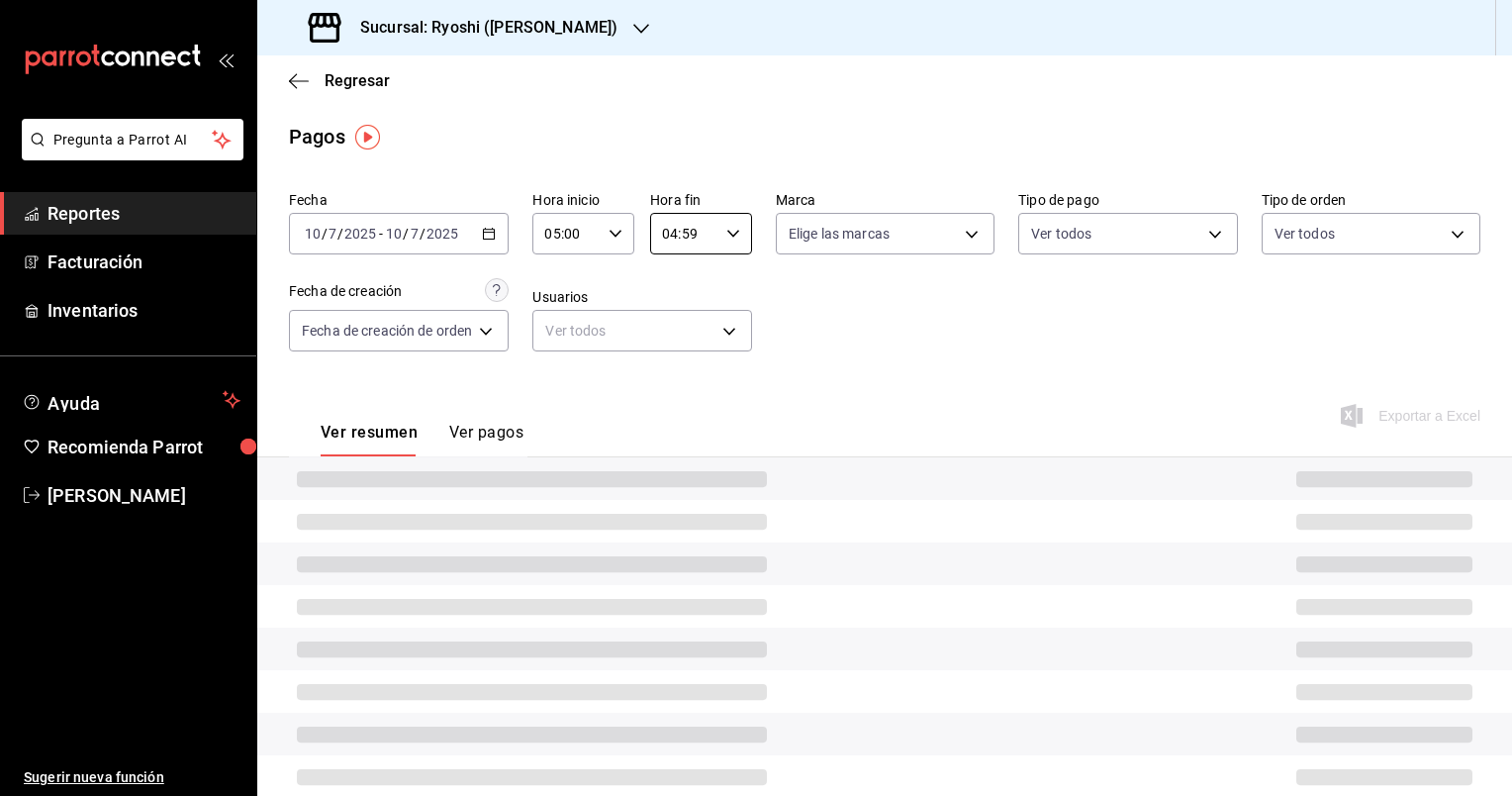 click 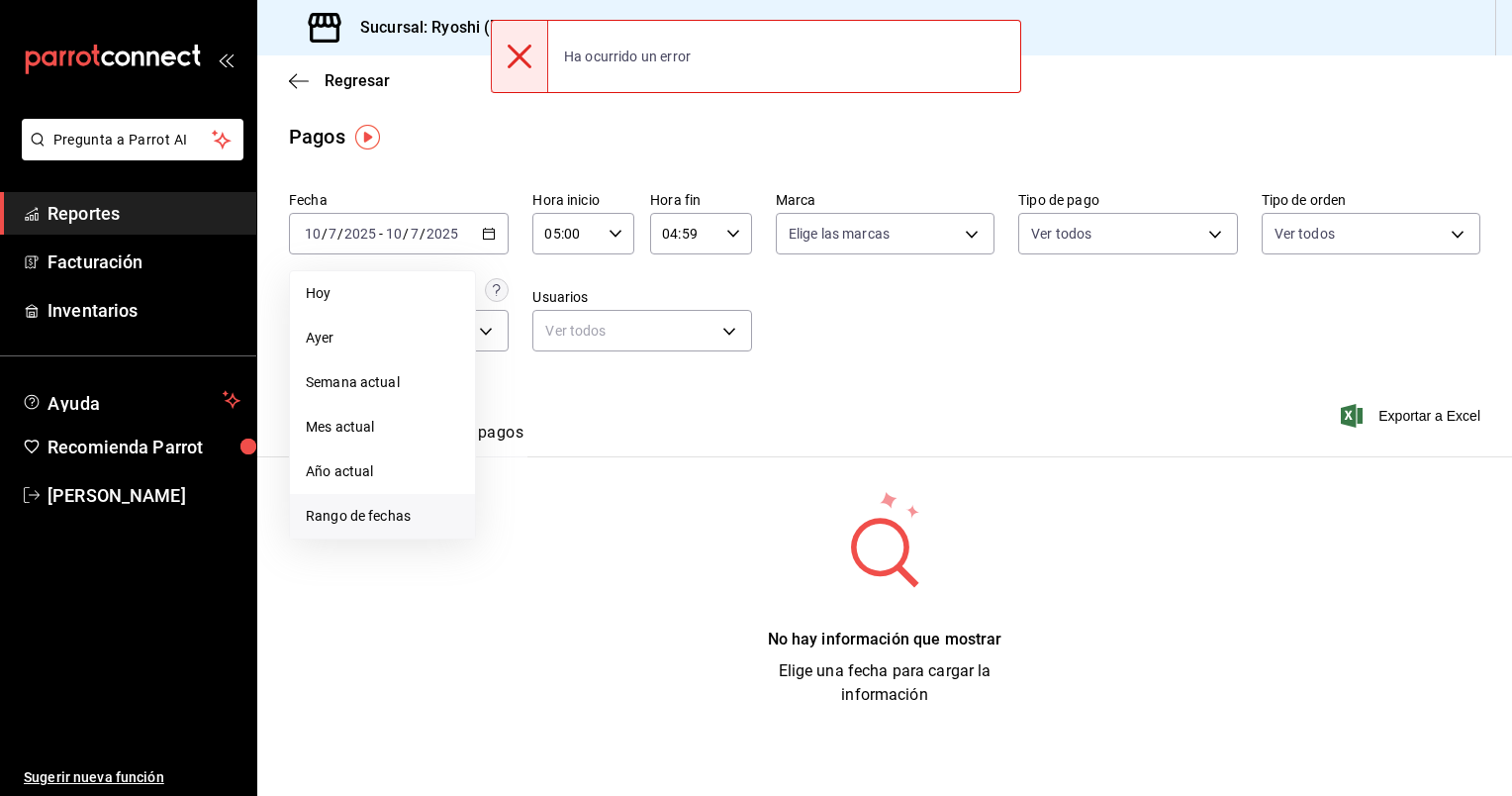 click on "Rango de fechas" at bounding box center [382, 516] 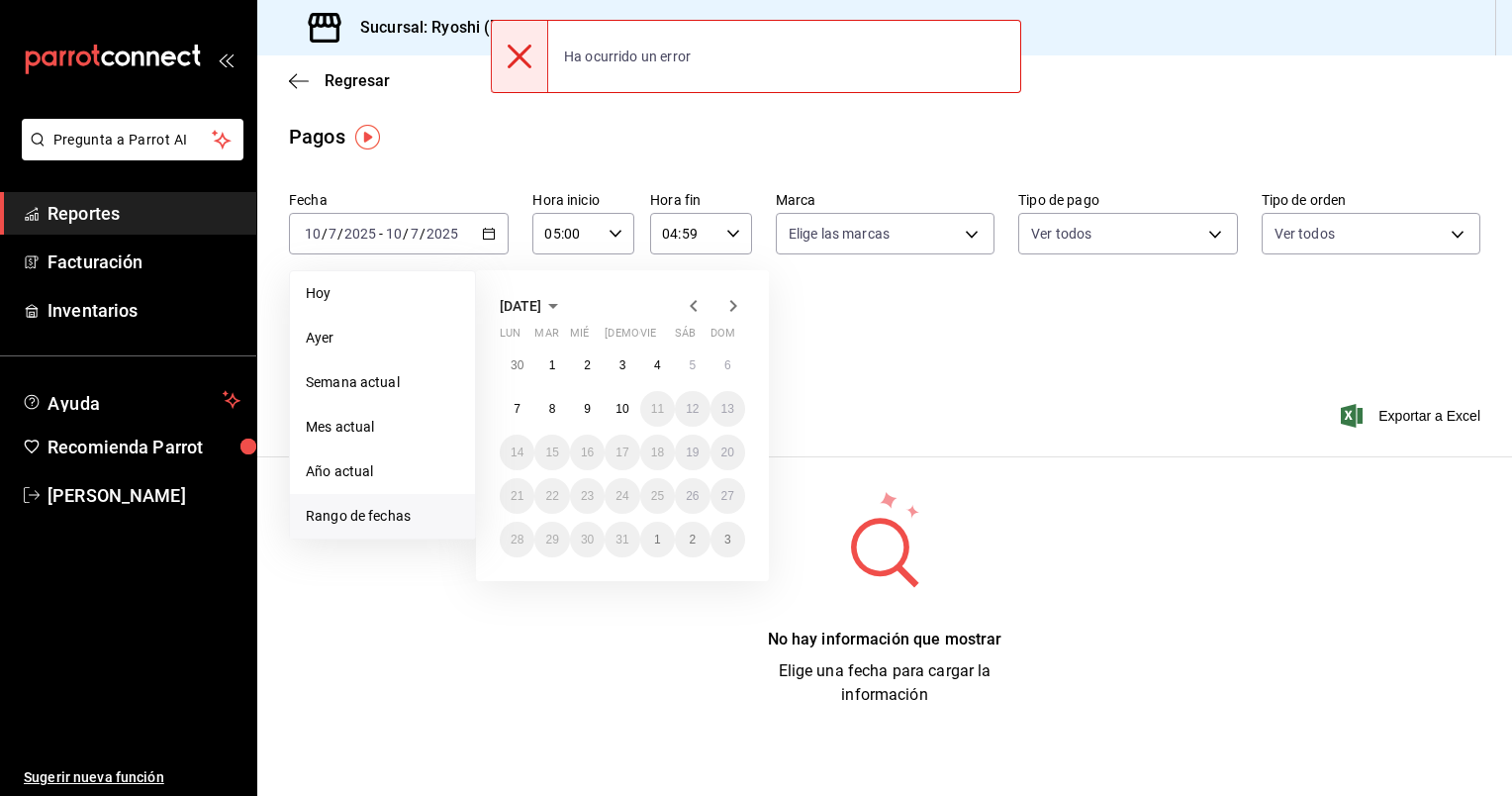 click 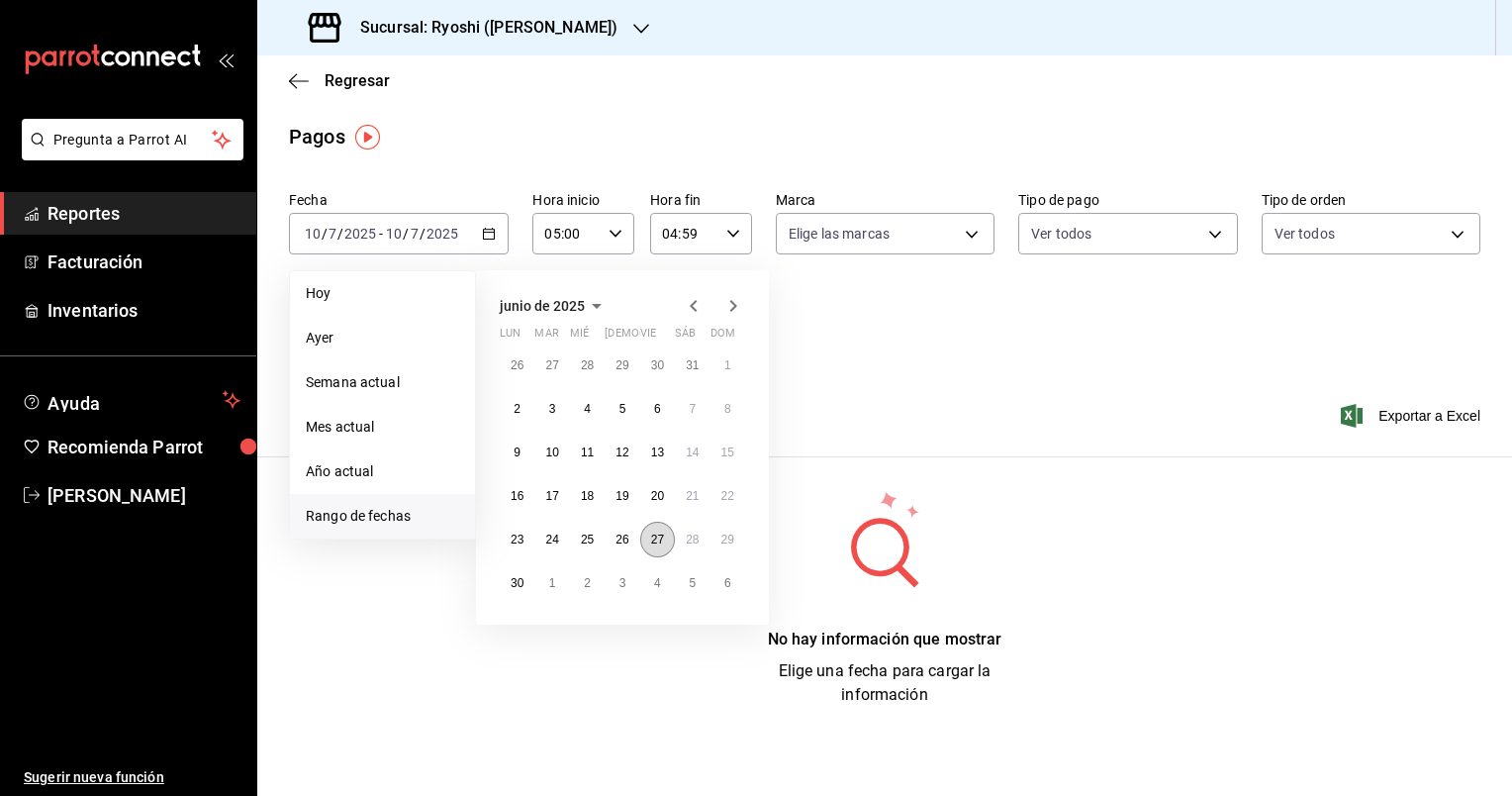 click on "27" at bounding box center (657, 540) 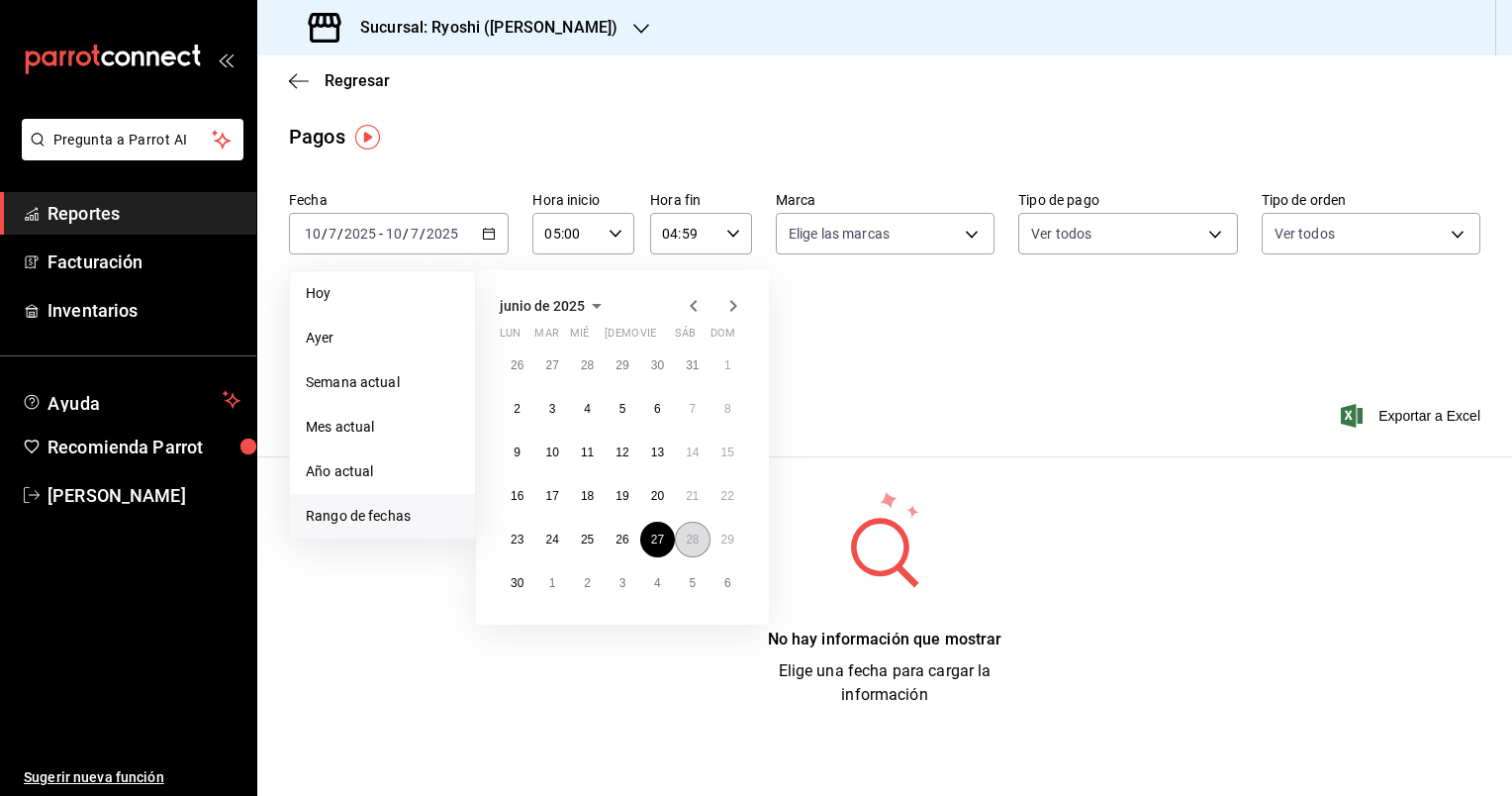 click on "28" at bounding box center [692, 540] 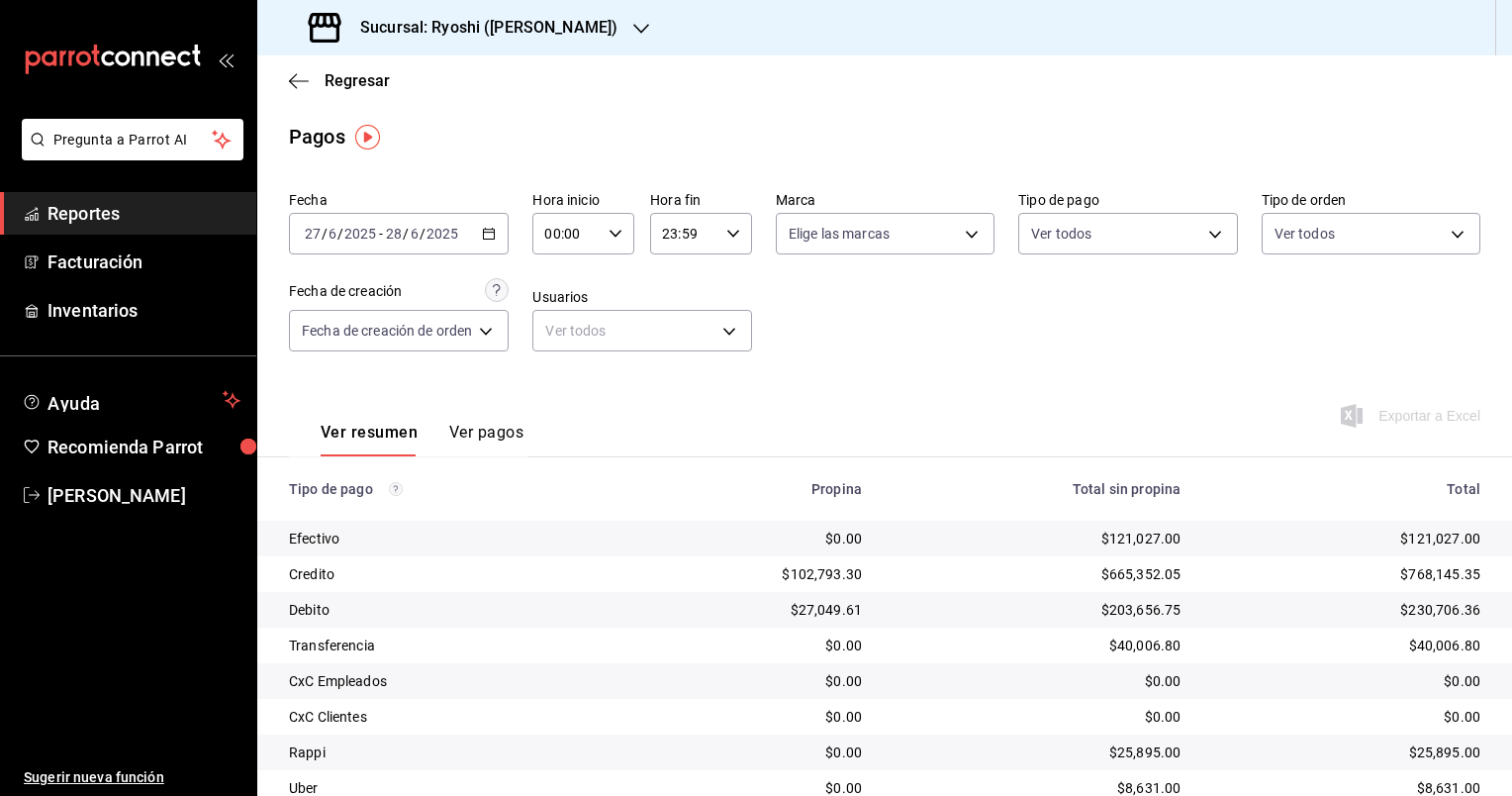 click on "00:00" at bounding box center [566, 234] 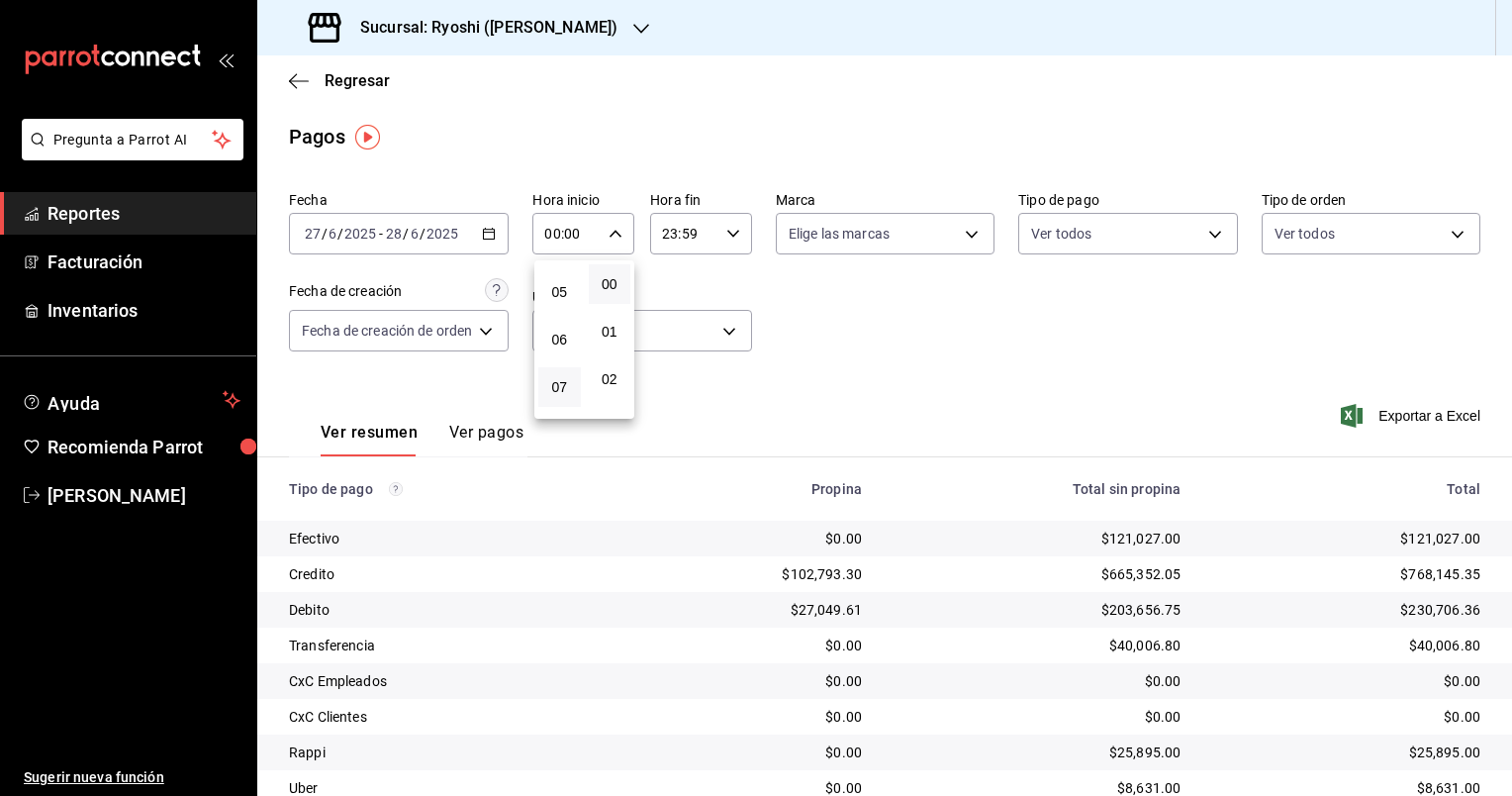 scroll, scrollTop: 198, scrollLeft: 0, axis: vertical 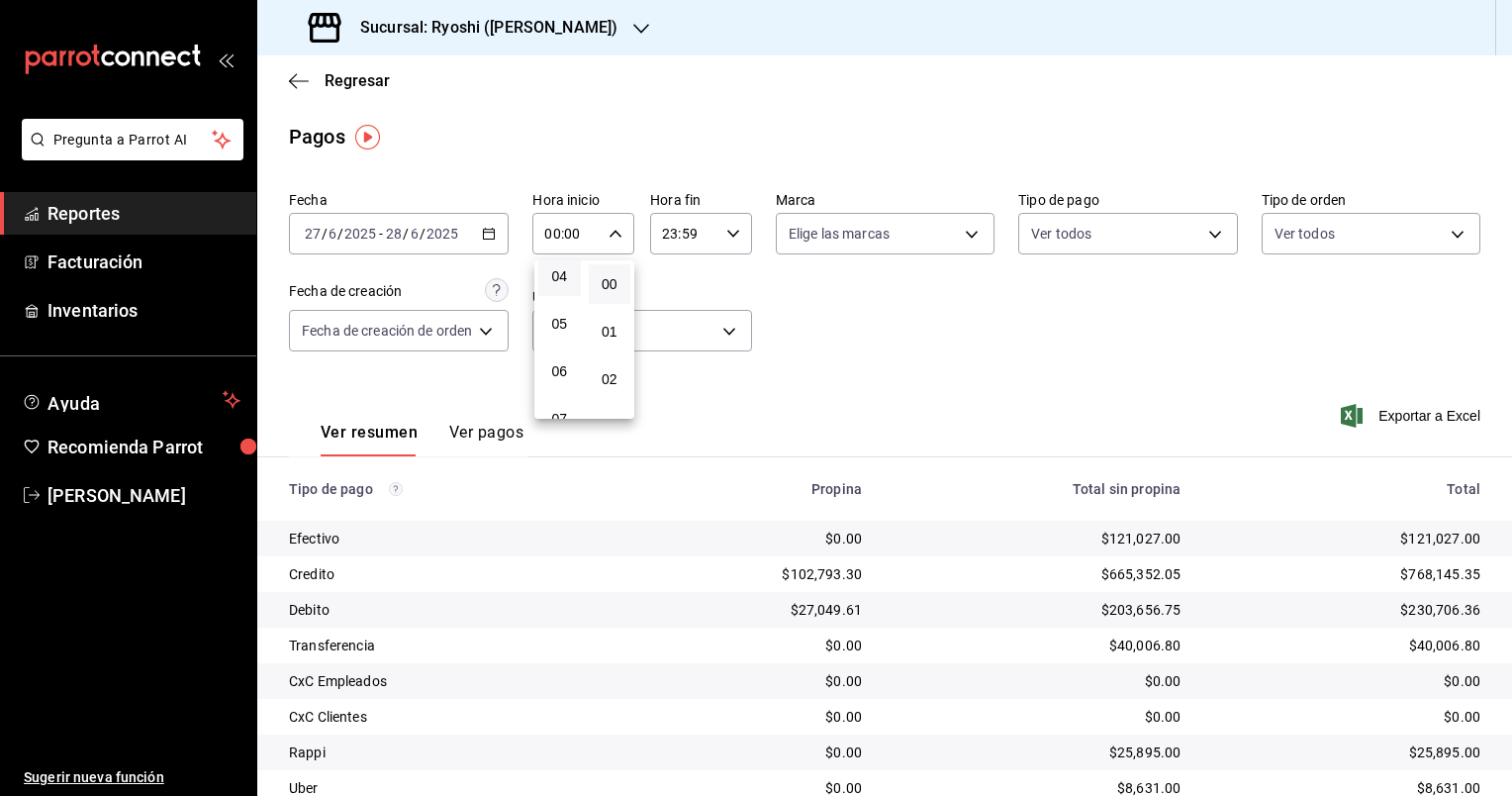 click on "04" at bounding box center (559, 276) 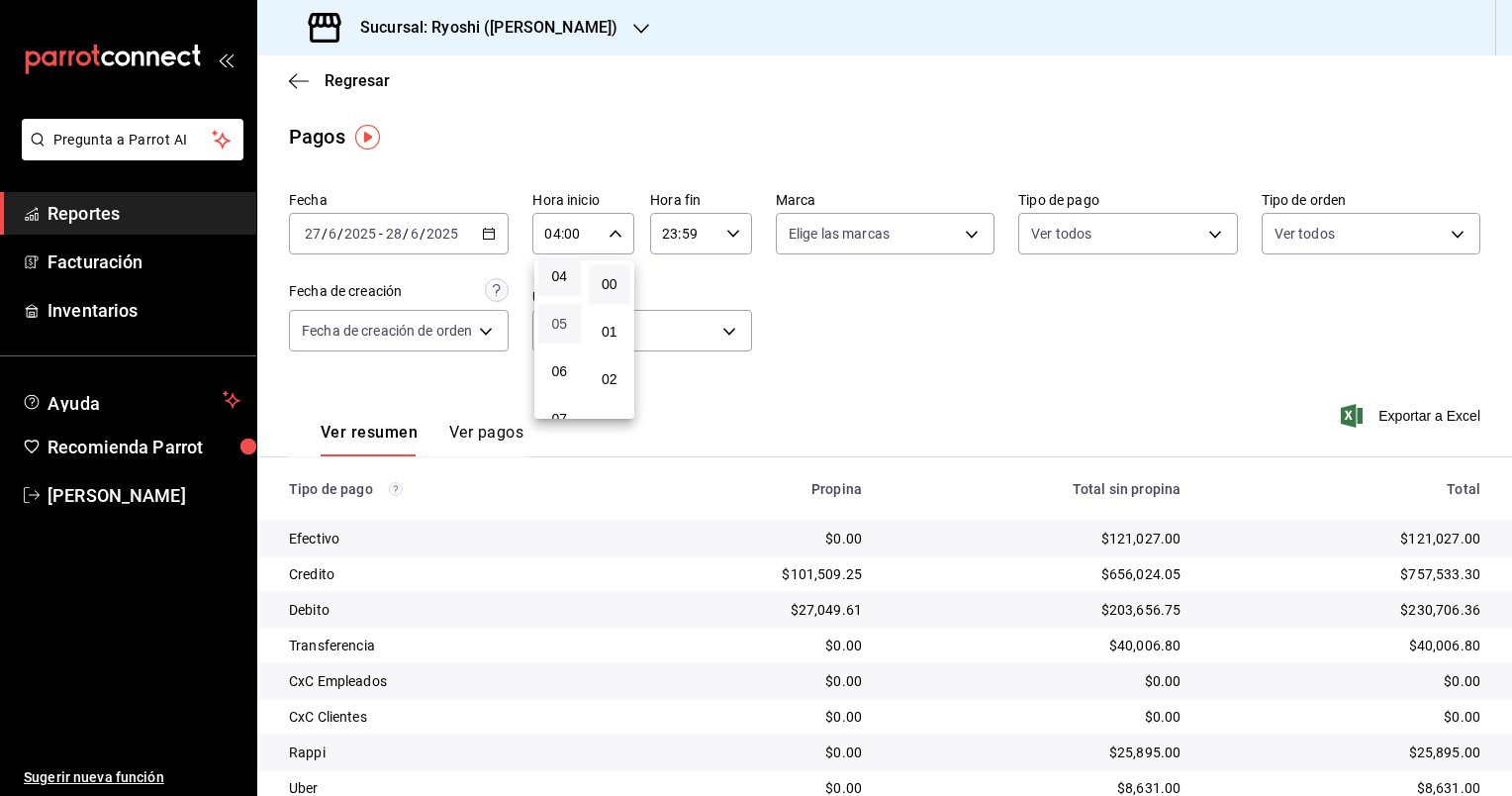 click on "05" at bounding box center (559, 324) 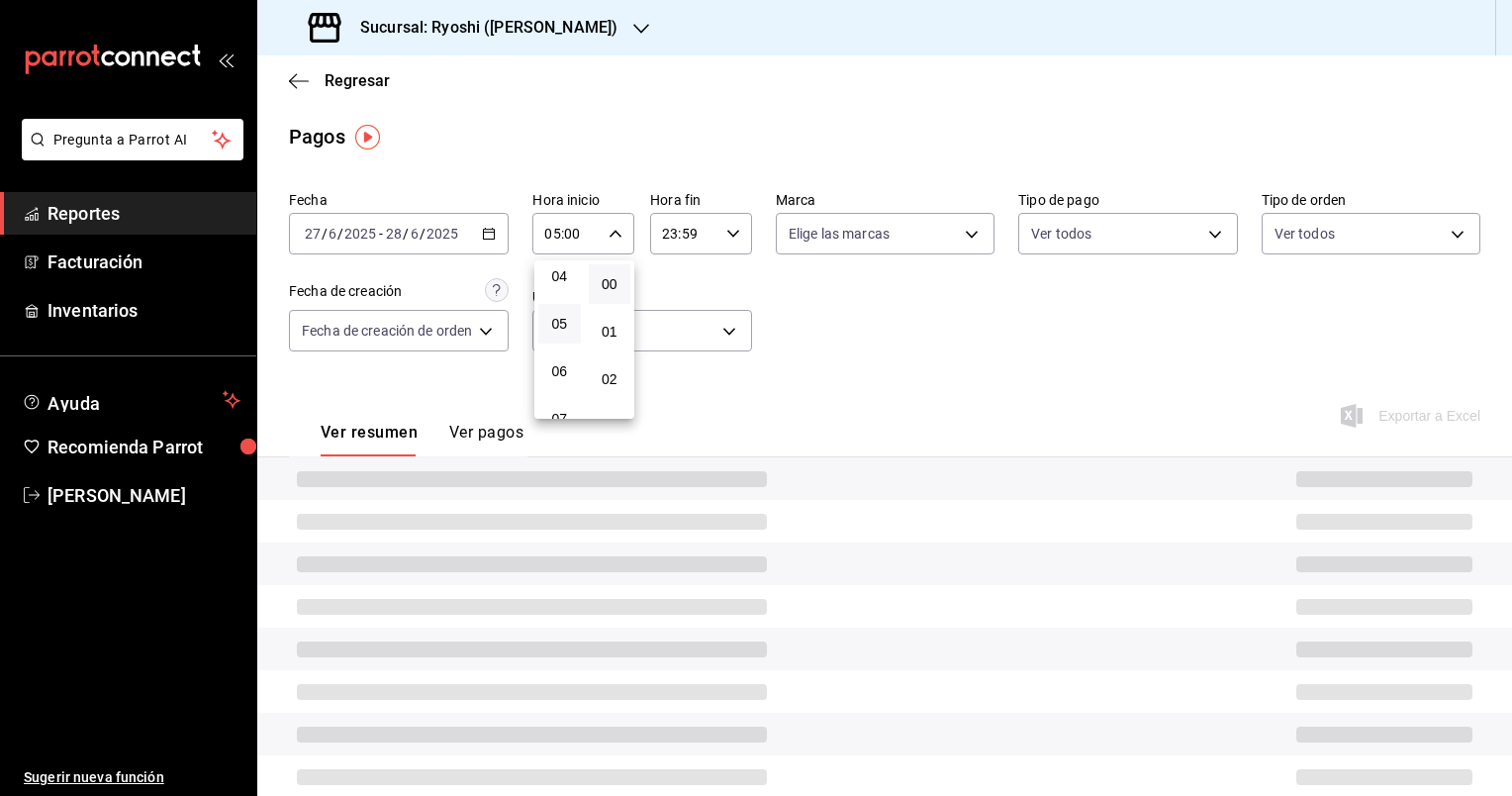 click at bounding box center (756, 398) 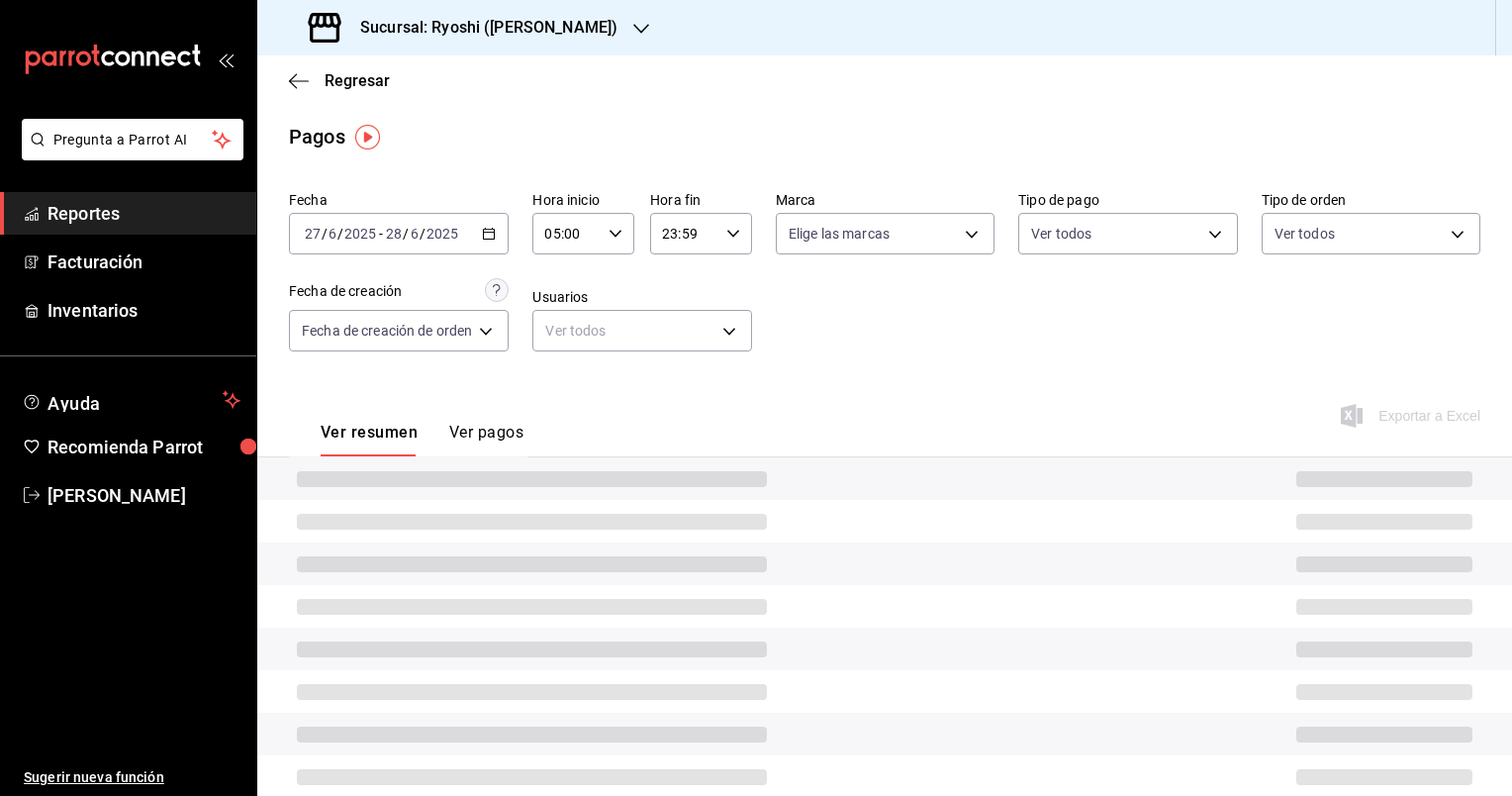 click on "23:59" at bounding box center [684, 234] 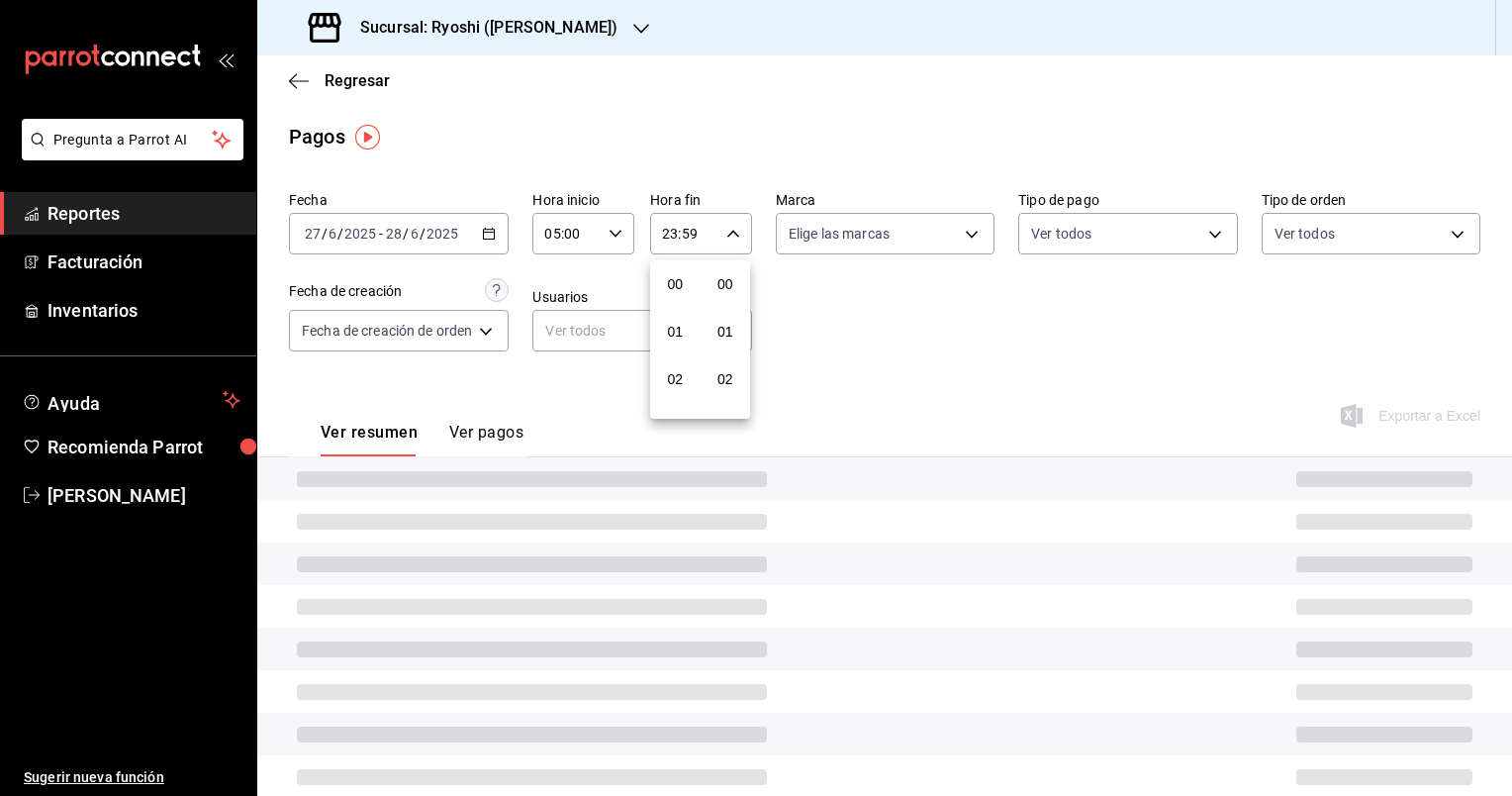 scroll, scrollTop: 1001, scrollLeft: 0, axis: vertical 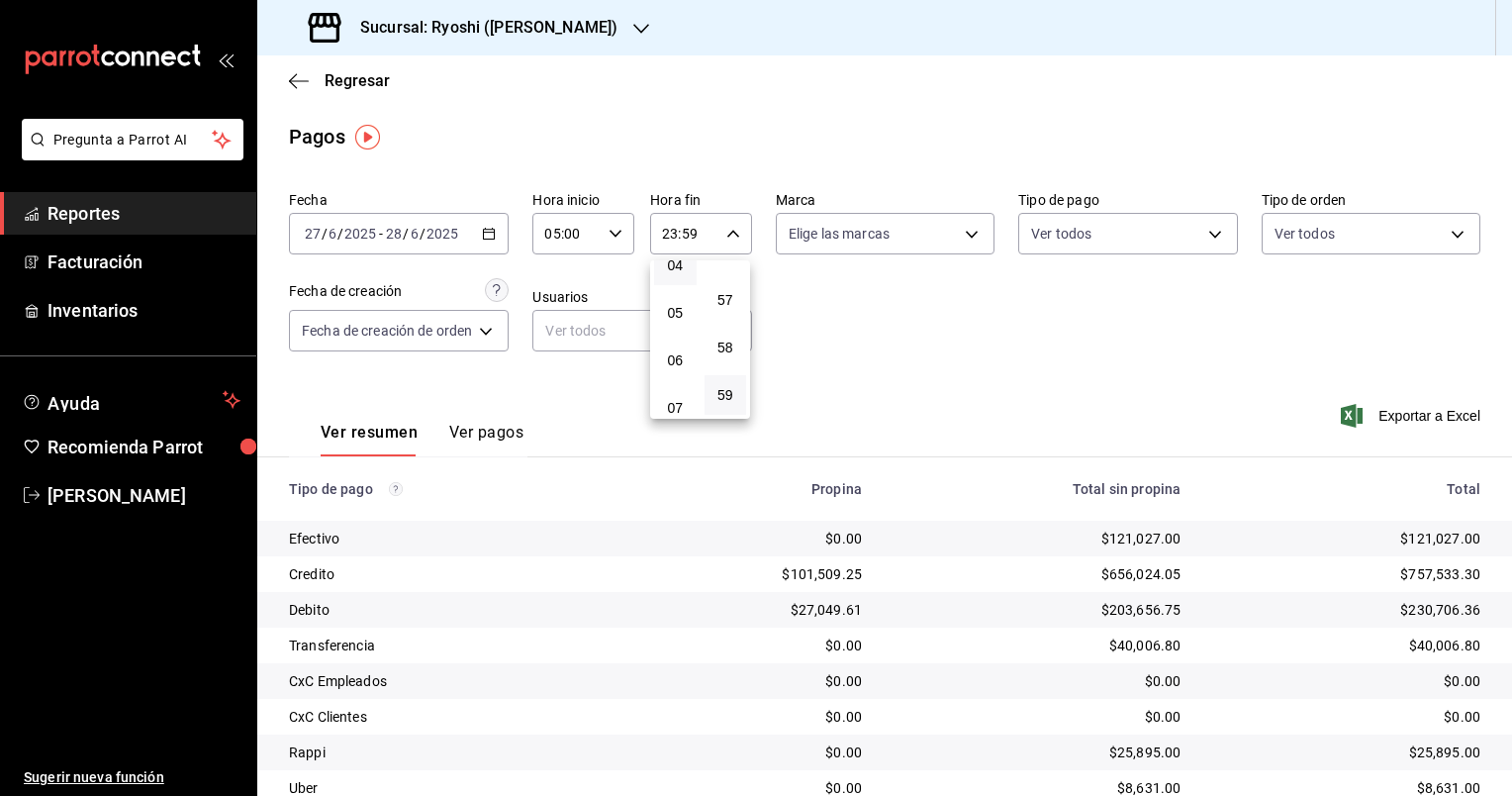 click on "04" at bounding box center (675, 265) 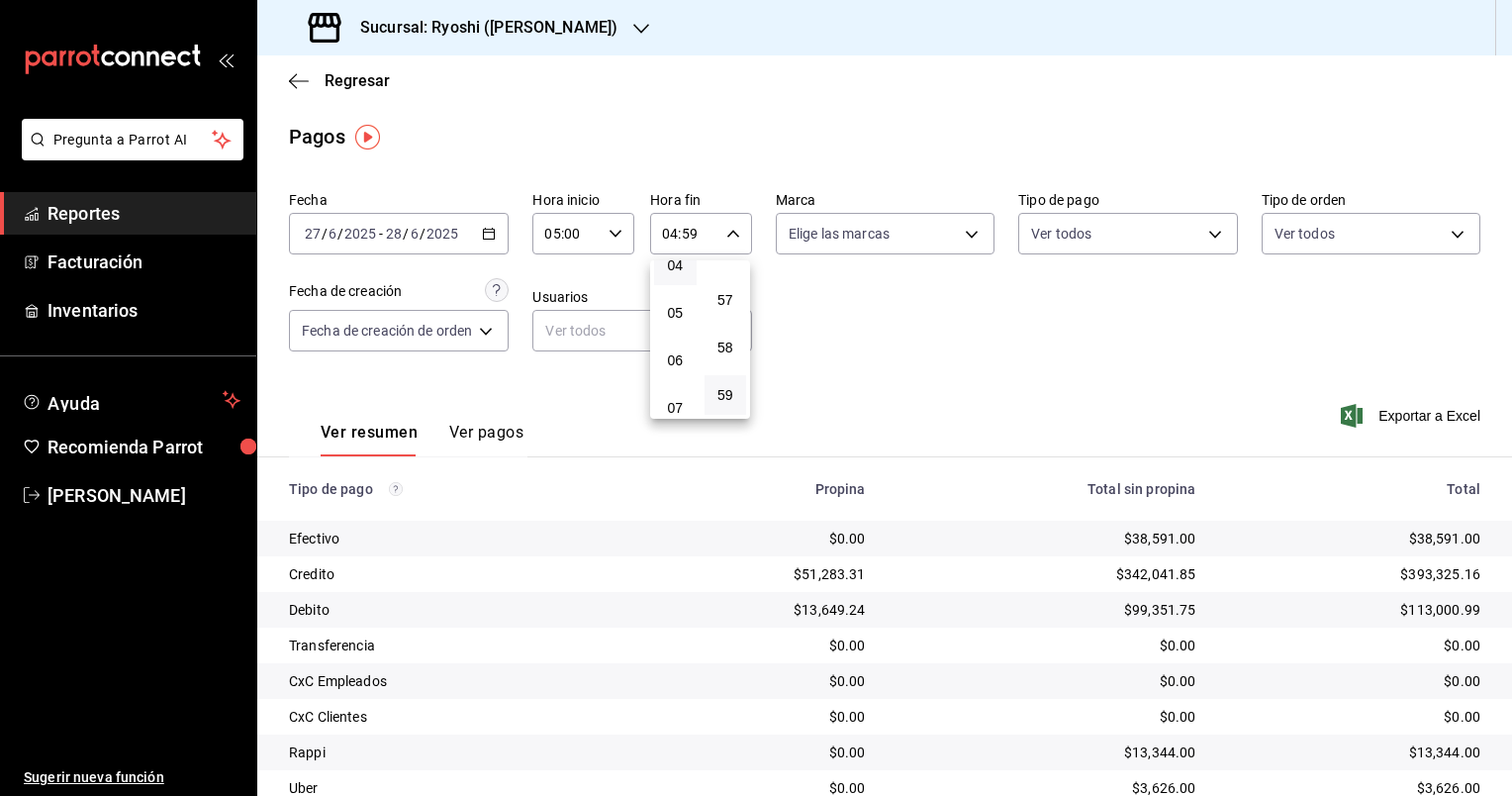 click at bounding box center [756, 398] 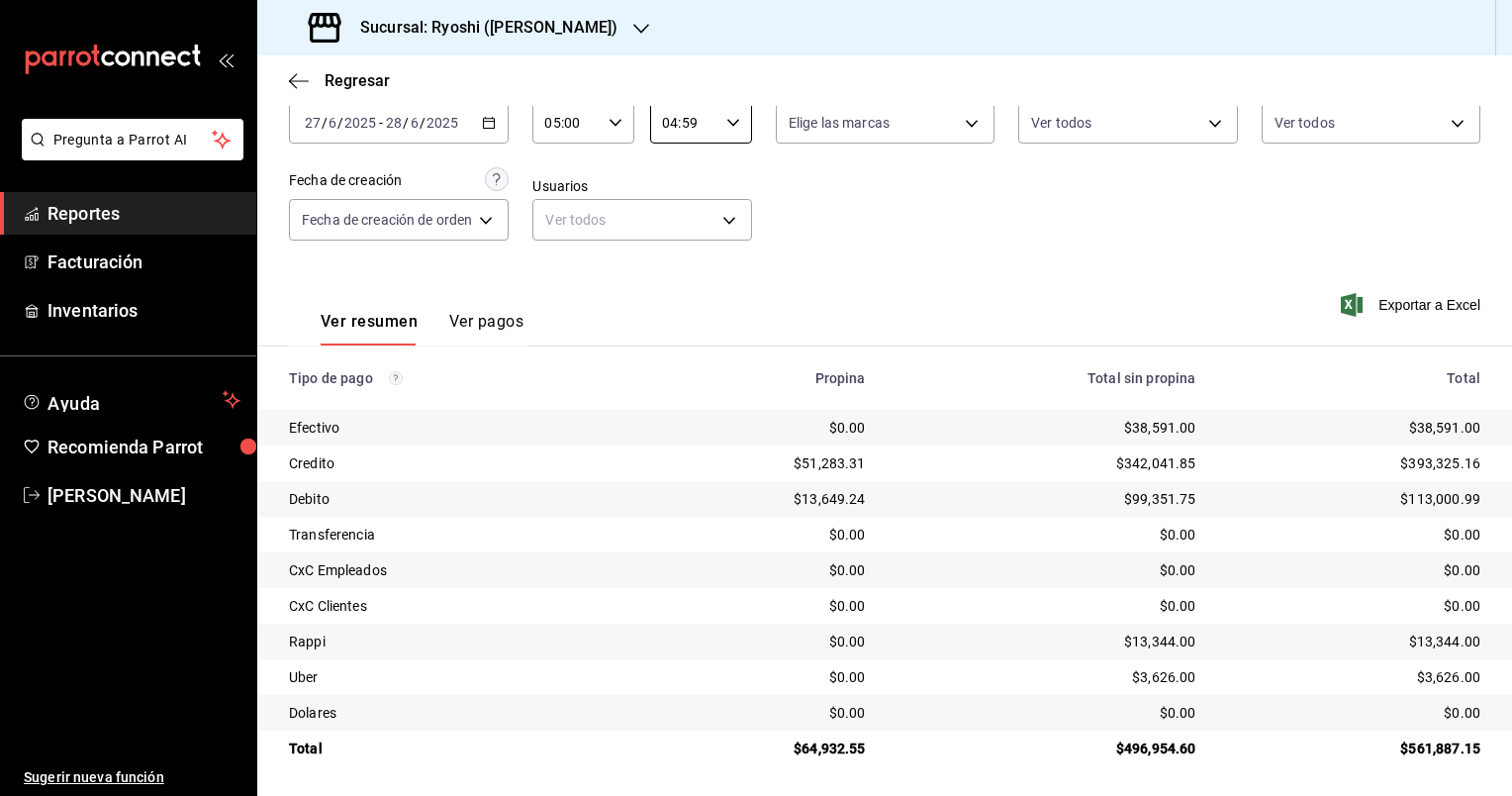 scroll, scrollTop: 114, scrollLeft: 0, axis: vertical 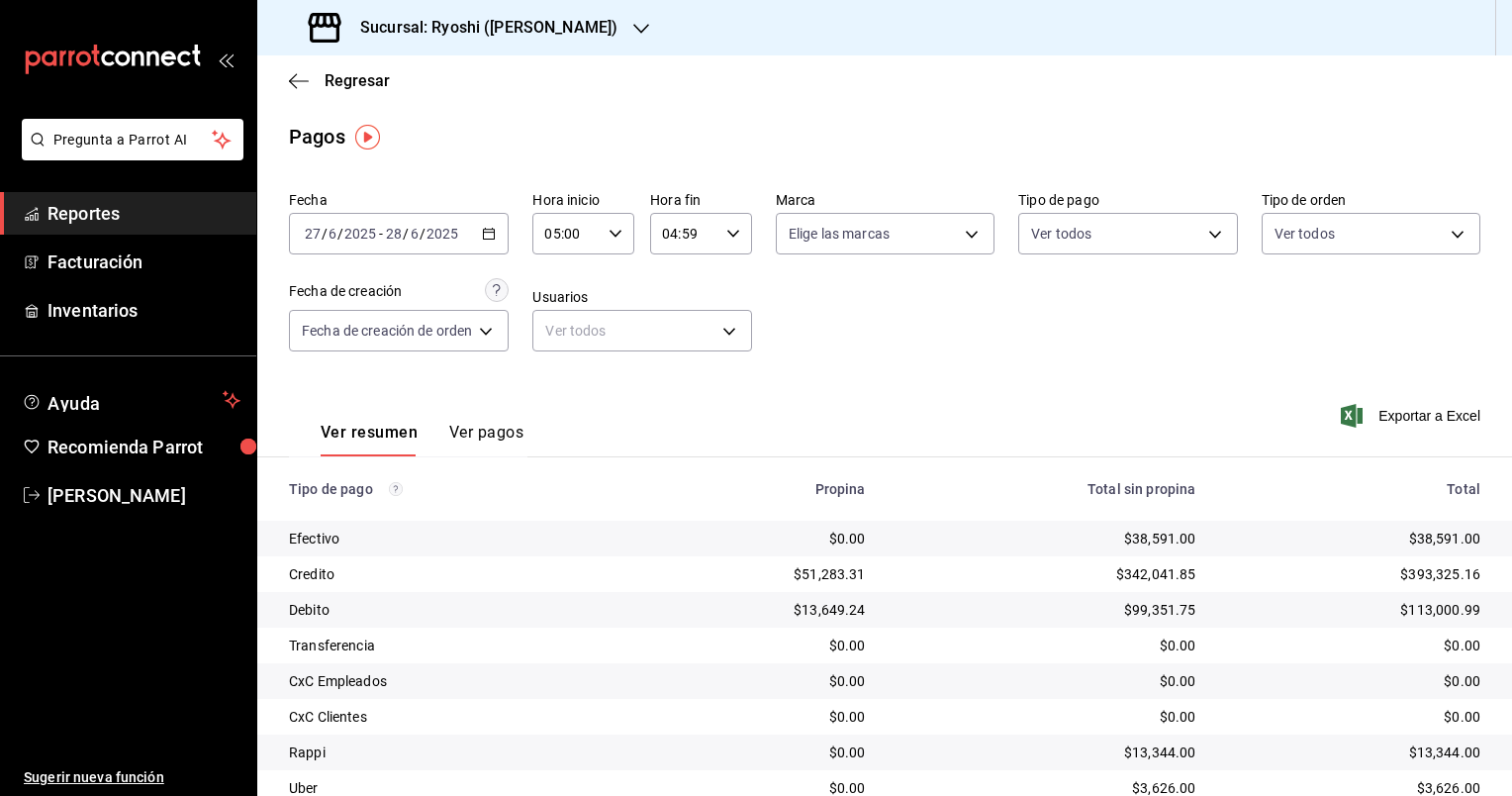click on "[DATE] [DATE] - [DATE] [DATE]" at bounding box center (399, 234) 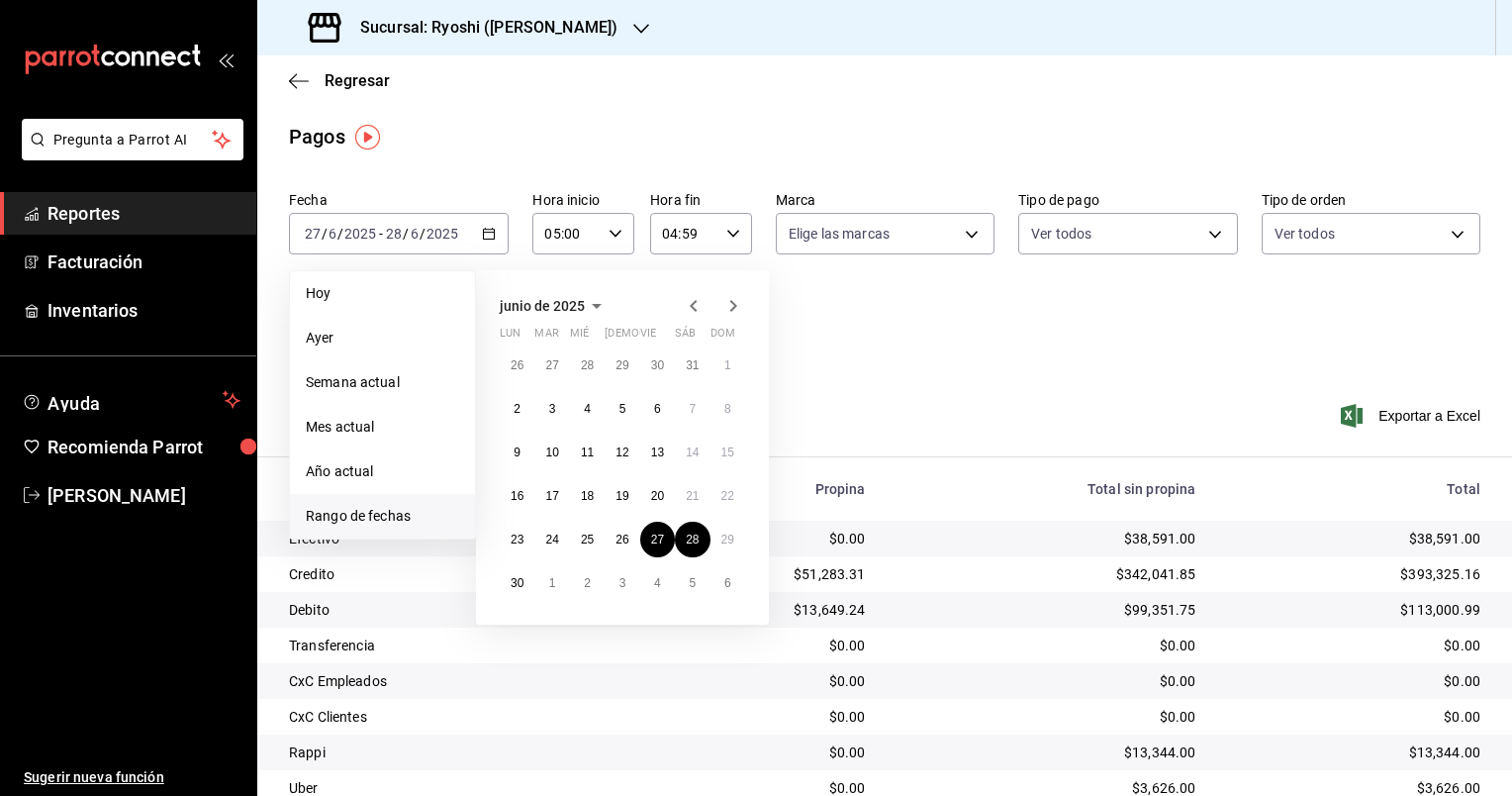 click 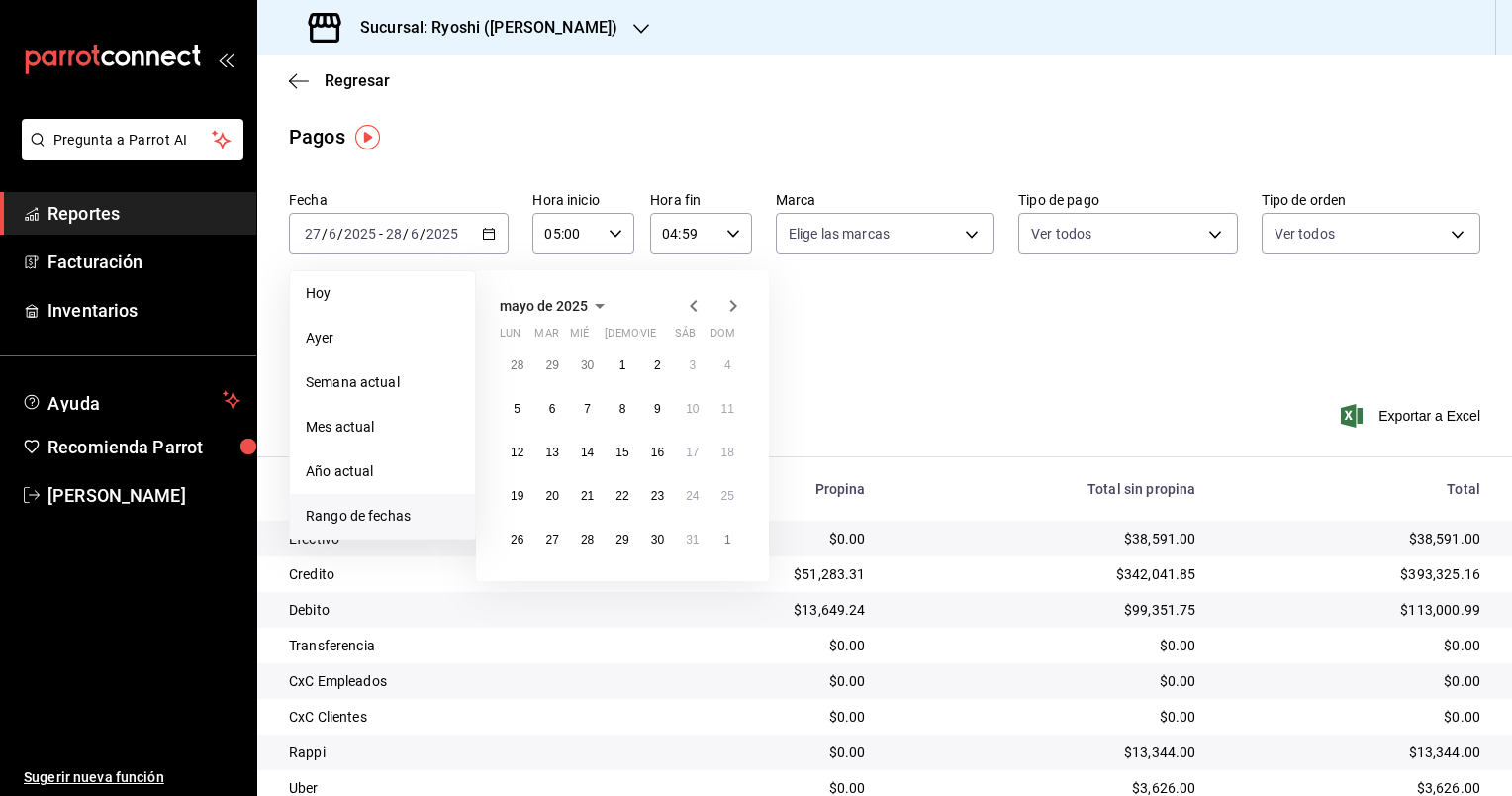 click 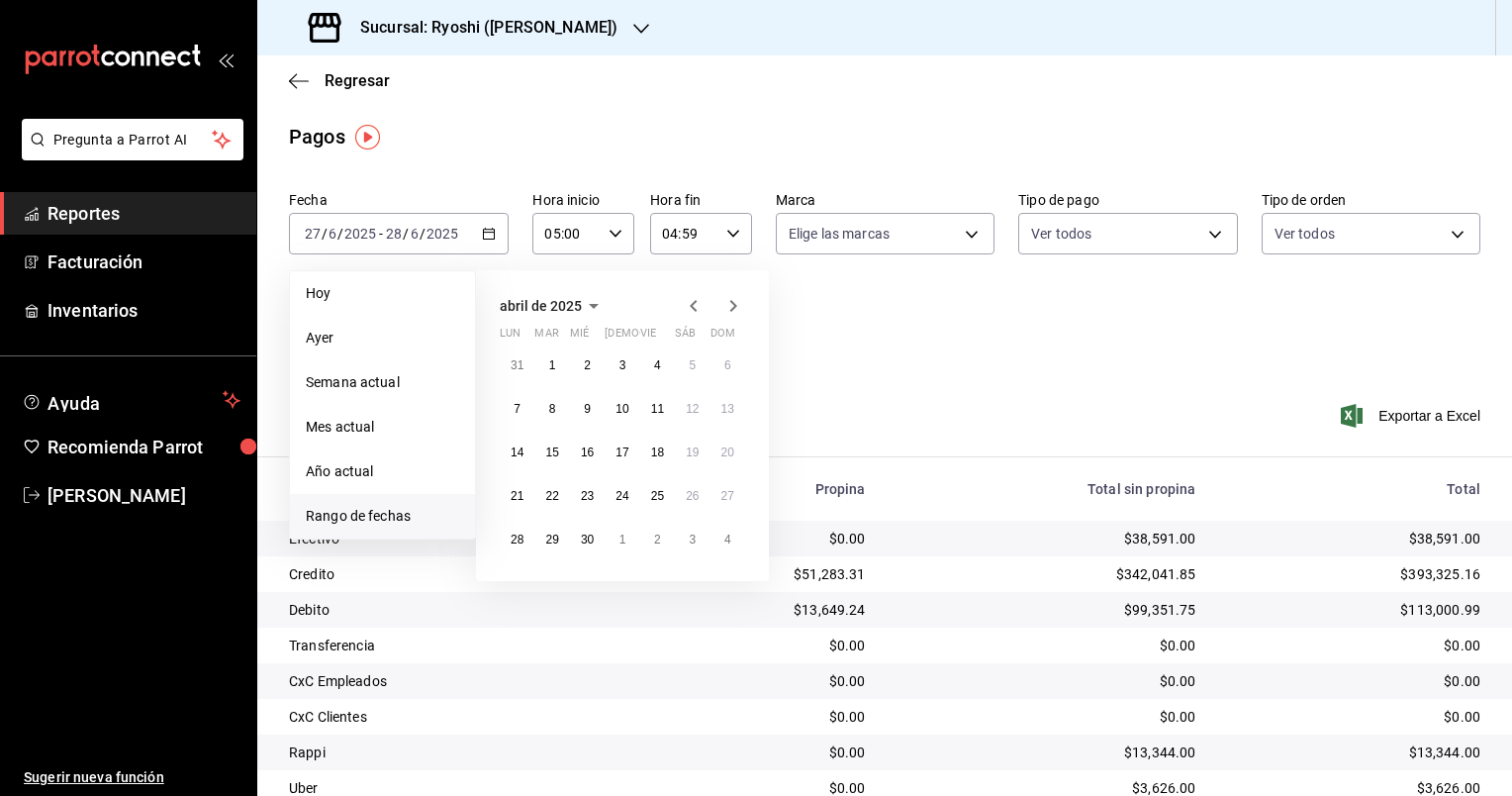 click 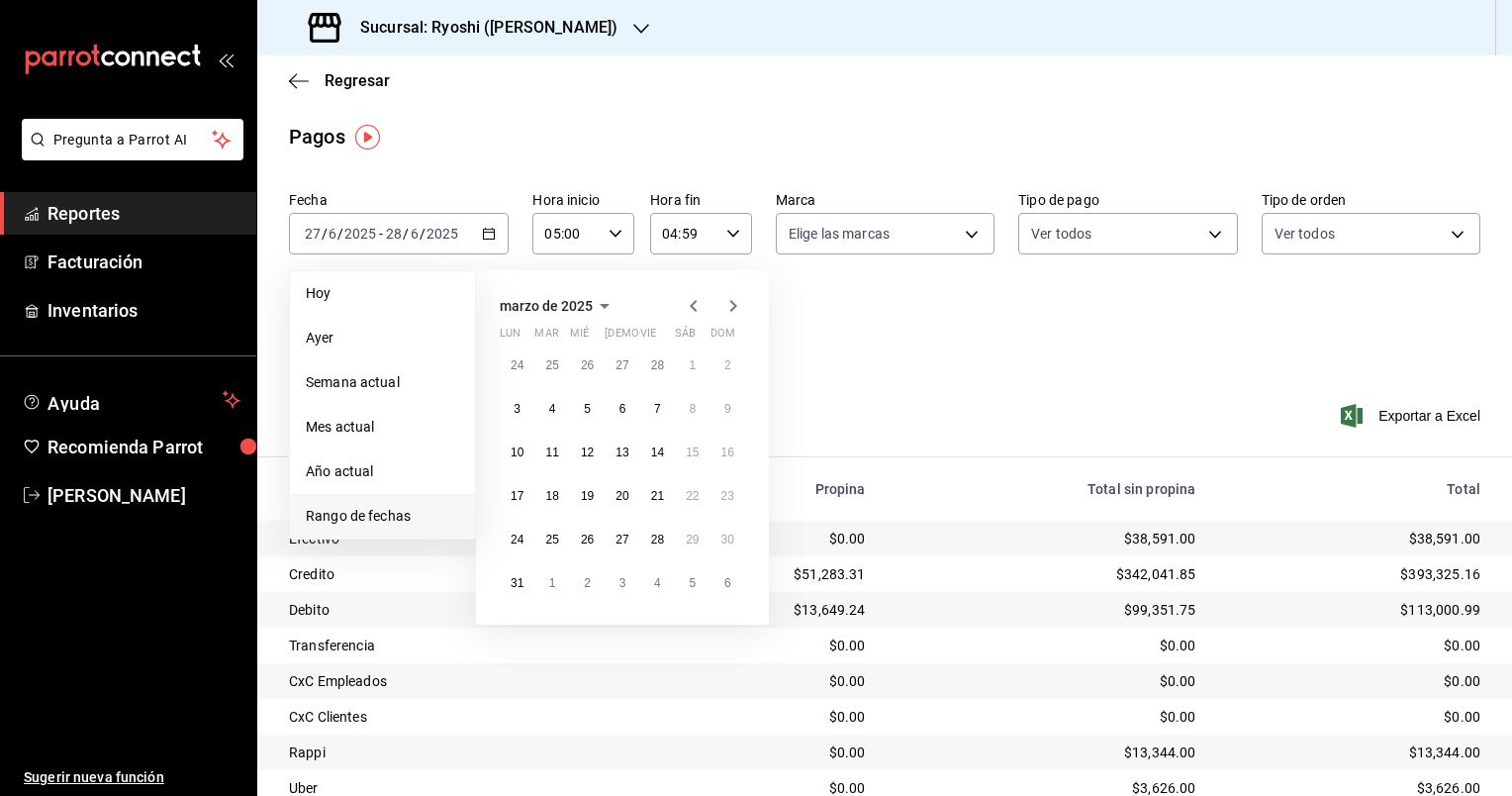 click 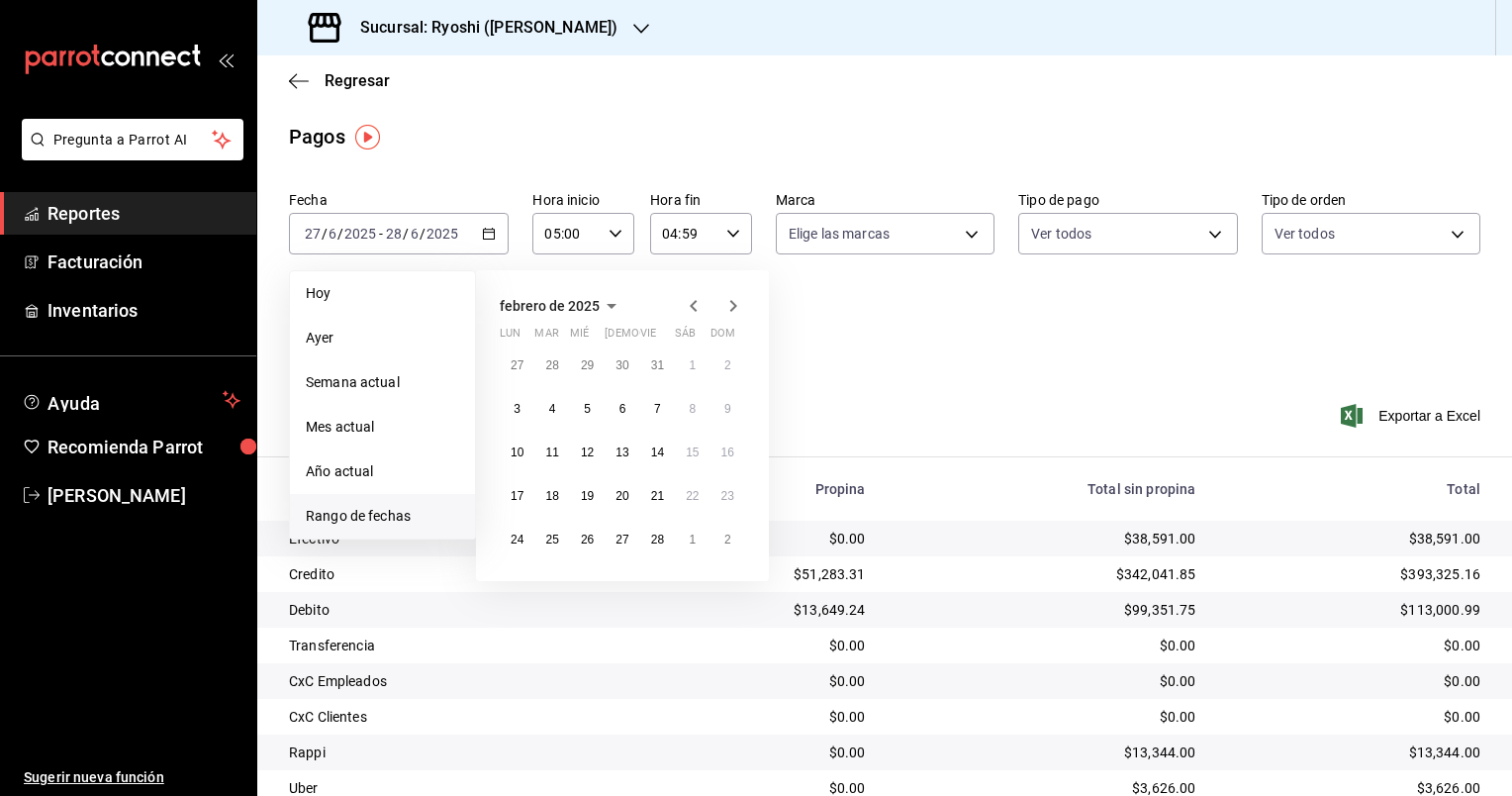 click 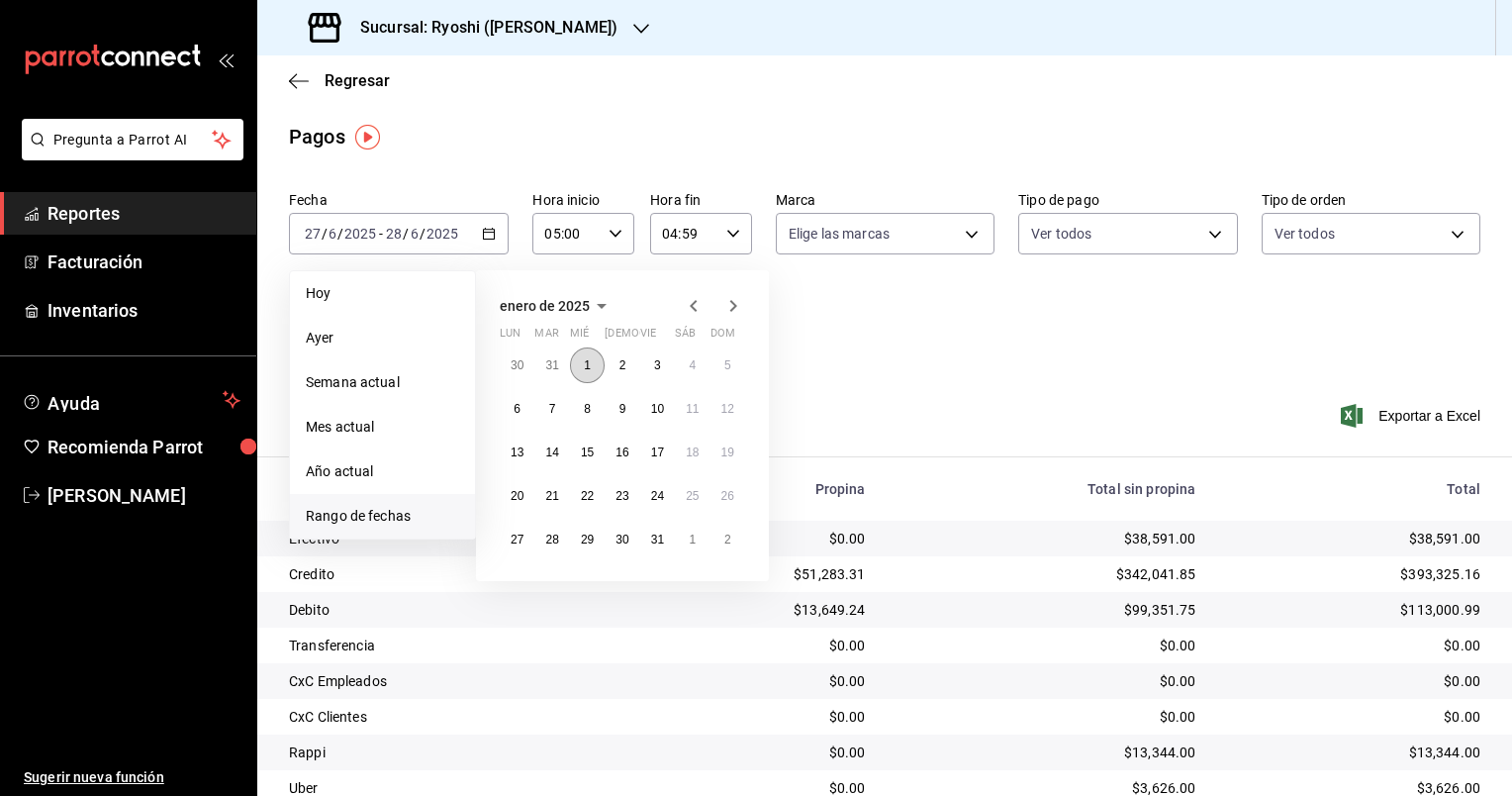 click on "1" at bounding box center [587, 365] 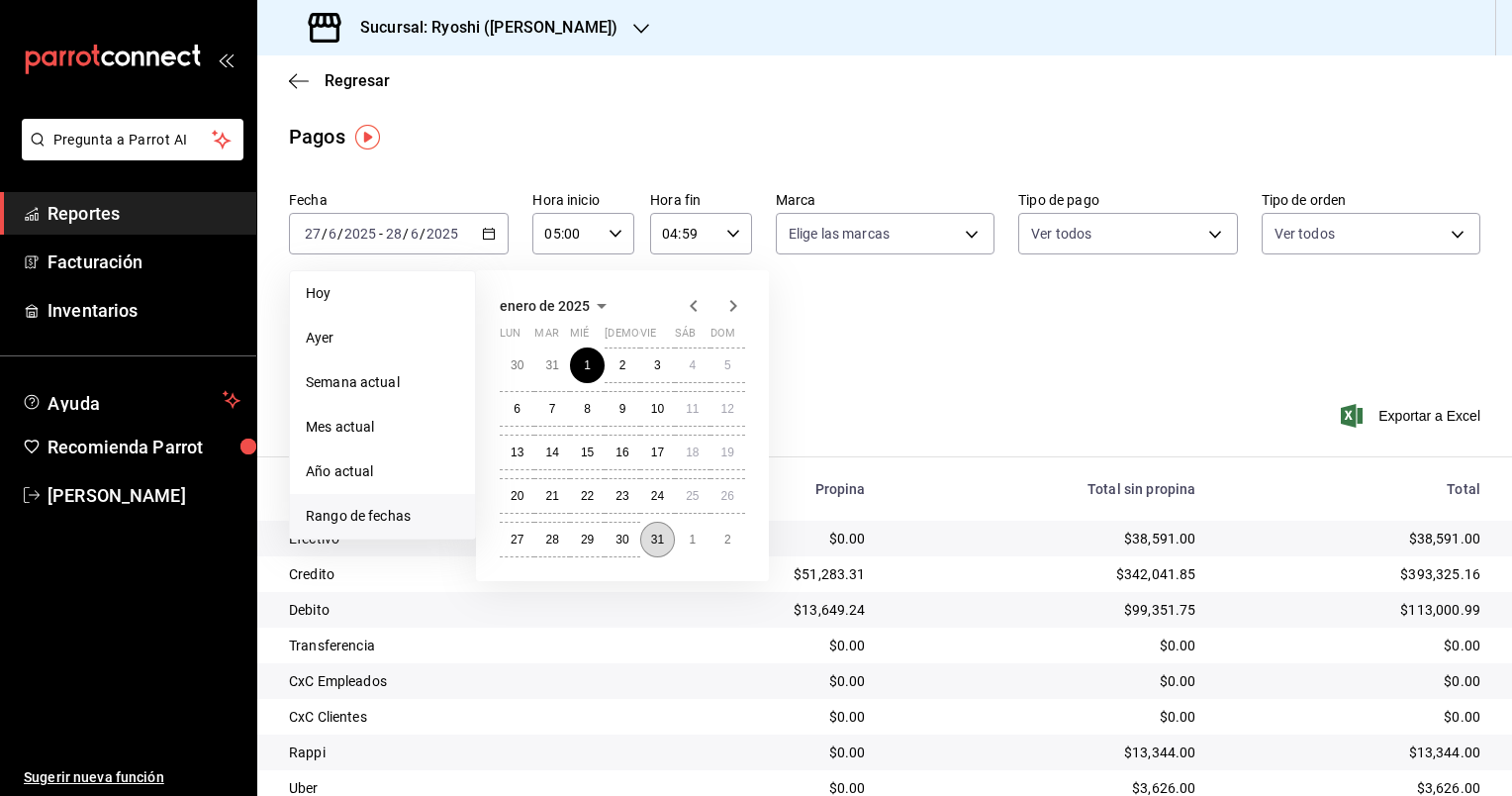 click on "31" at bounding box center (657, 540) 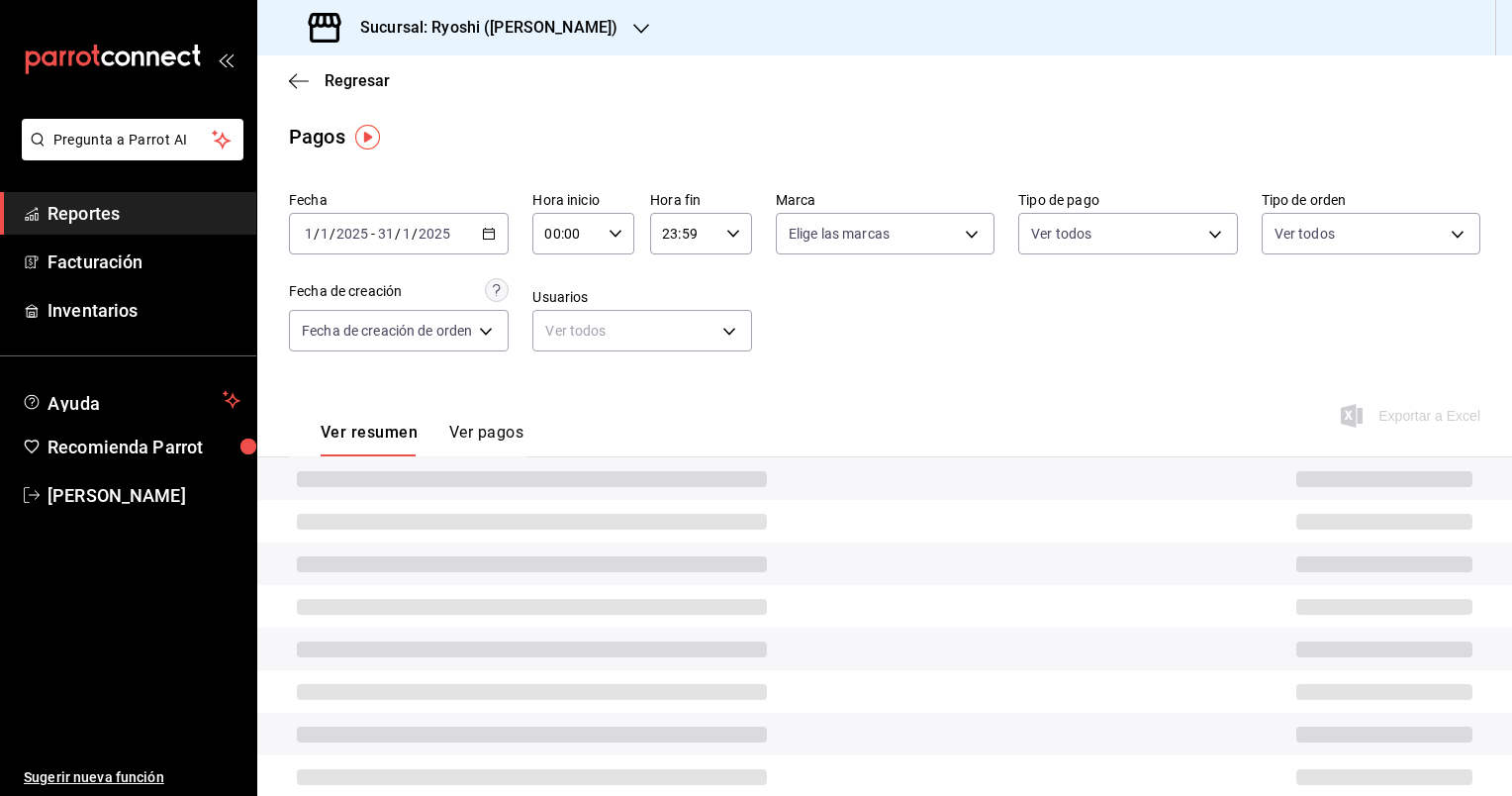 click on "00:00" at bounding box center [566, 234] 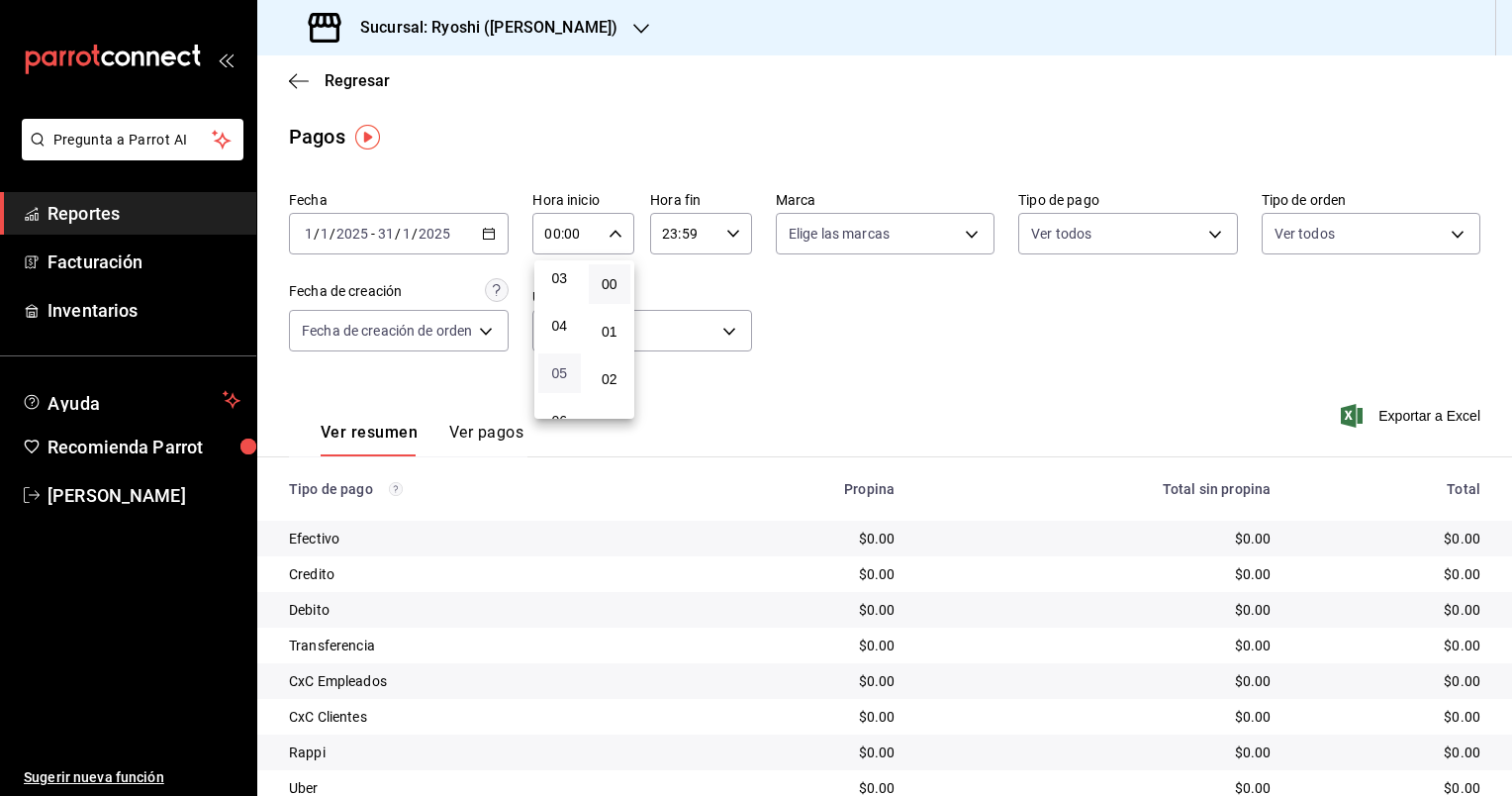 scroll, scrollTop: 198, scrollLeft: 0, axis: vertical 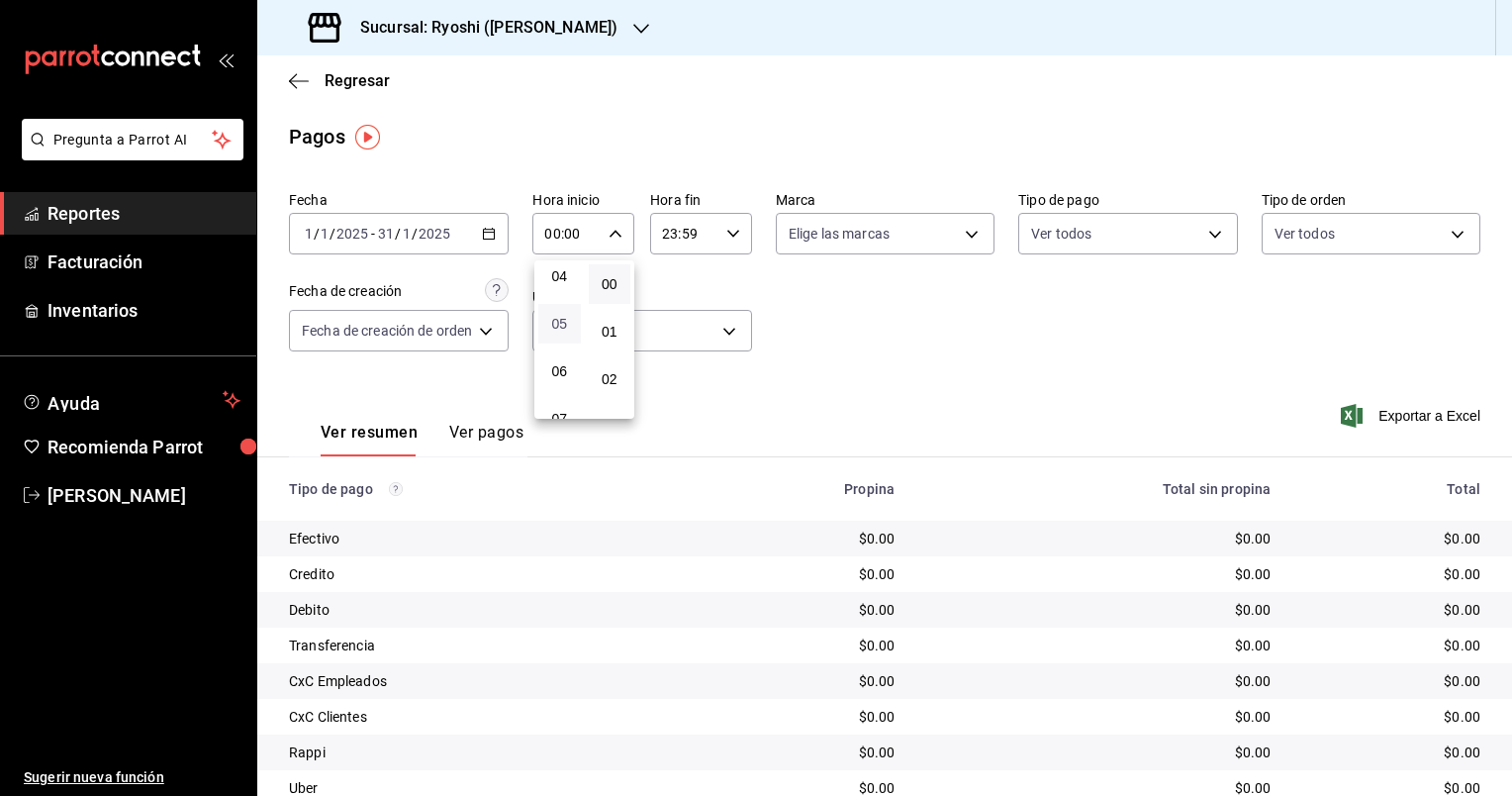click on "05" at bounding box center (559, 324) 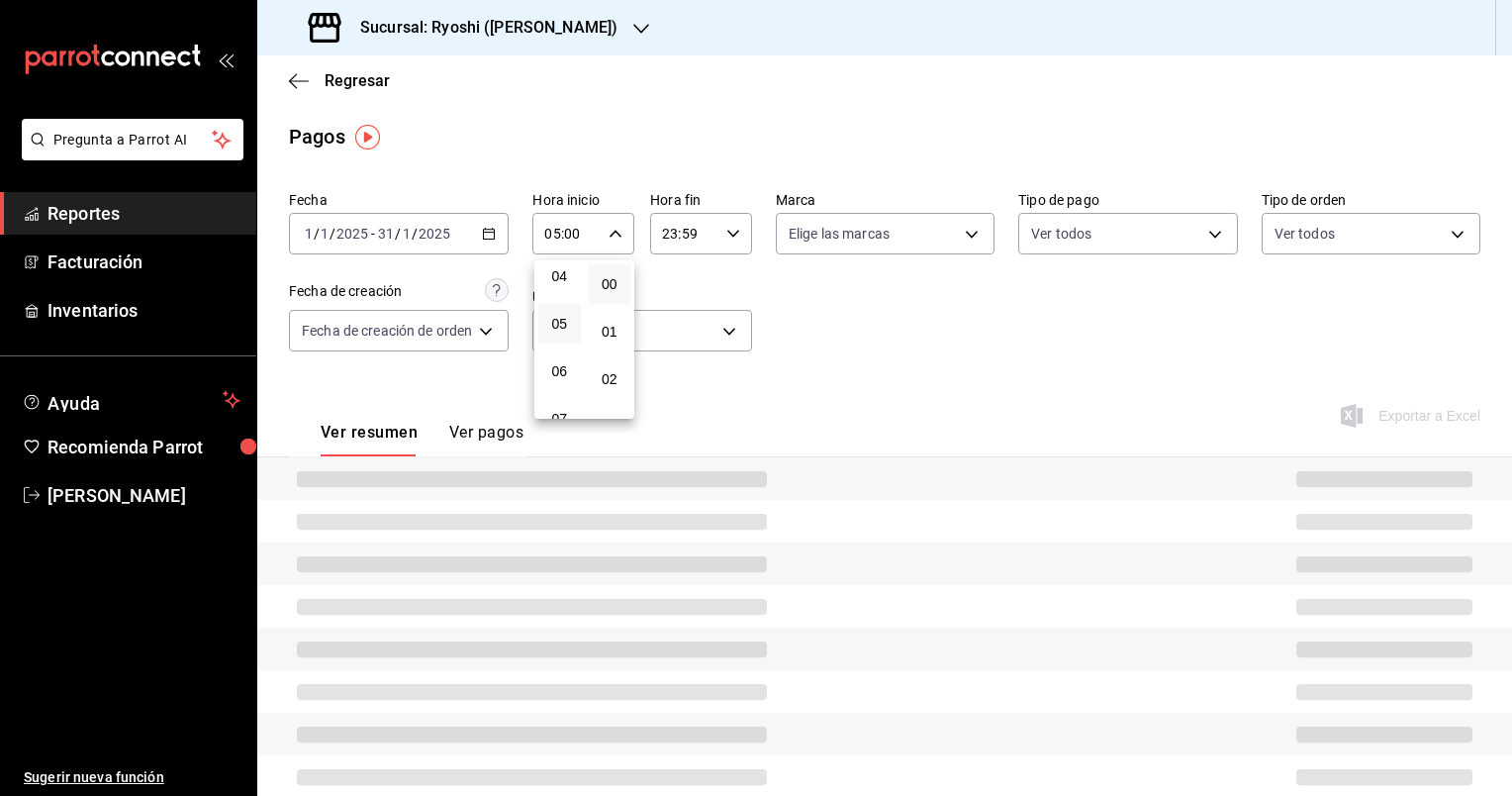 click at bounding box center (756, 398) 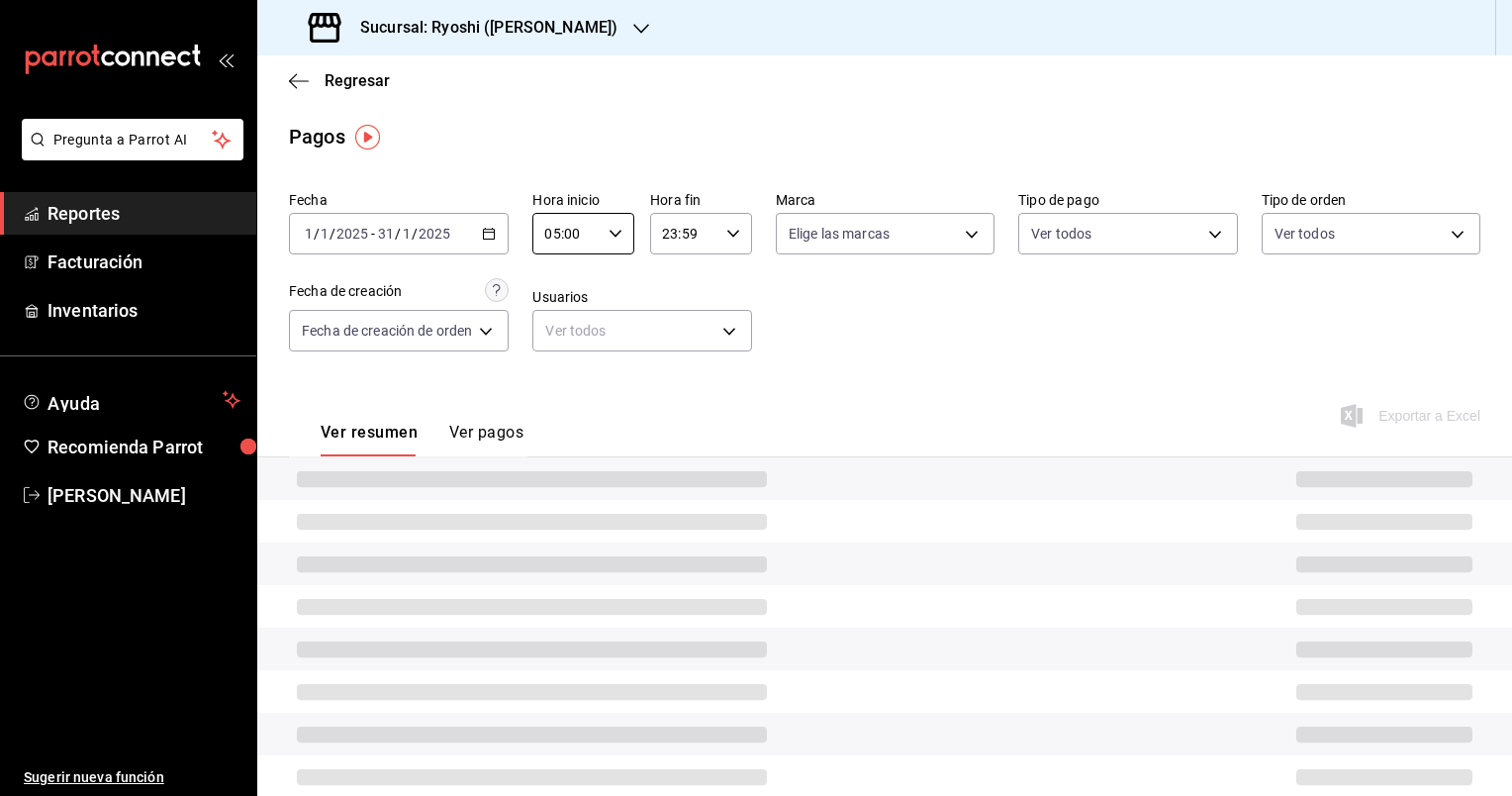 click on "23:59" at bounding box center (684, 234) 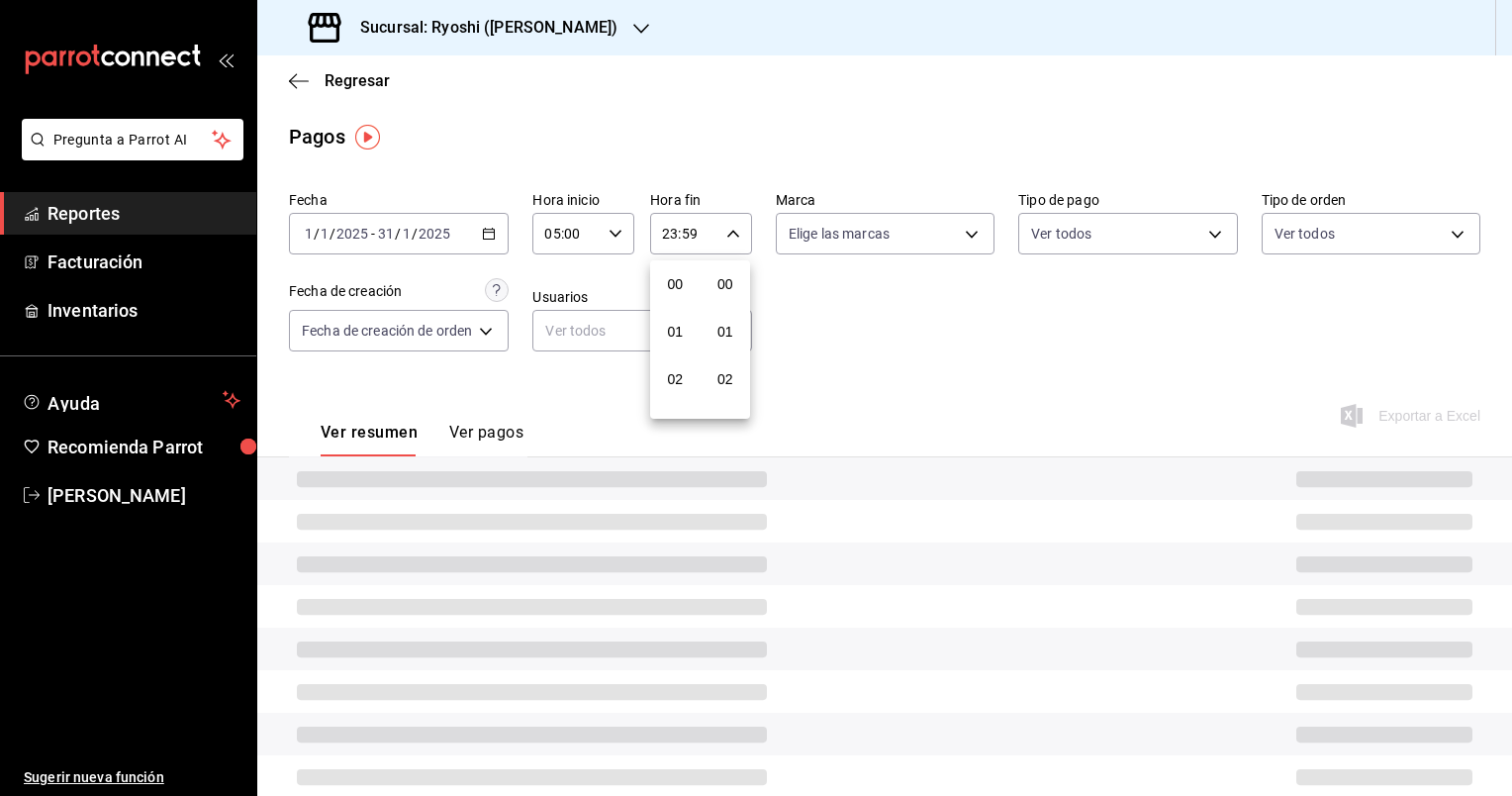 scroll, scrollTop: 1001, scrollLeft: 0, axis: vertical 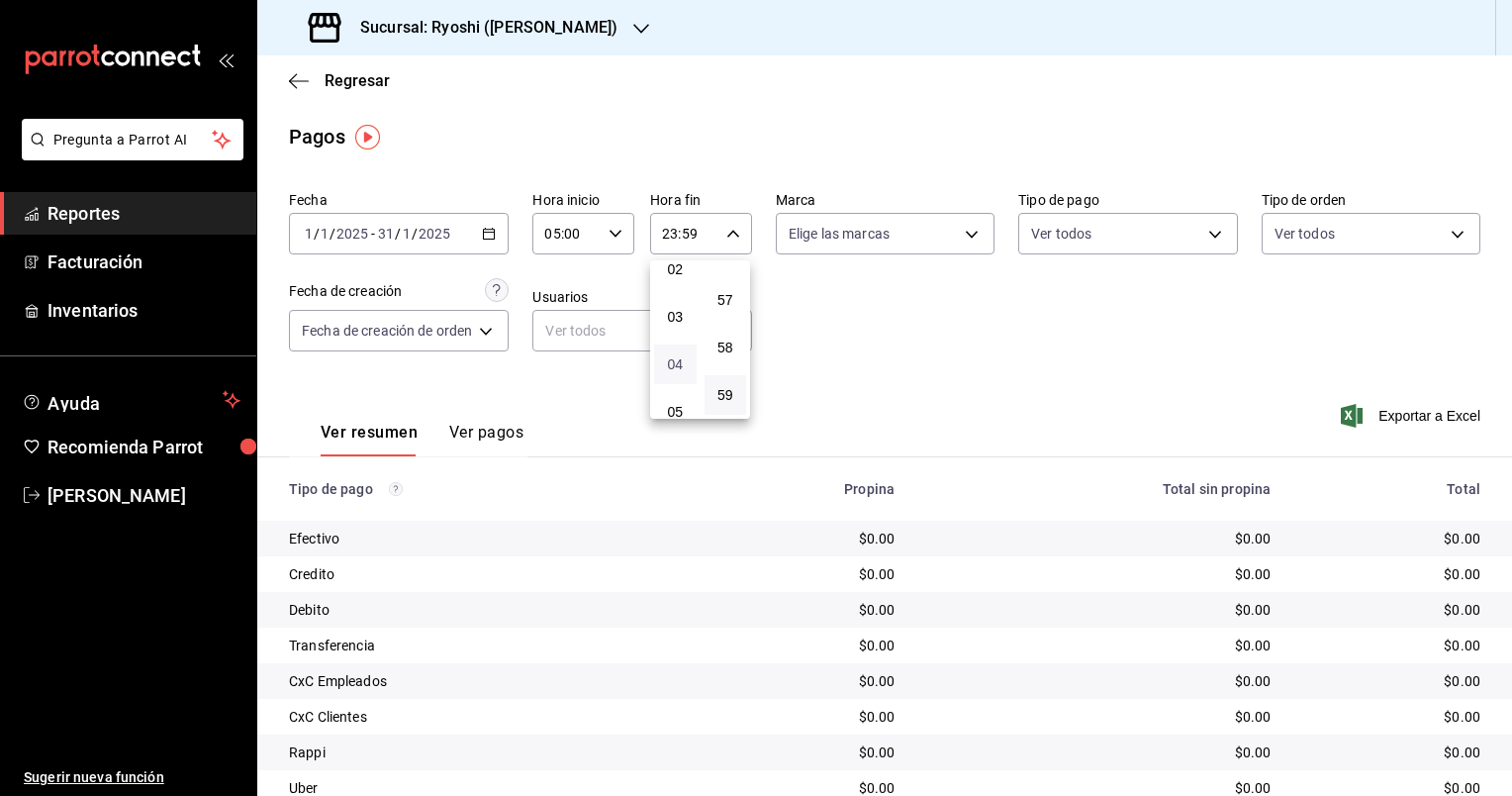 click on "04" at bounding box center [675, 364] 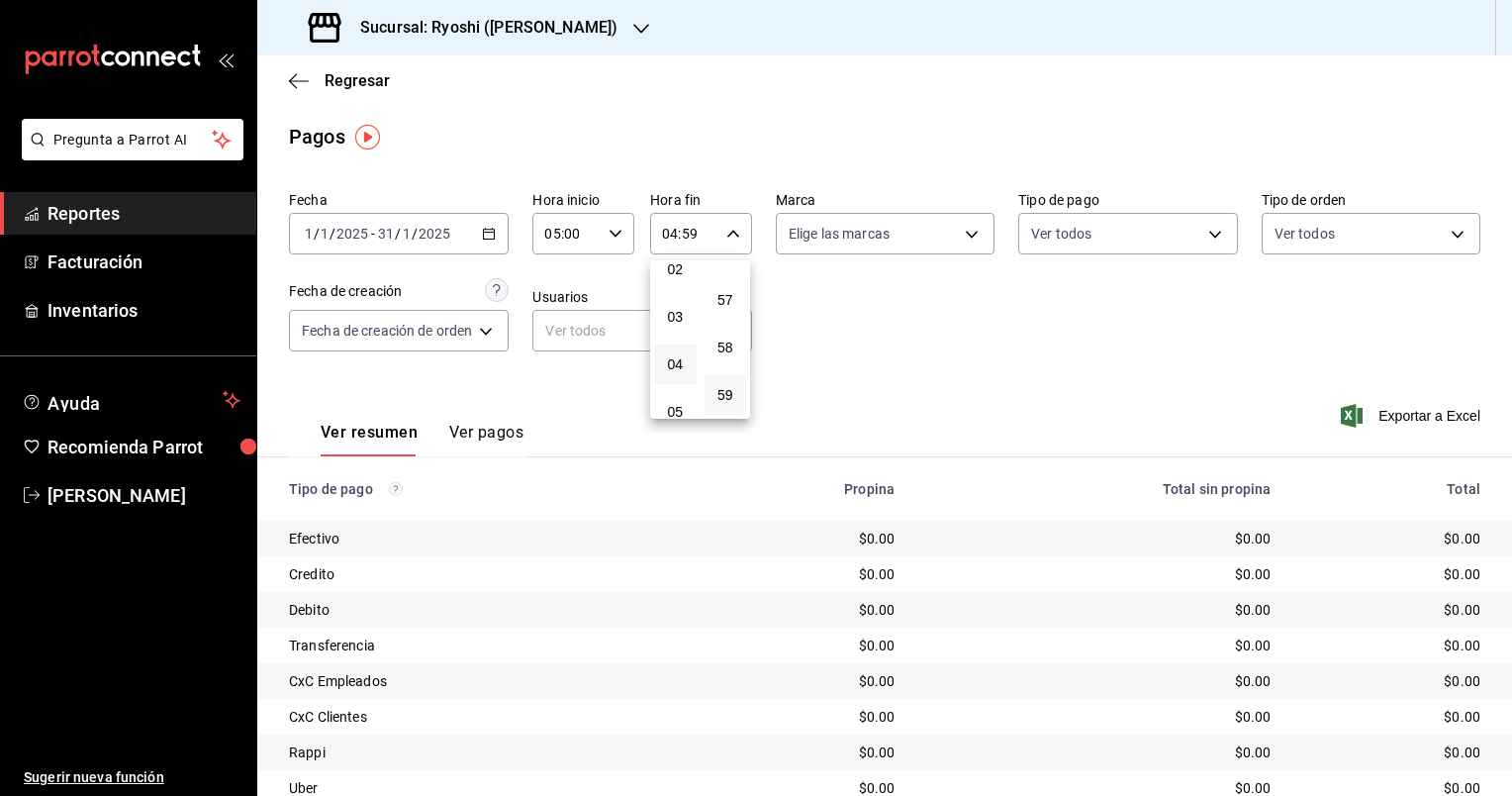 click at bounding box center (756, 398) 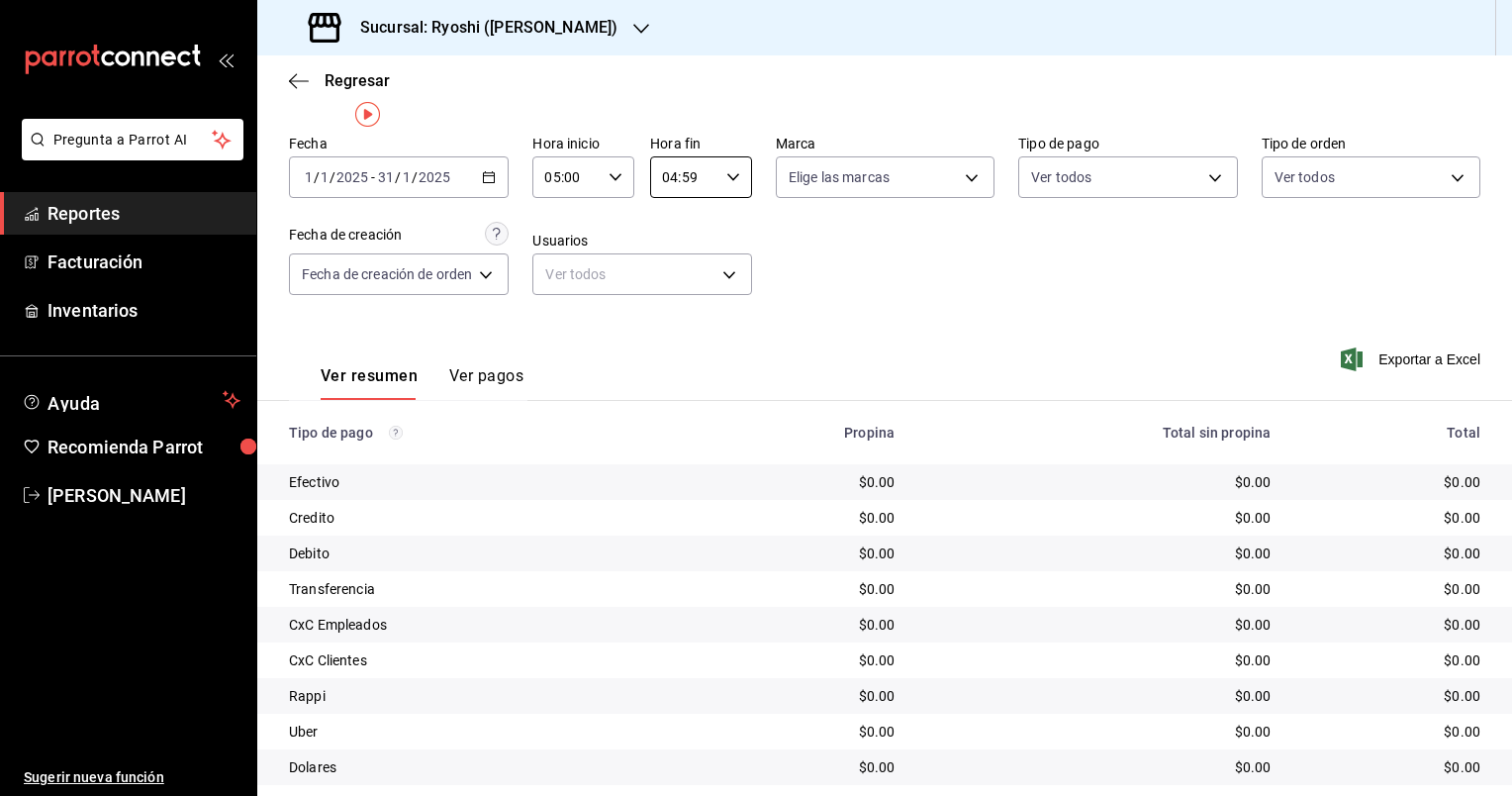 scroll, scrollTop: 0, scrollLeft: 0, axis: both 